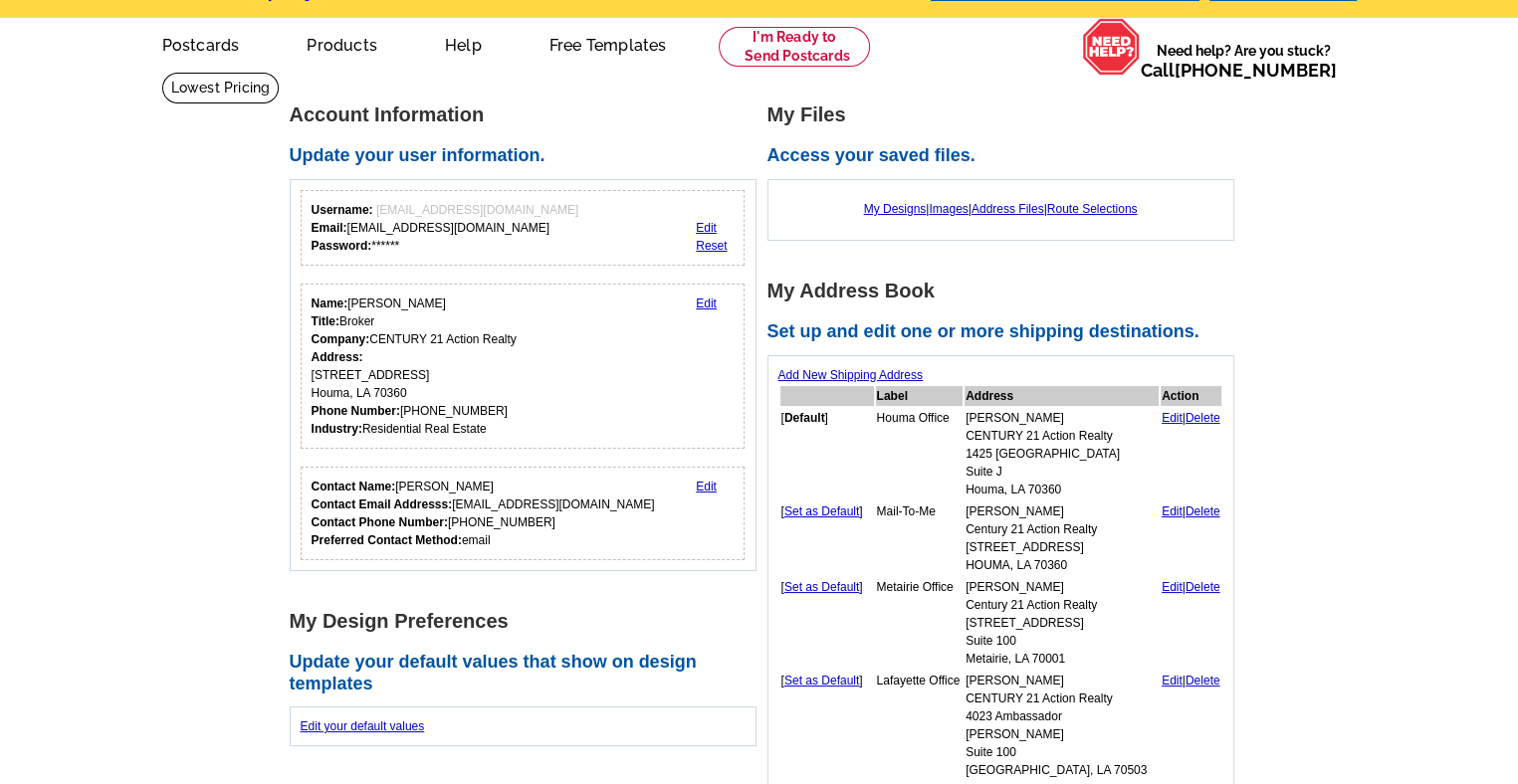 scroll, scrollTop: 0, scrollLeft: 0, axis: both 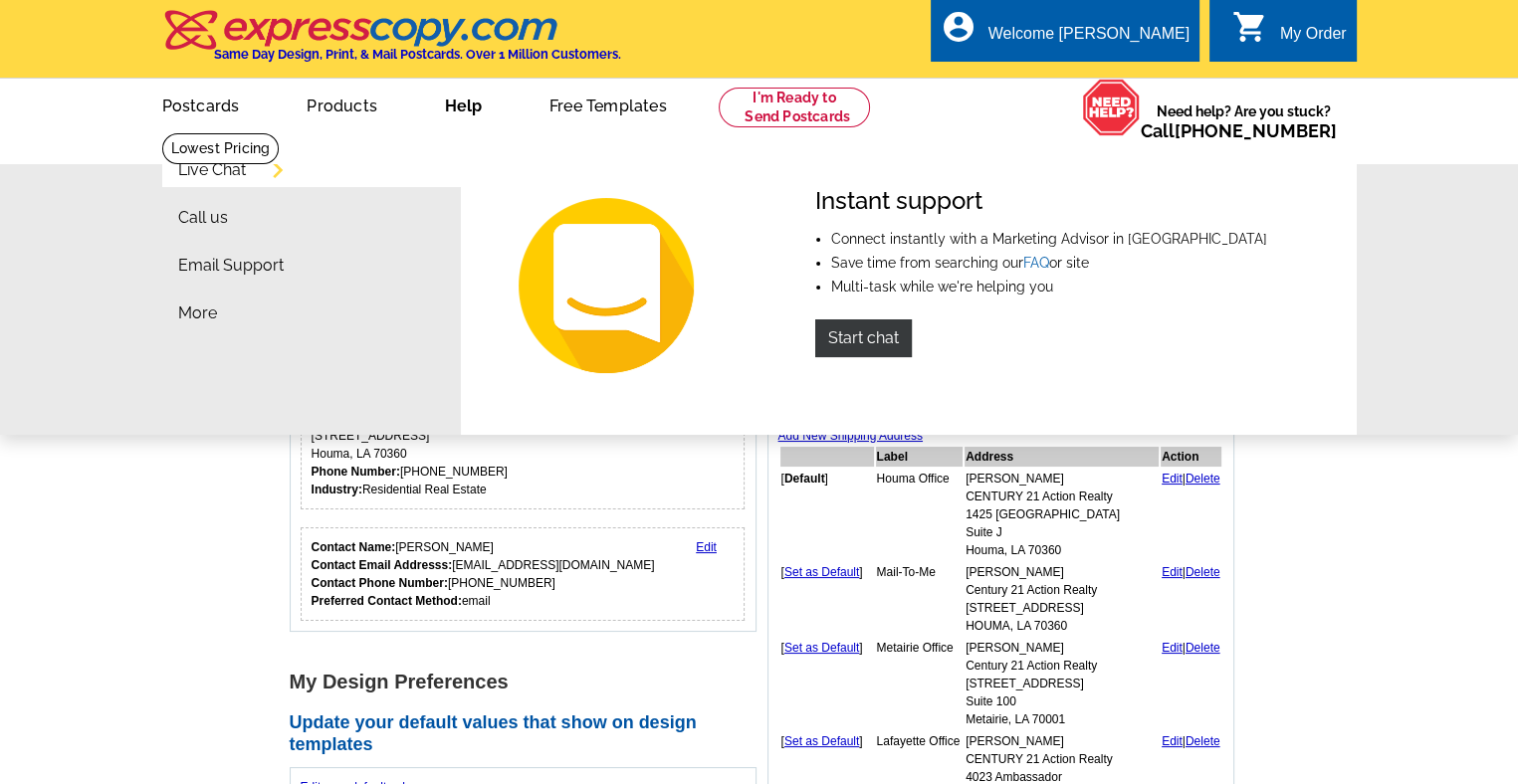 click on "Live Chat" at bounding box center (212, 170) 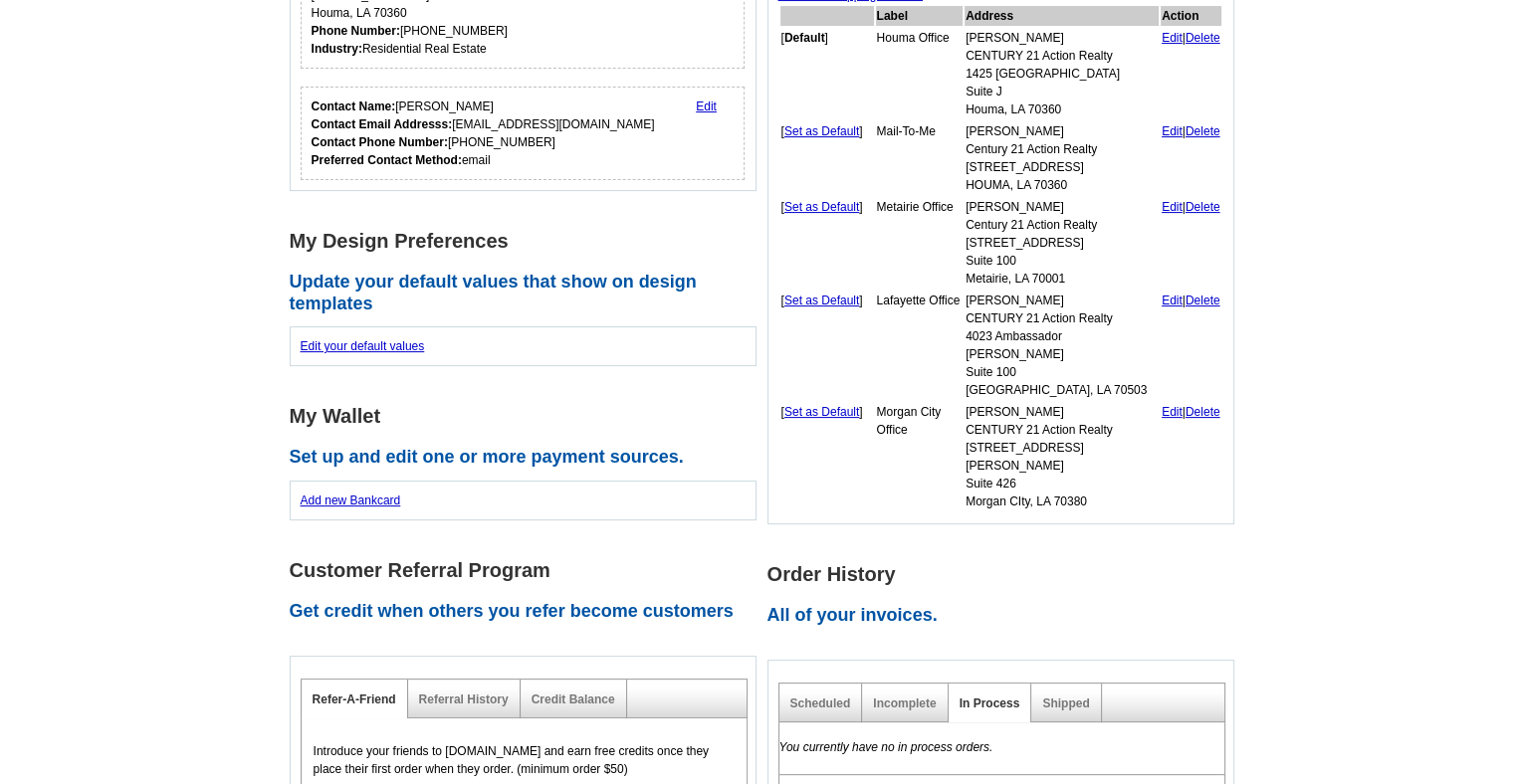 scroll, scrollTop: 0, scrollLeft: 0, axis: both 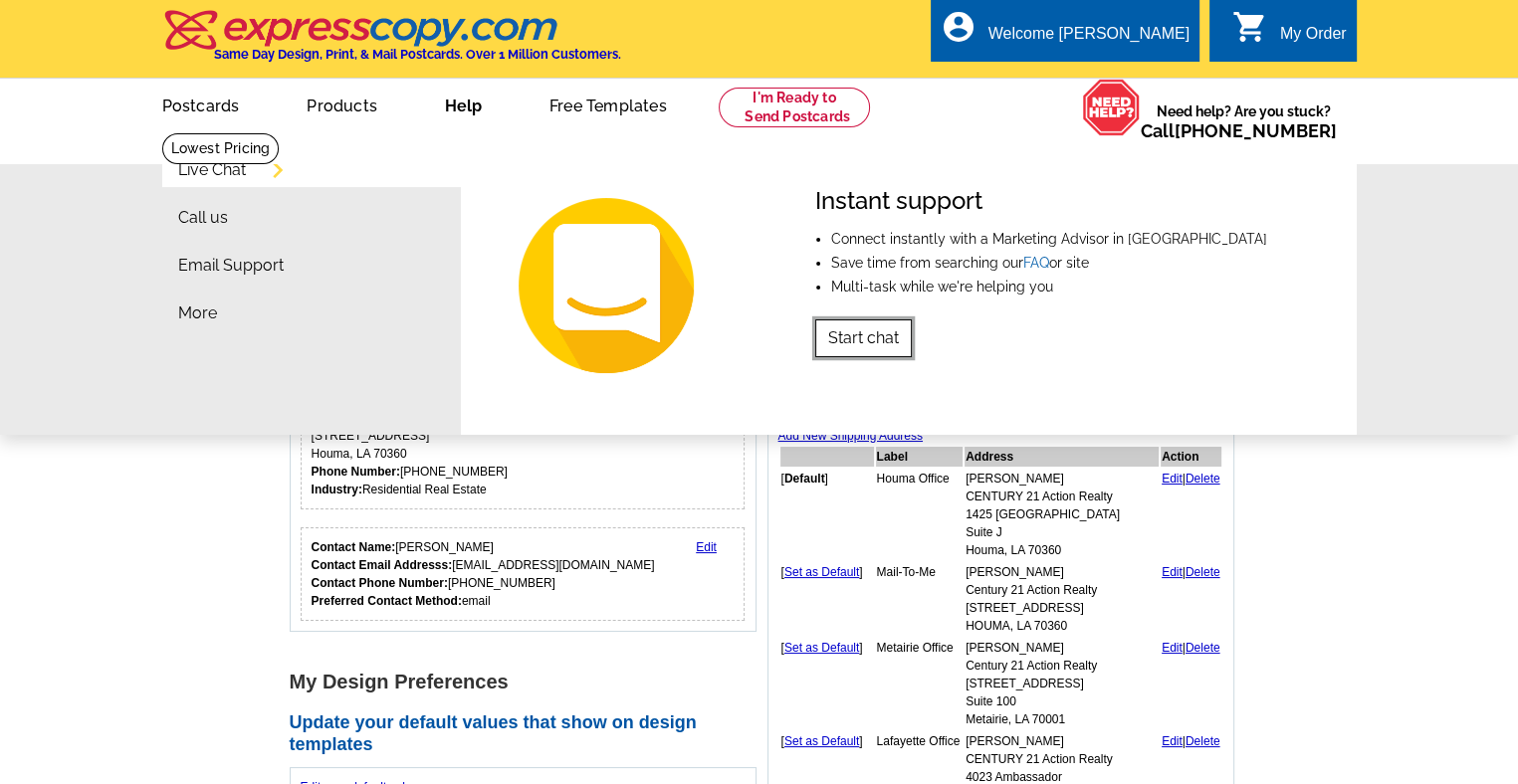 click on "Start chat" at bounding box center [863, 338] 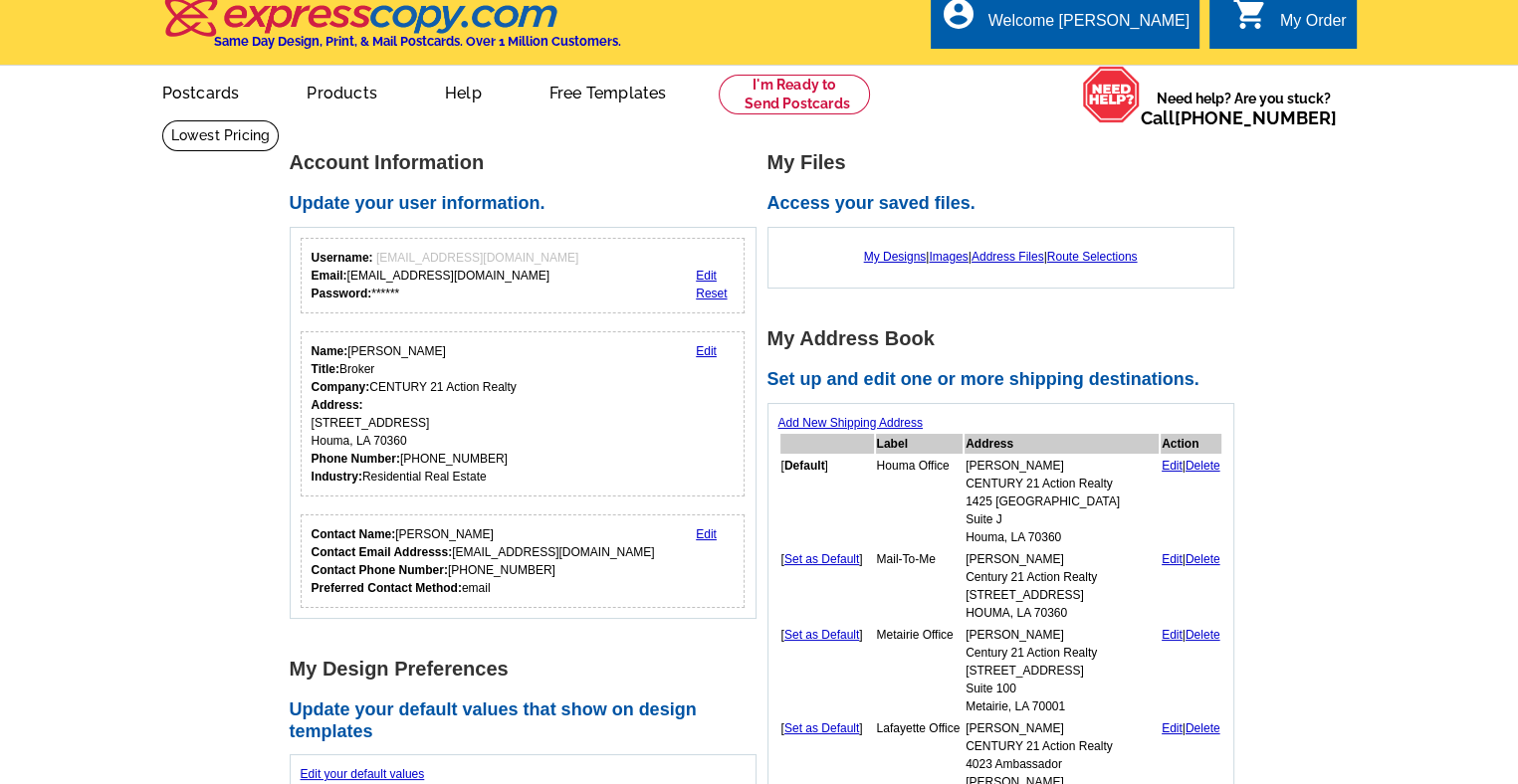 scroll, scrollTop: 0, scrollLeft: 0, axis: both 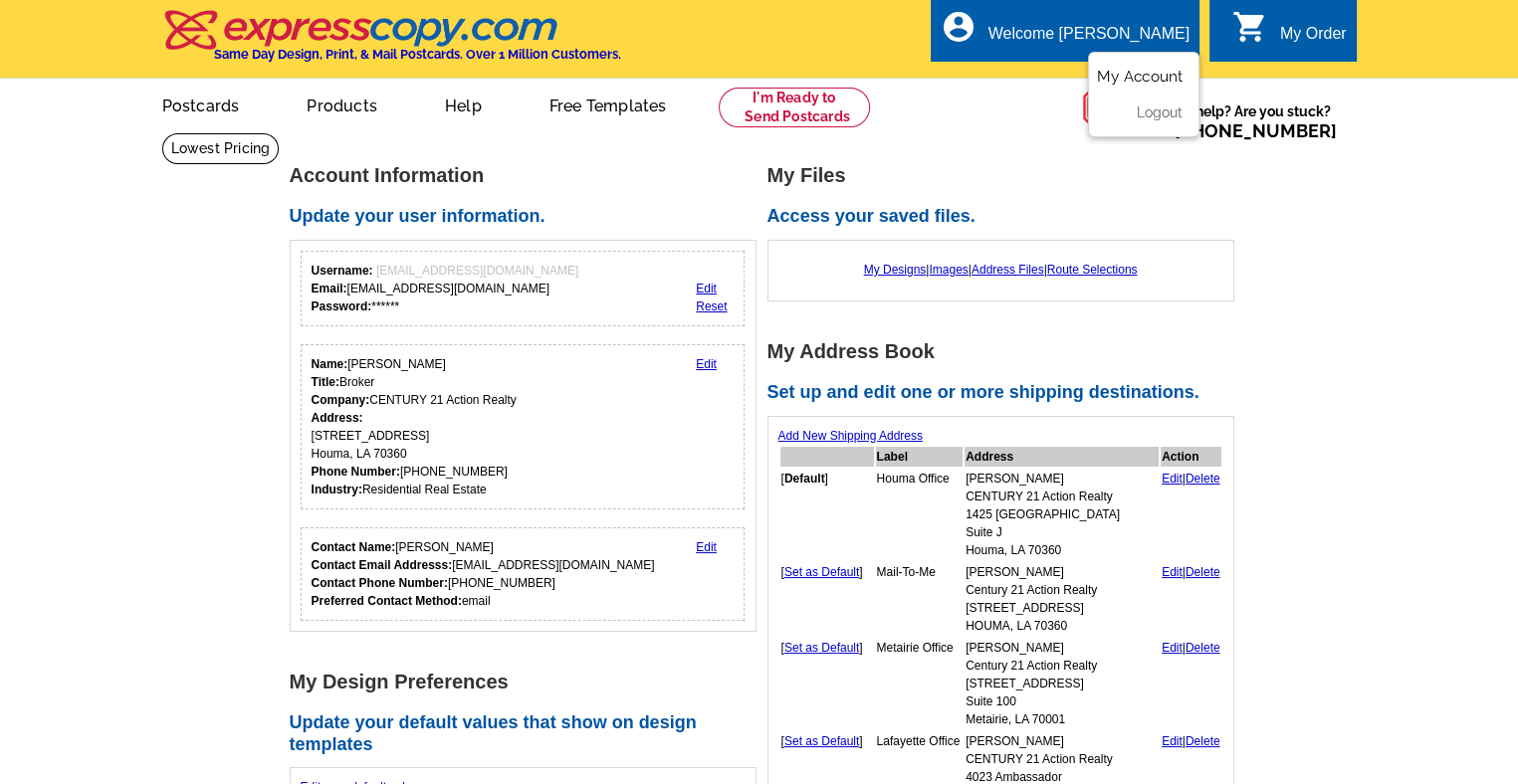 click on "My Account" at bounding box center [1140, 77] 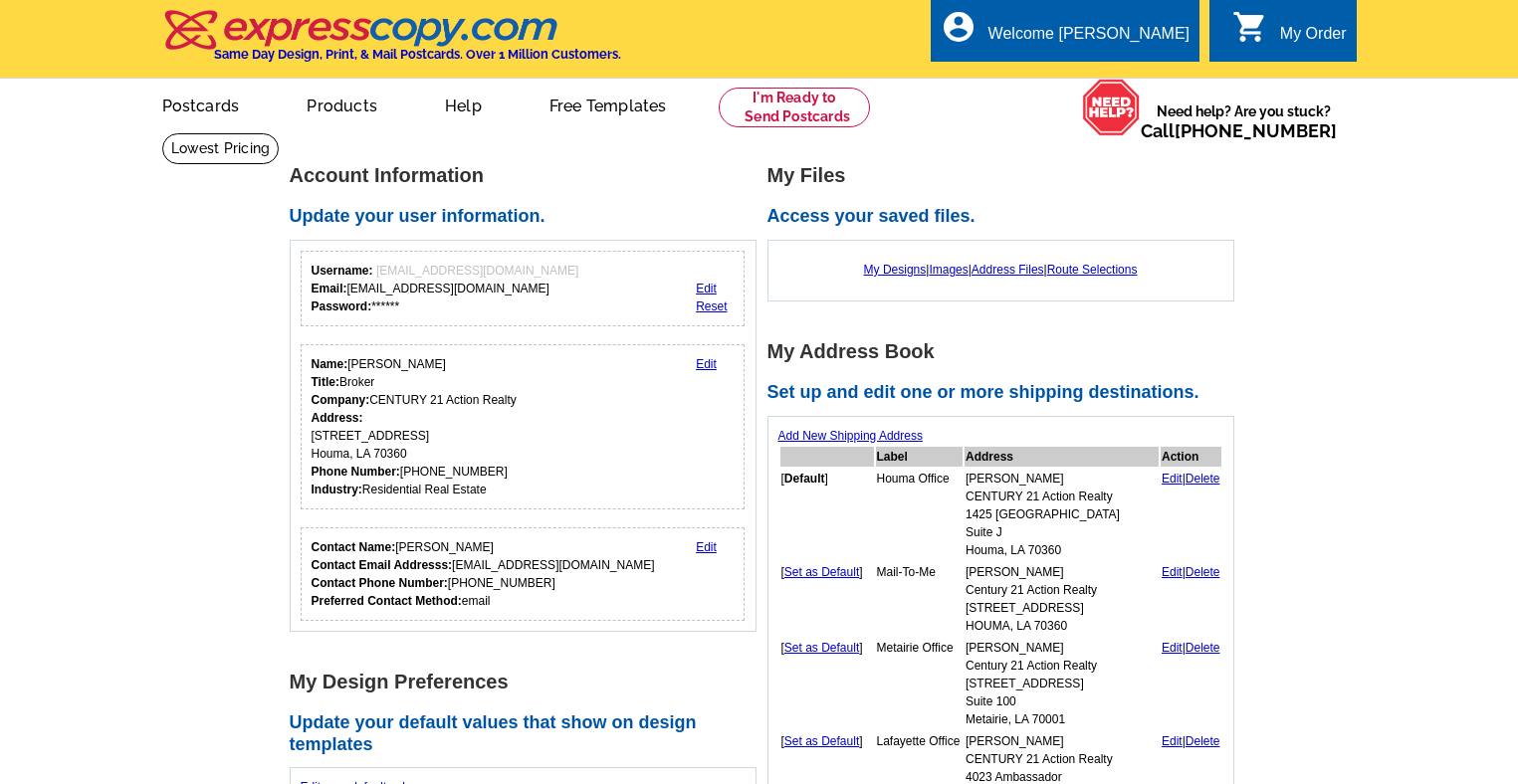 scroll, scrollTop: 0, scrollLeft: 0, axis: both 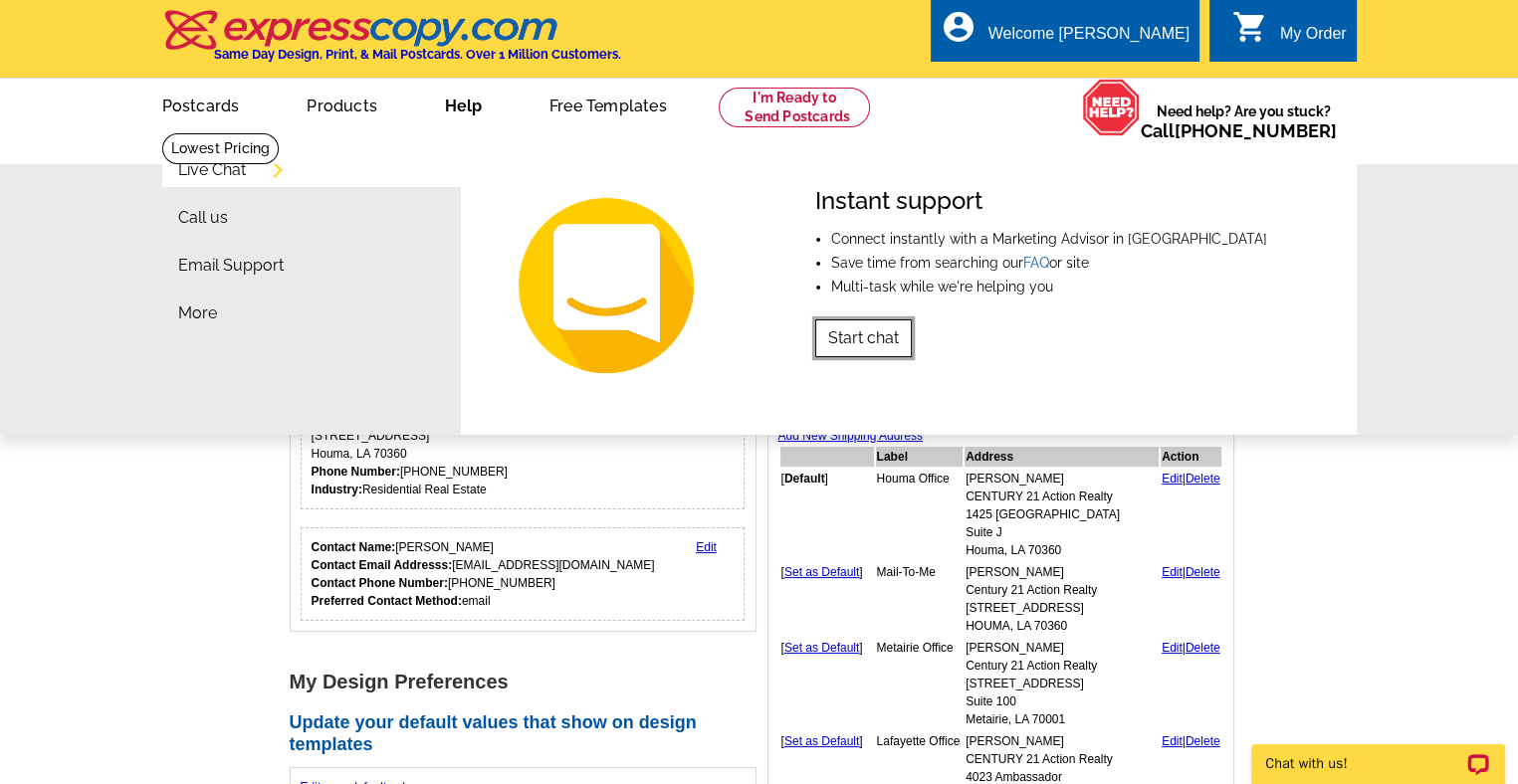 click on "Start chat" at bounding box center [863, 338] 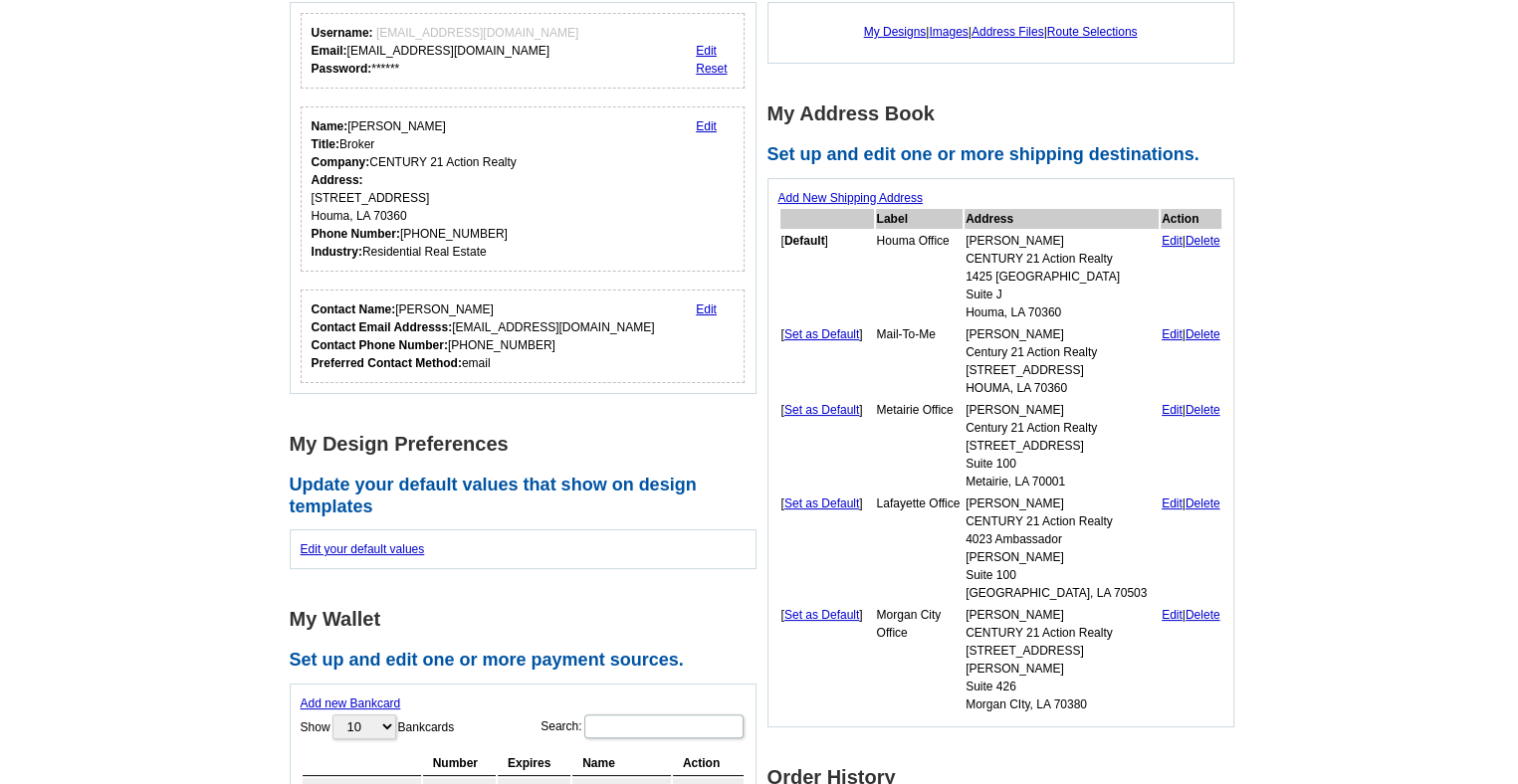 scroll, scrollTop: 239, scrollLeft: 0, axis: vertical 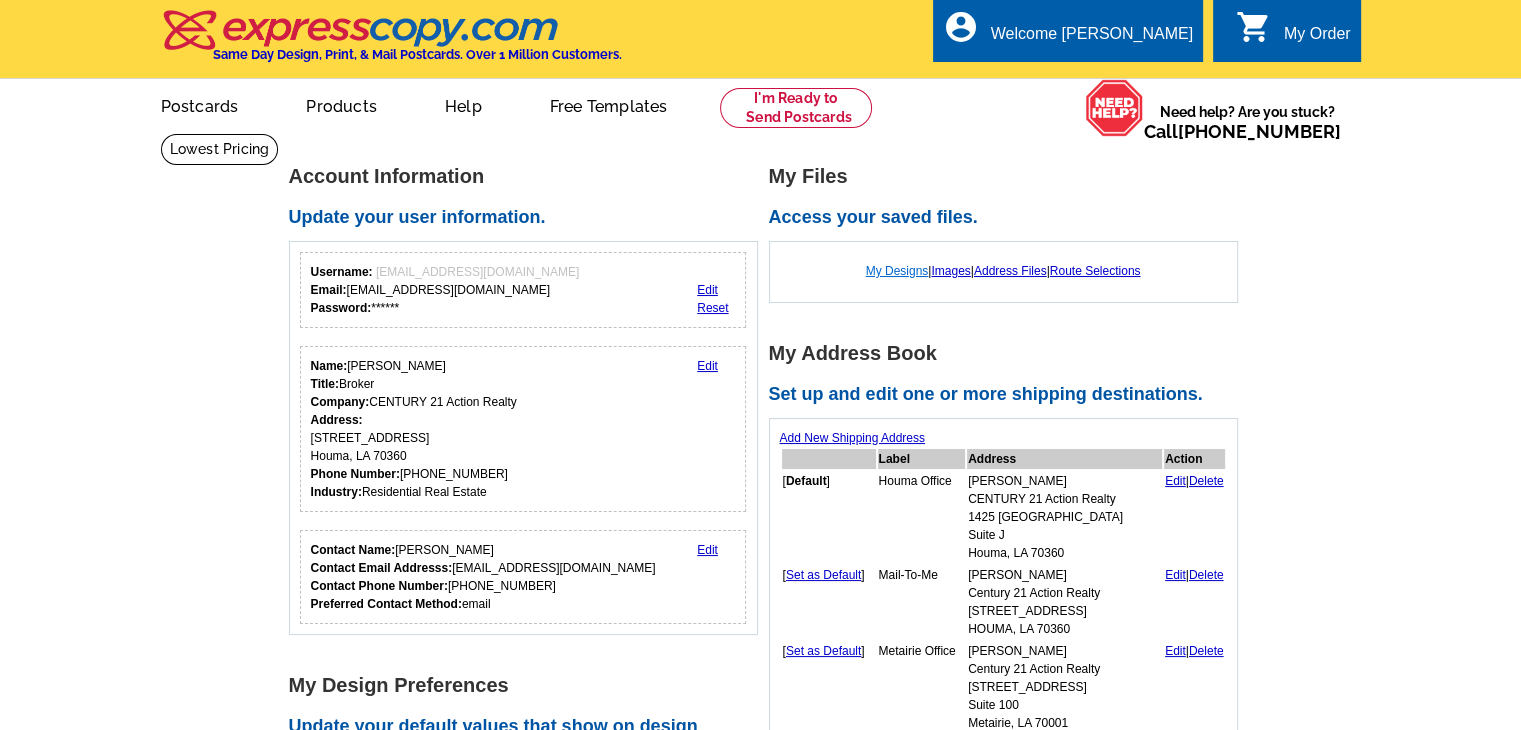 click on "My Designs" at bounding box center (897, 271) 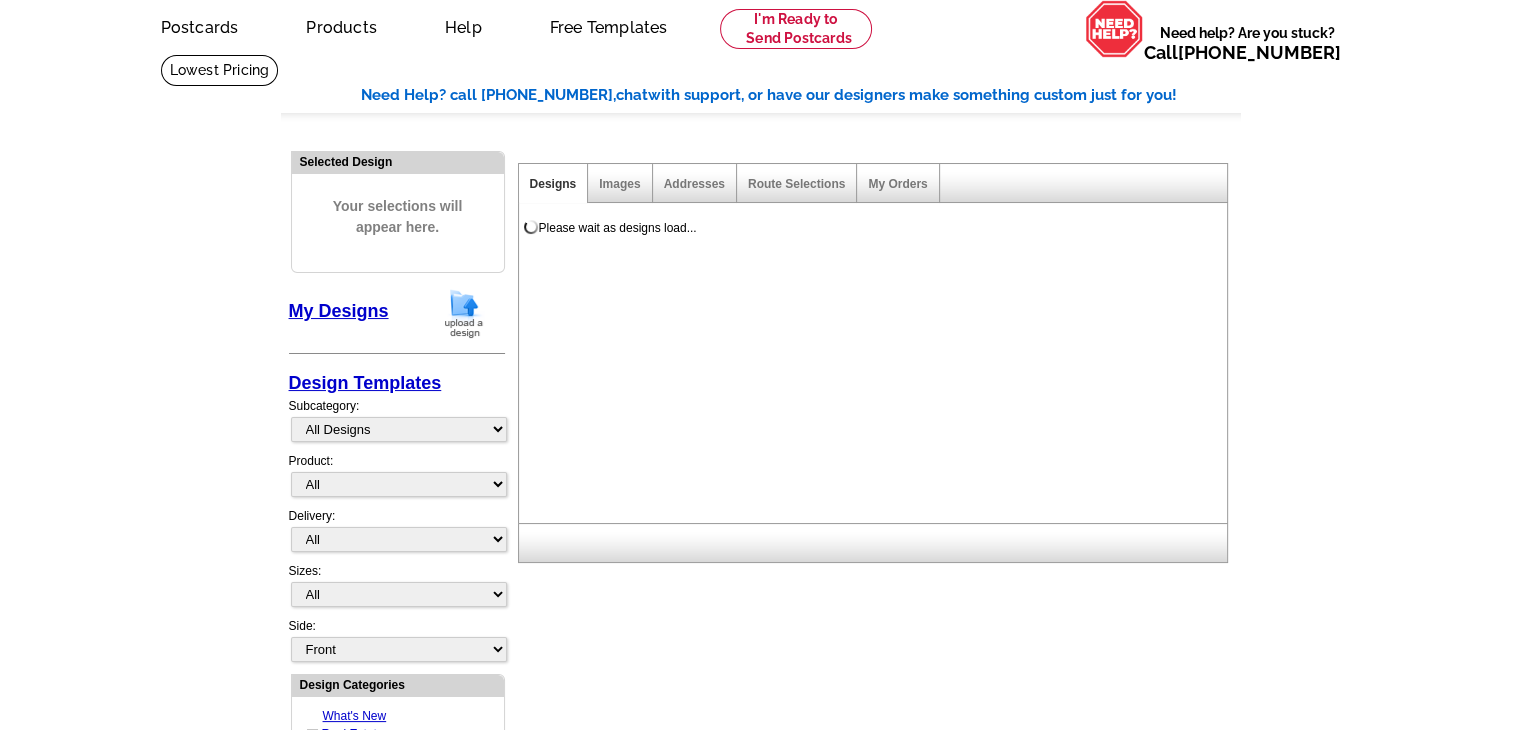 scroll, scrollTop: 80, scrollLeft: 0, axis: vertical 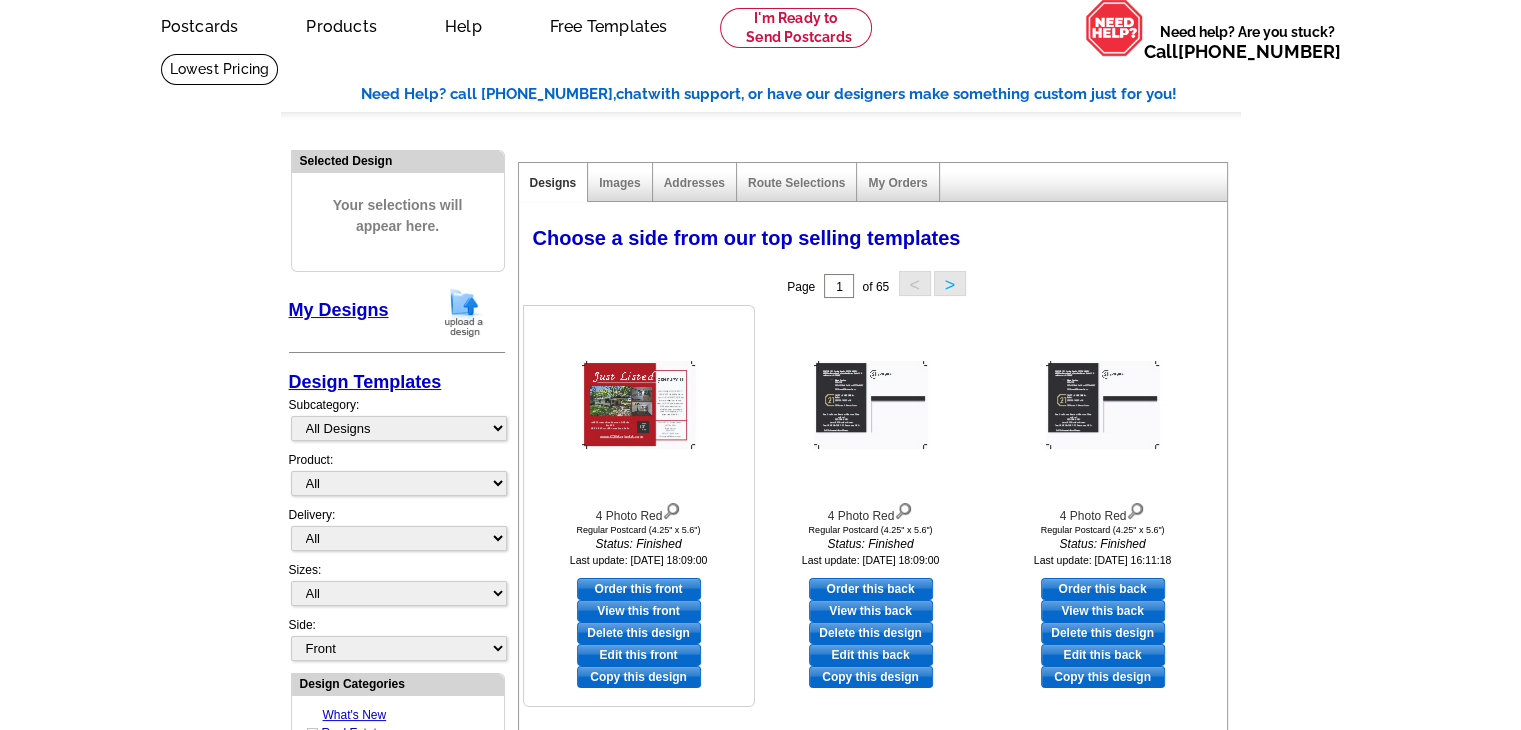 click on "Edit this front" at bounding box center (639, 655) 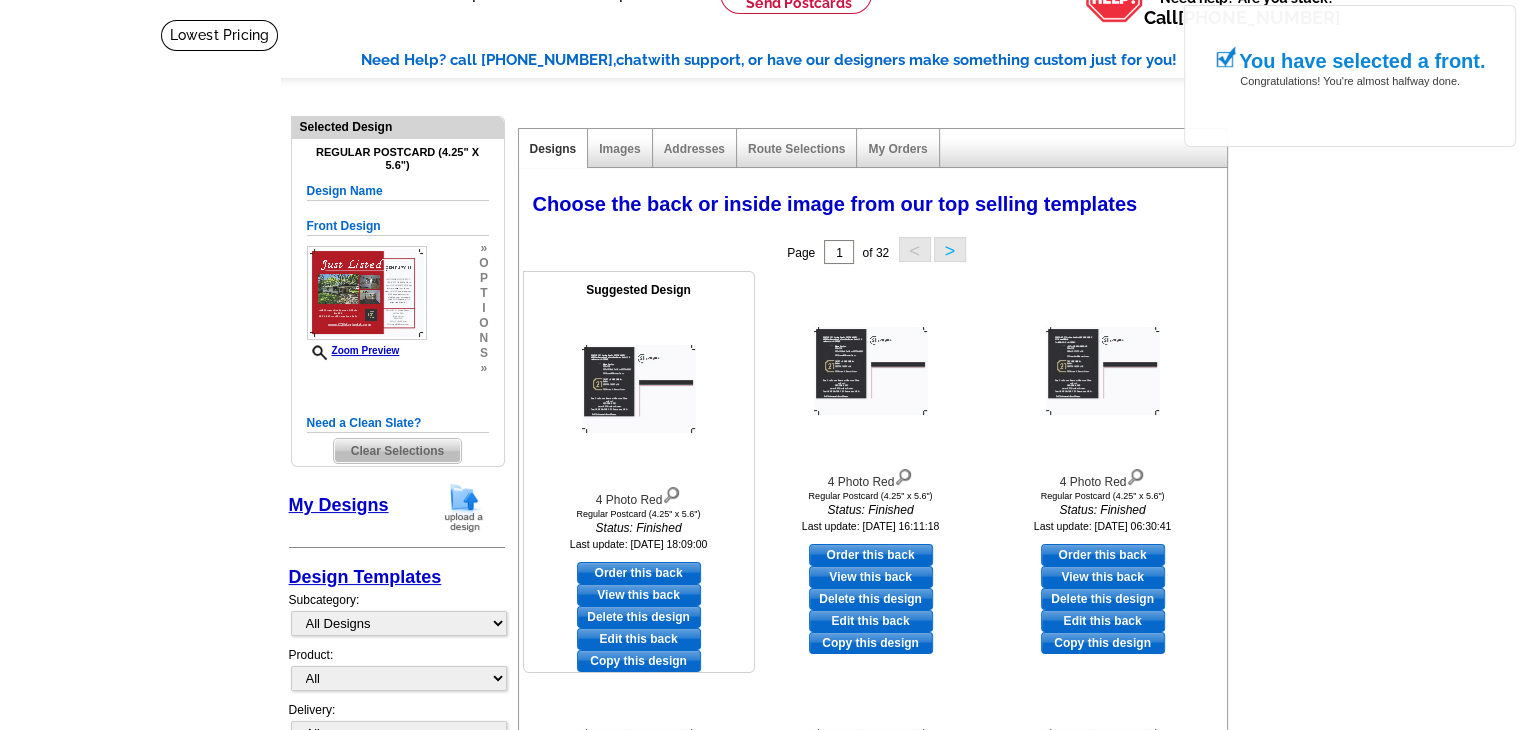 scroll, scrollTop: 115, scrollLeft: 0, axis: vertical 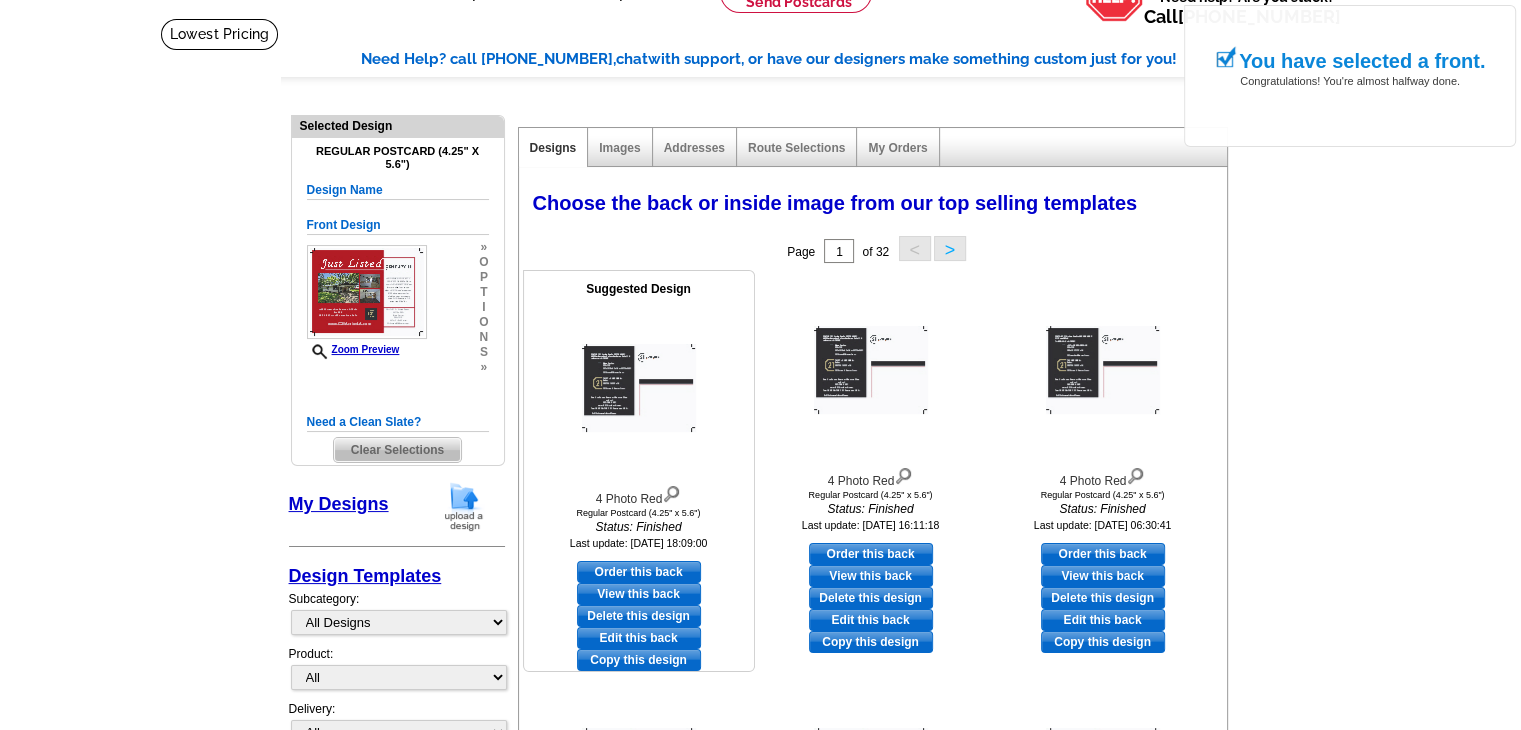 click on "Edit this back" at bounding box center [639, 638] 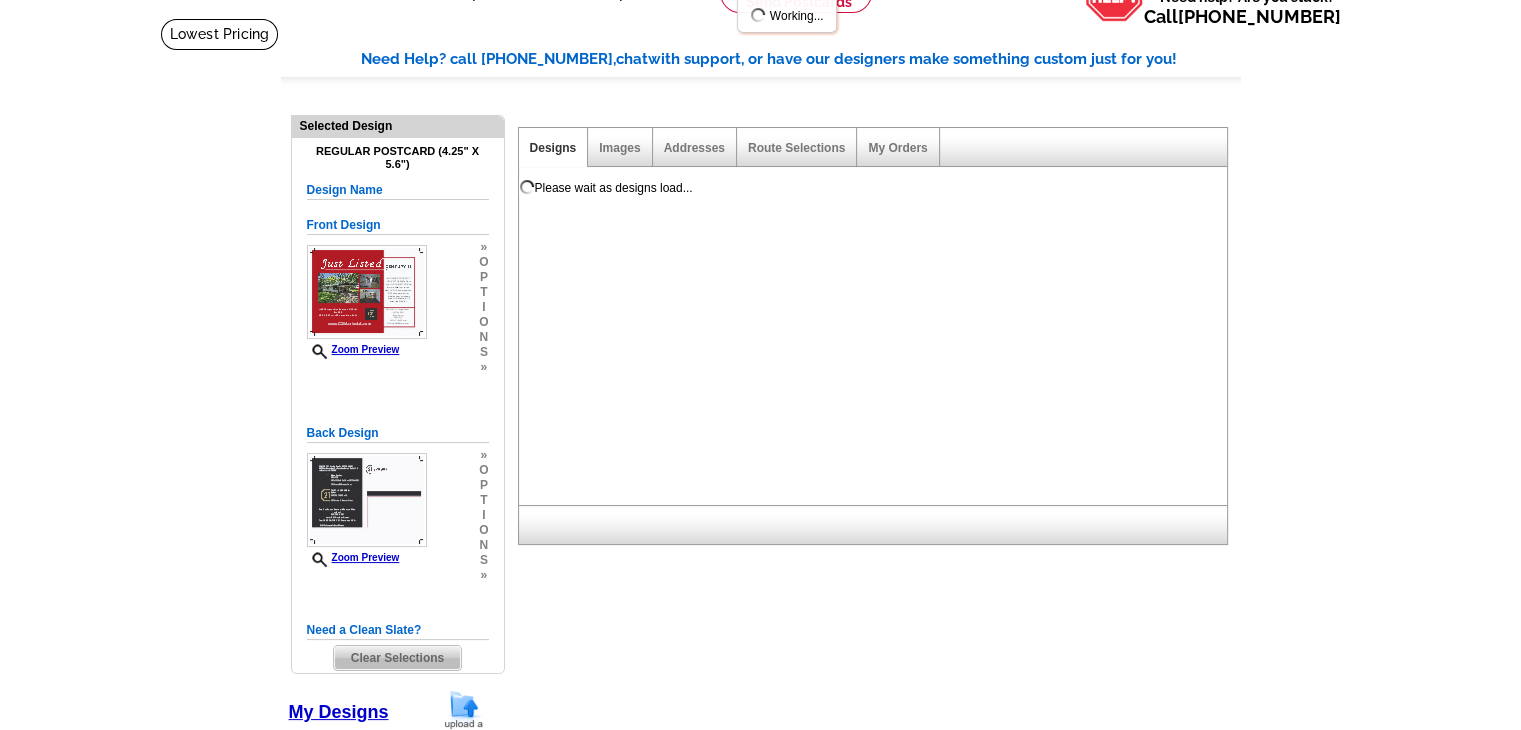scroll, scrollTop: 0, scrollLeft: 0, axis: both 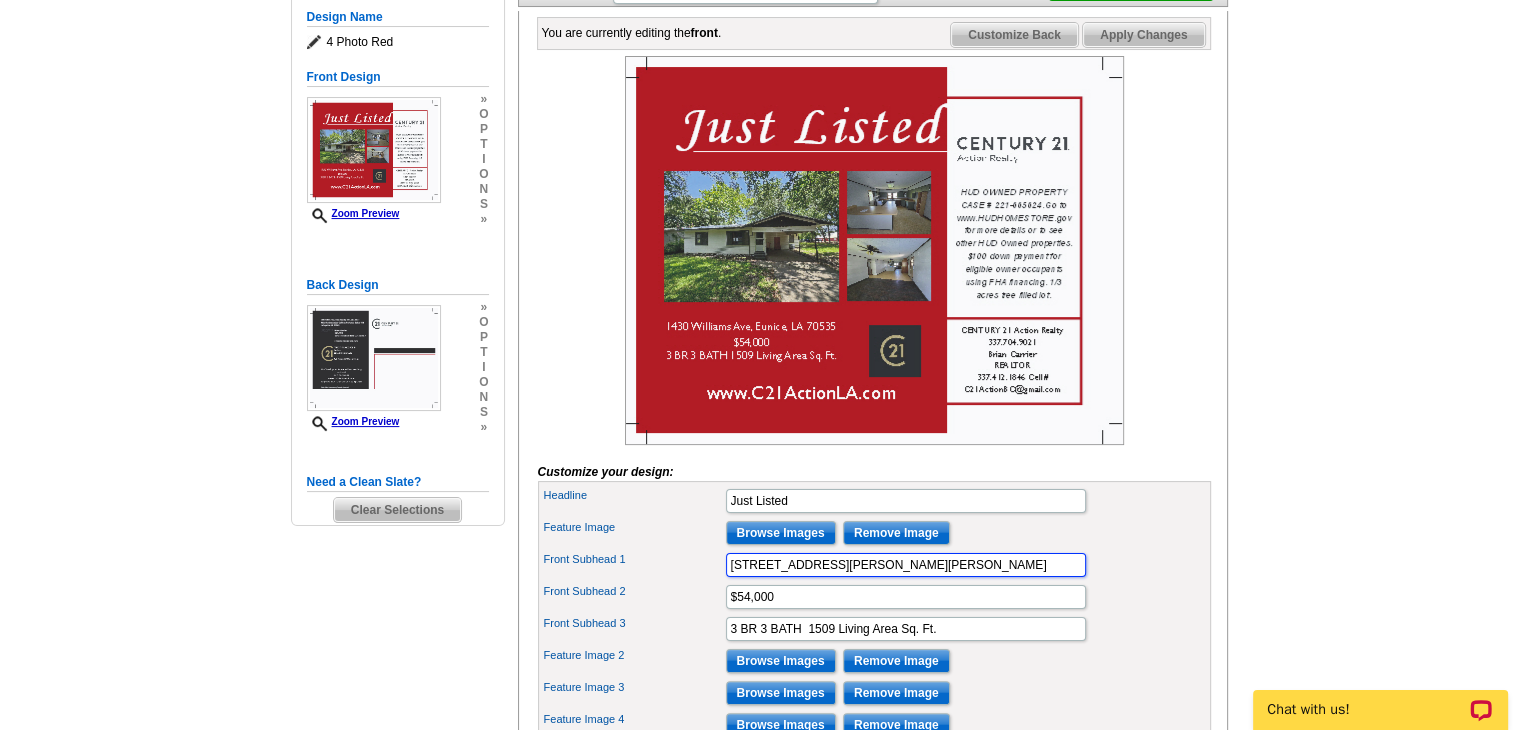 drag, startPoint x: 944, startPoint y: 593, endPoint x: 632, endPoint y: 593, distance: 312 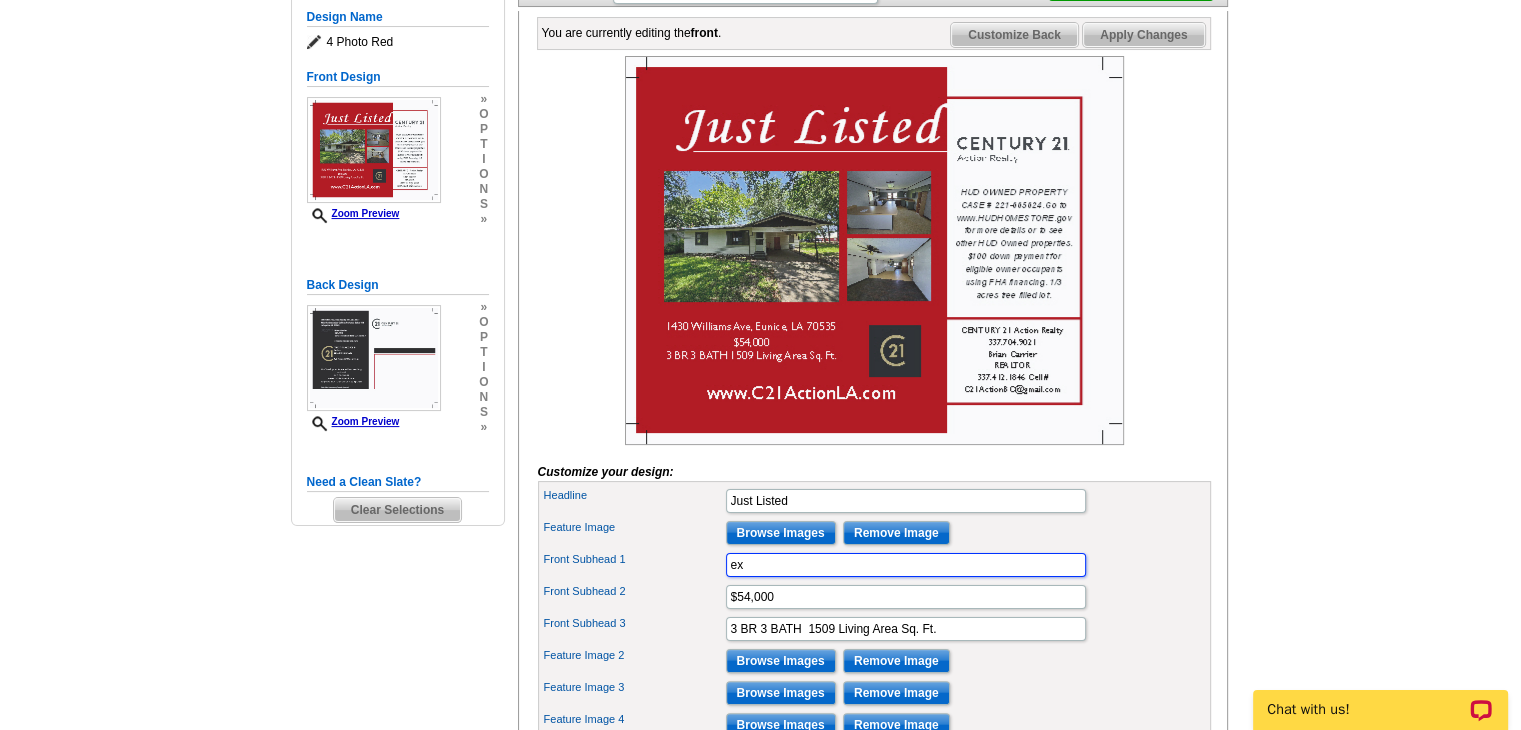 type on "e" 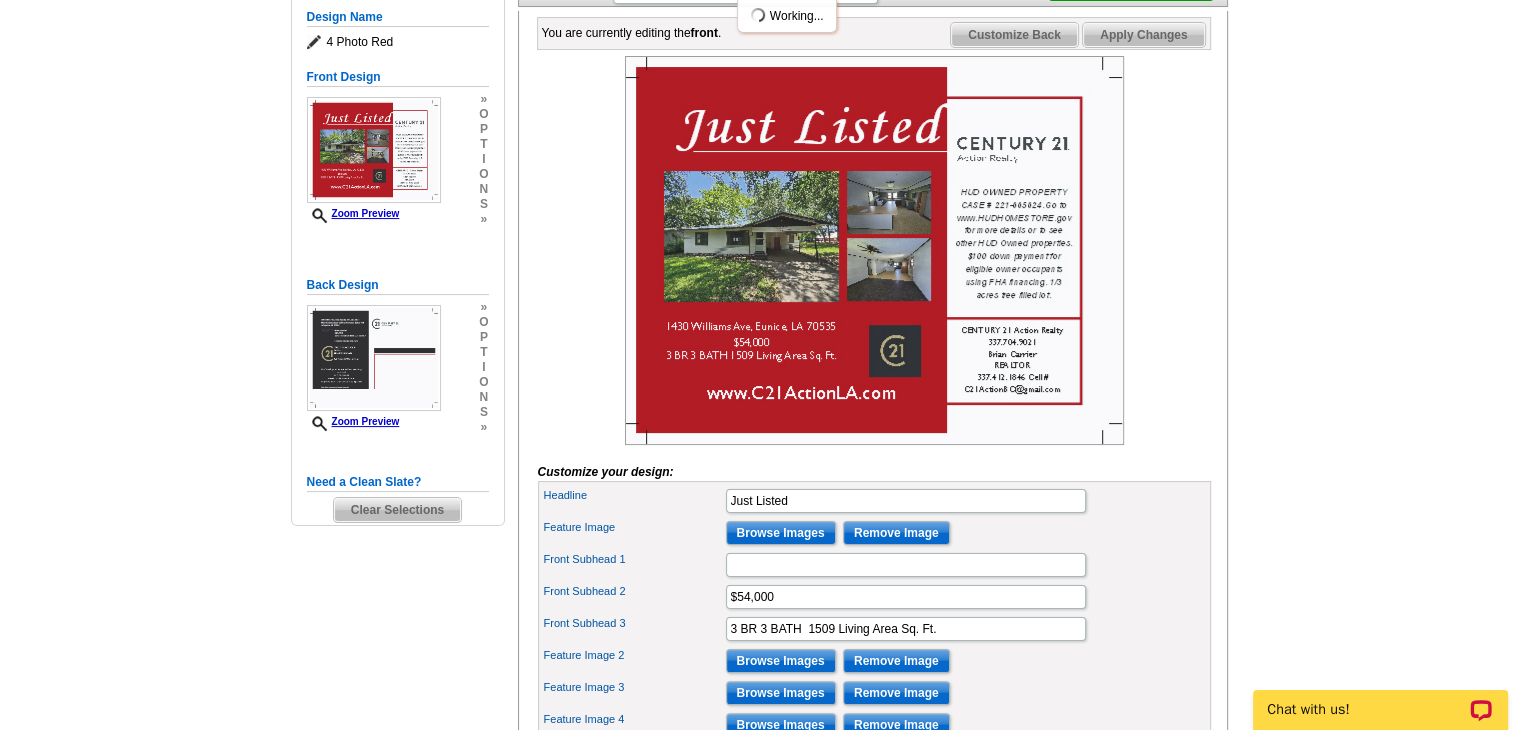 scroll, scrollTop: 0, scrollLeft: 0, axis: both 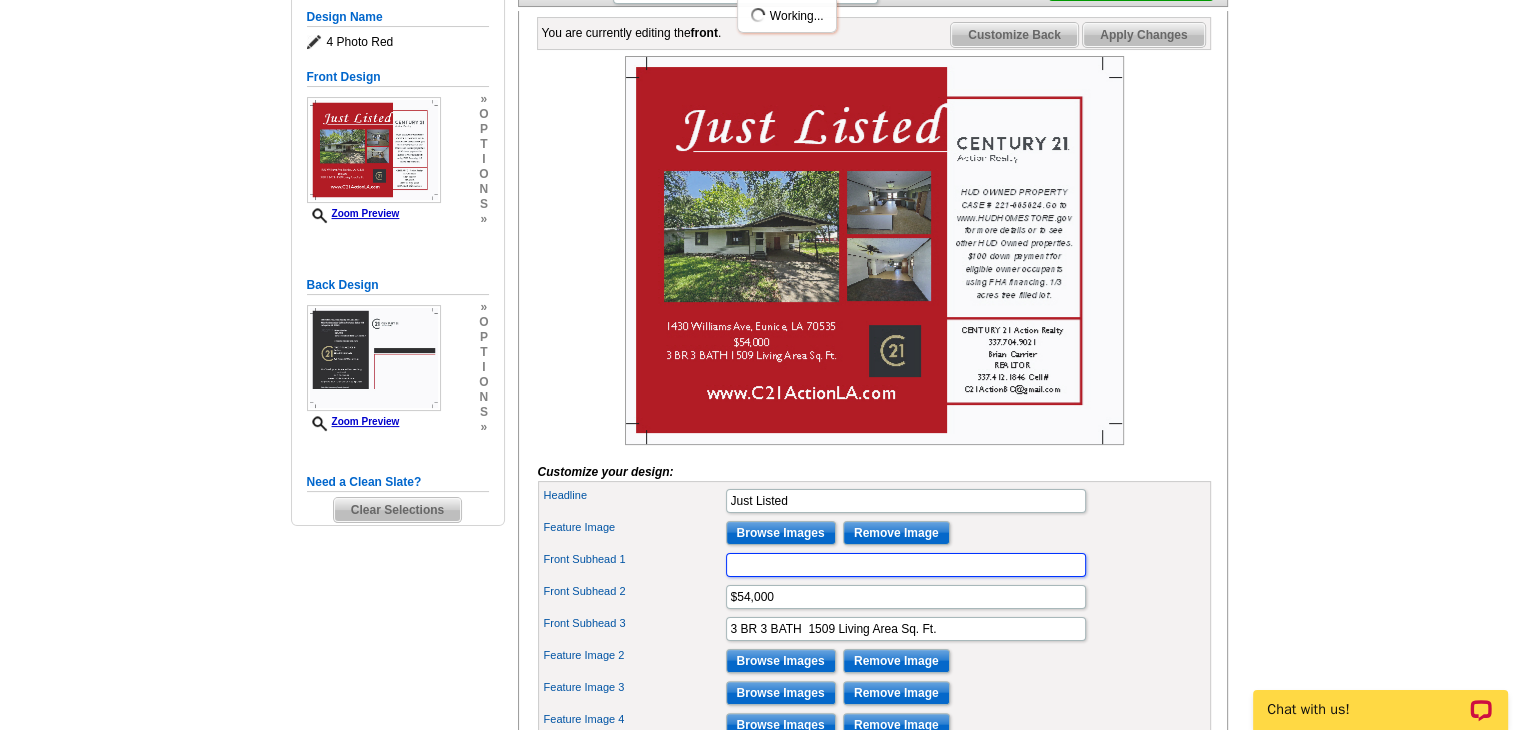 paste on "311 N Fieldspan Road, Scott, LA 70583" 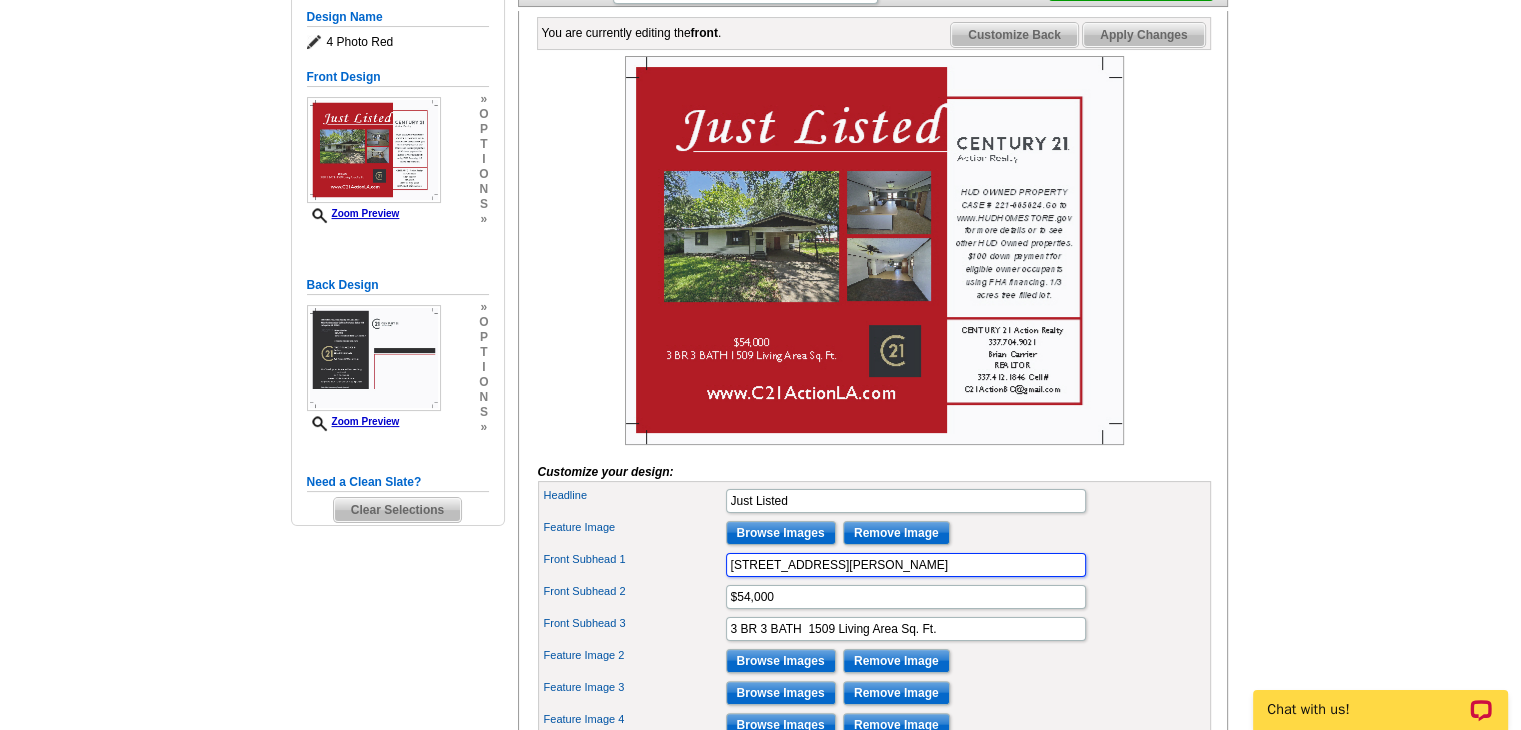 type on "311 N Fieldspan Road, Scott, LA 70583" 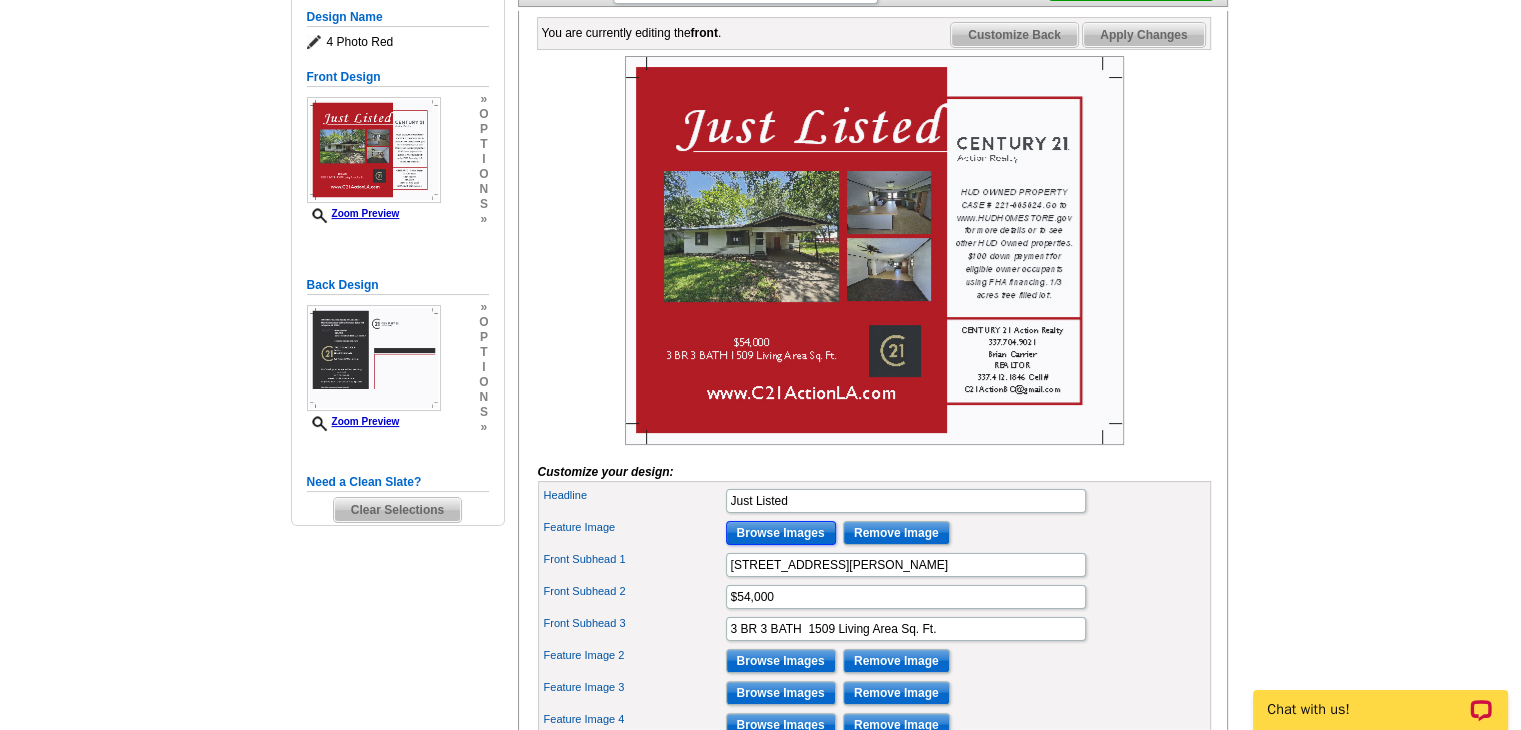 click on "Browse Images" at bounding box center [781, 533] 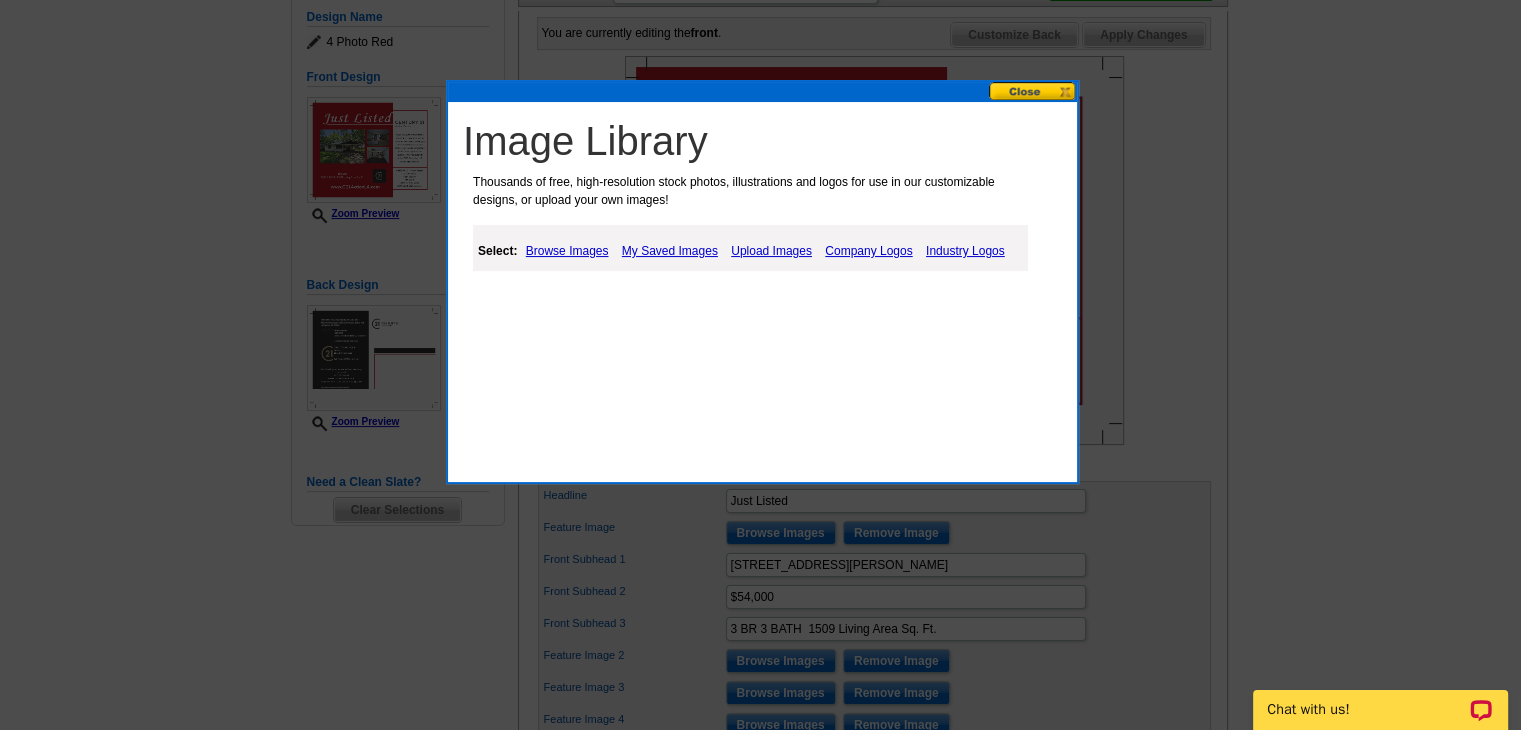 click on "Upload Images" at bounding box center [771, 251] 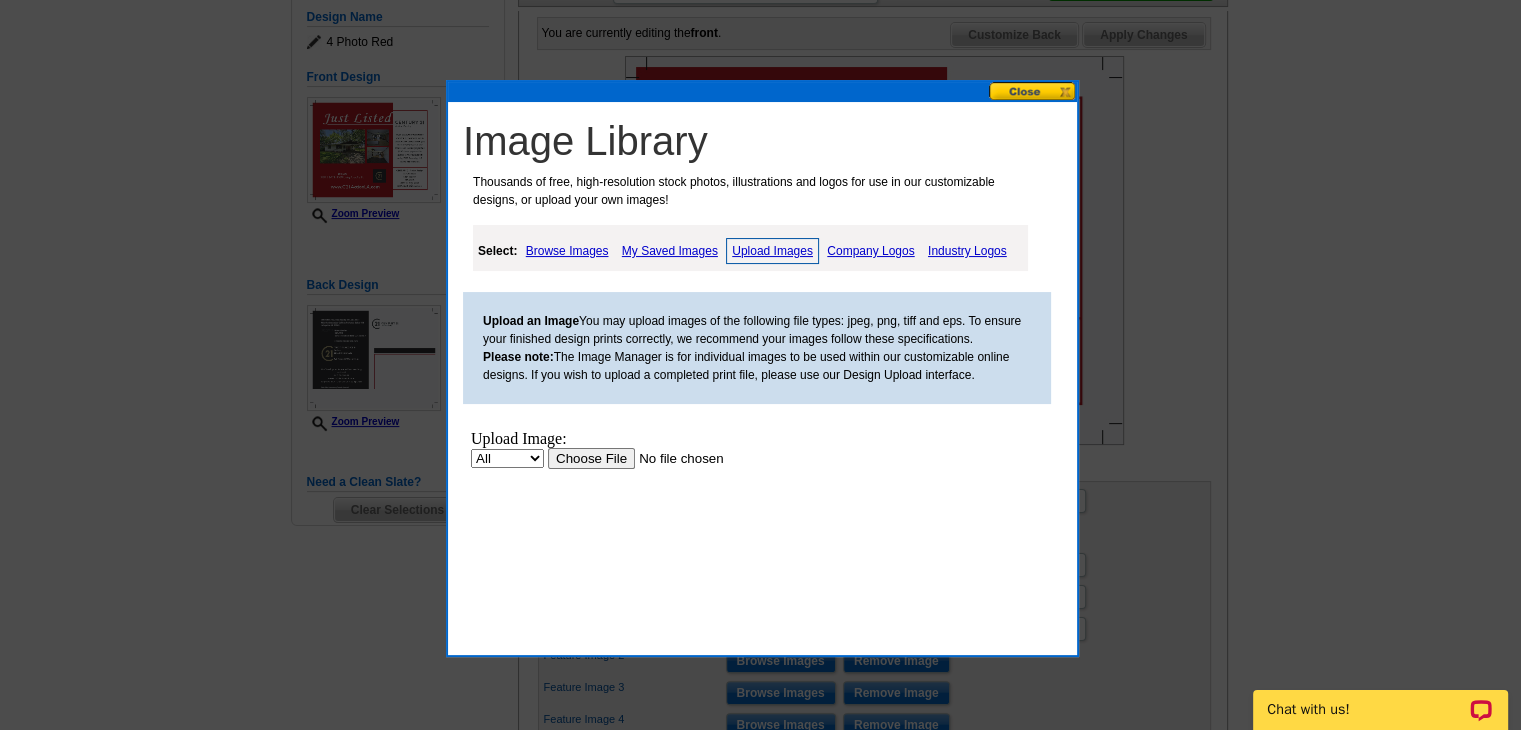 scroll, scrollTop: 0, scrollLeft: 0, axis: both 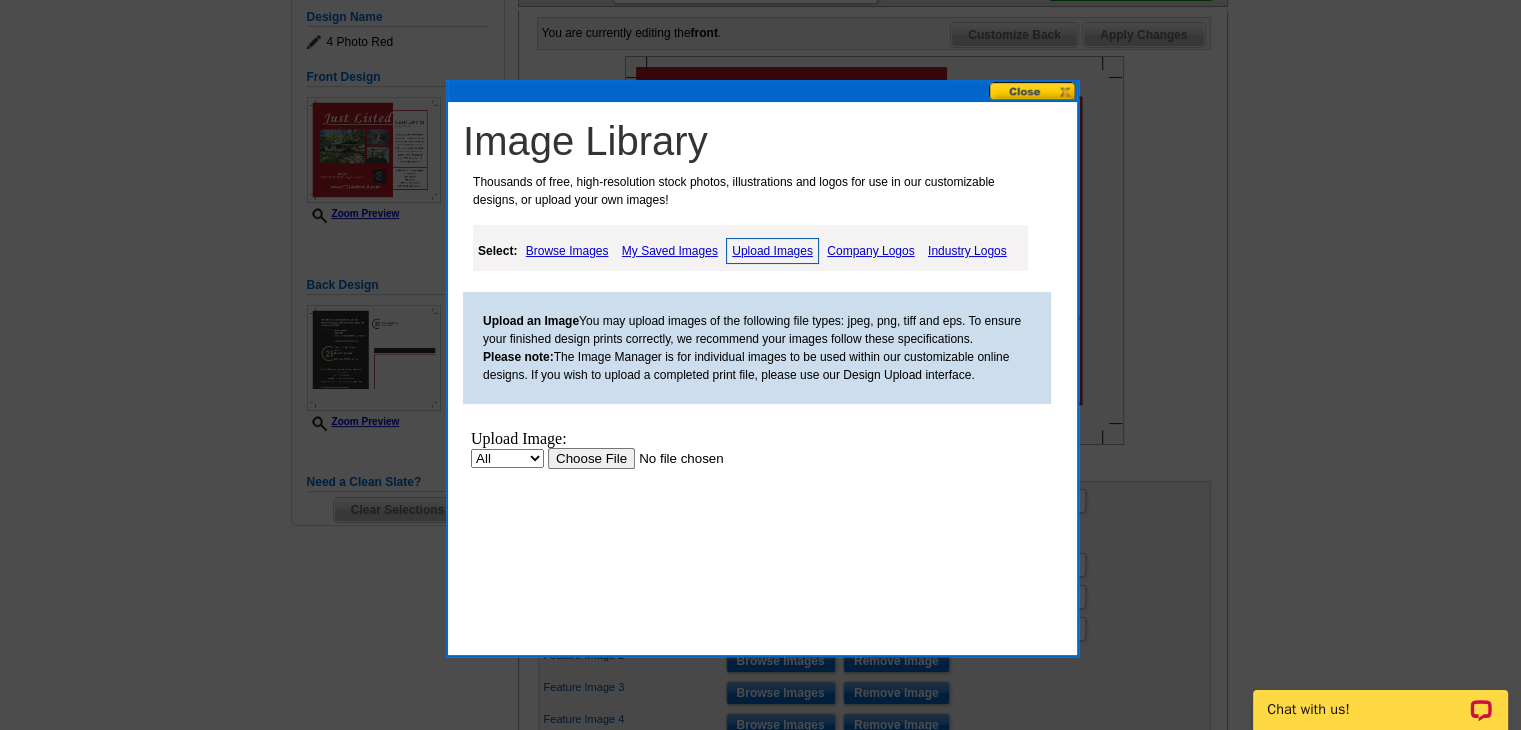 click at bounding box center [674, 458] 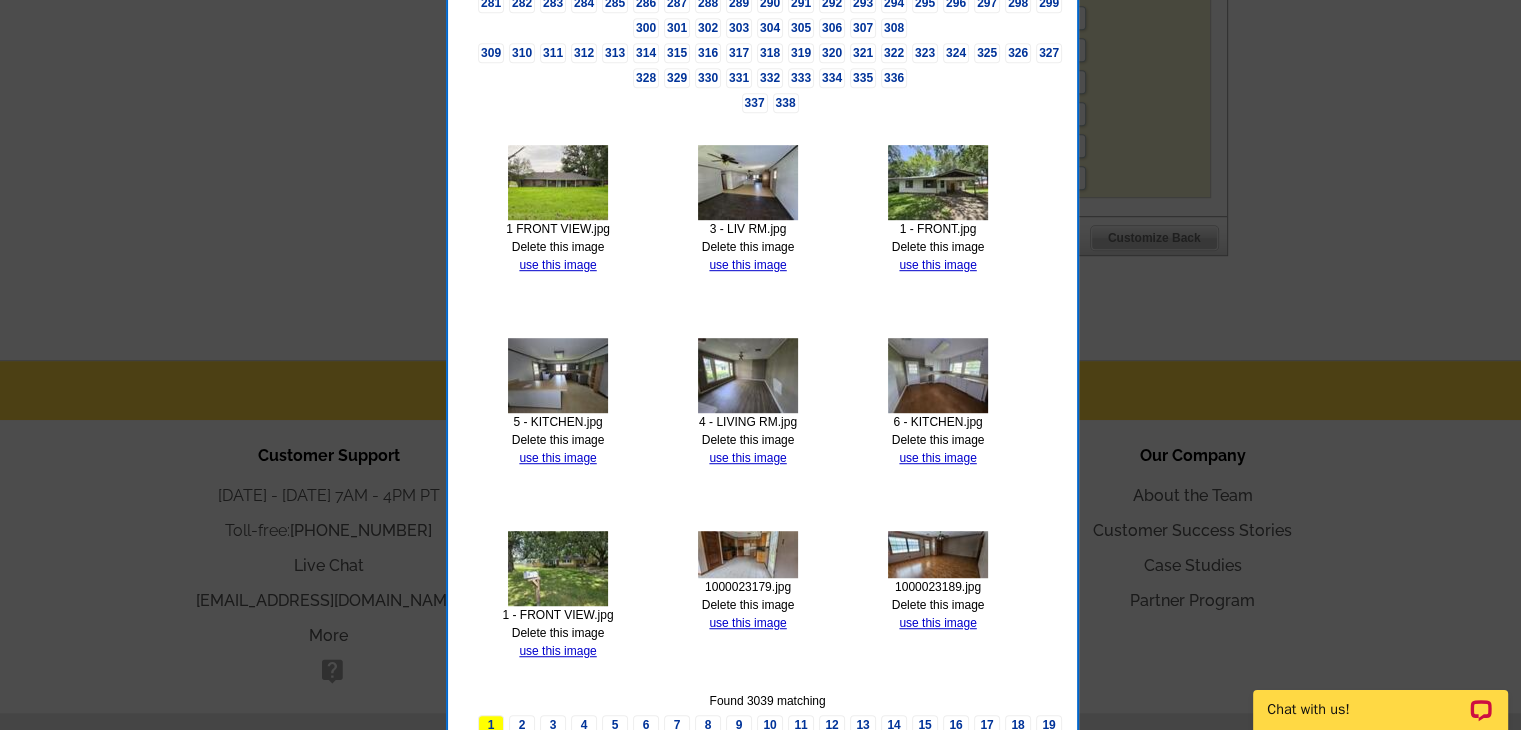 scroll, scrollTop: 1144, scrollLeft: 0, axis: vertical 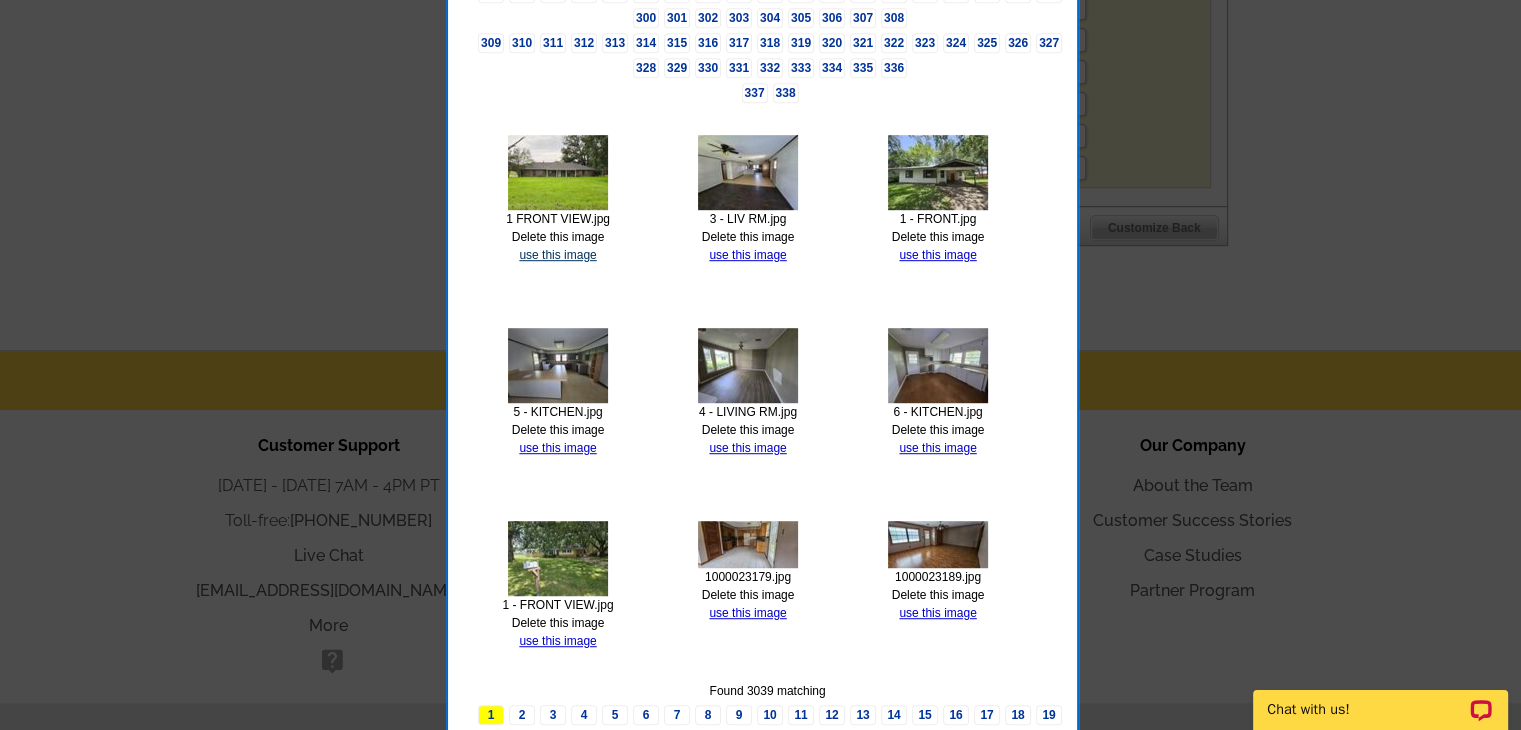 click on "use this image" at bounding box center (557, 255) 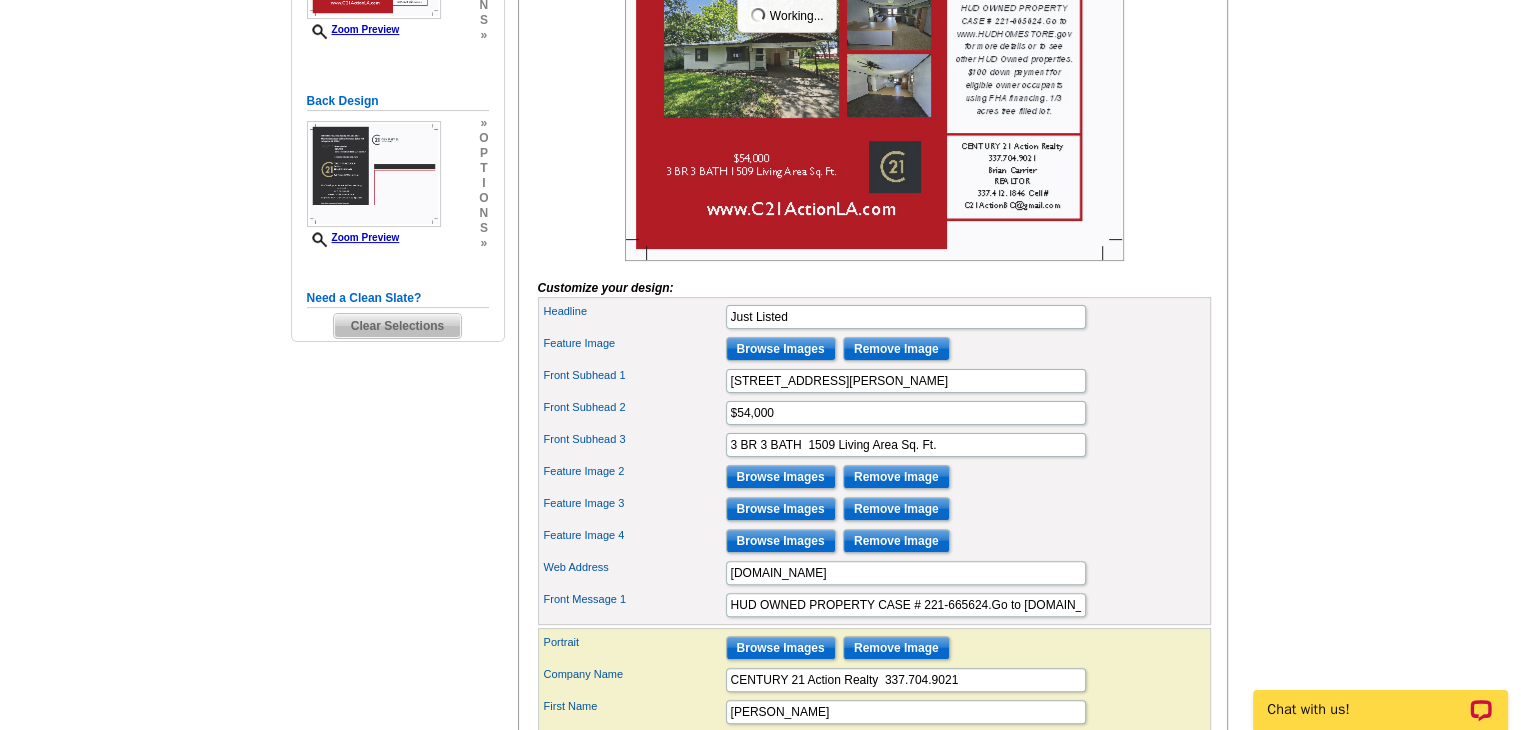 scroll, scrollTop: 474, scrollLeft: 0, axis: vertical 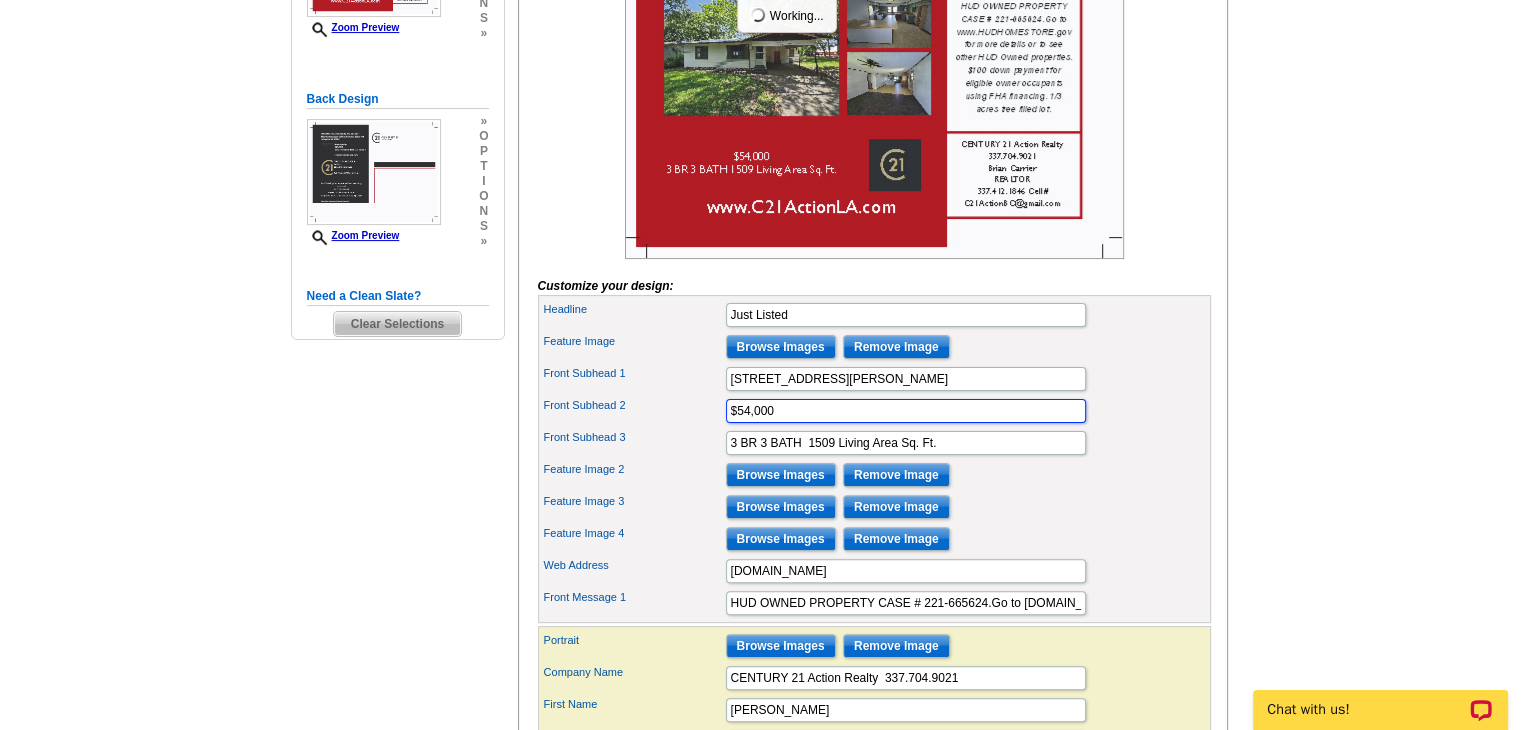 click on "$54,000" at bounding box center (906, 411) 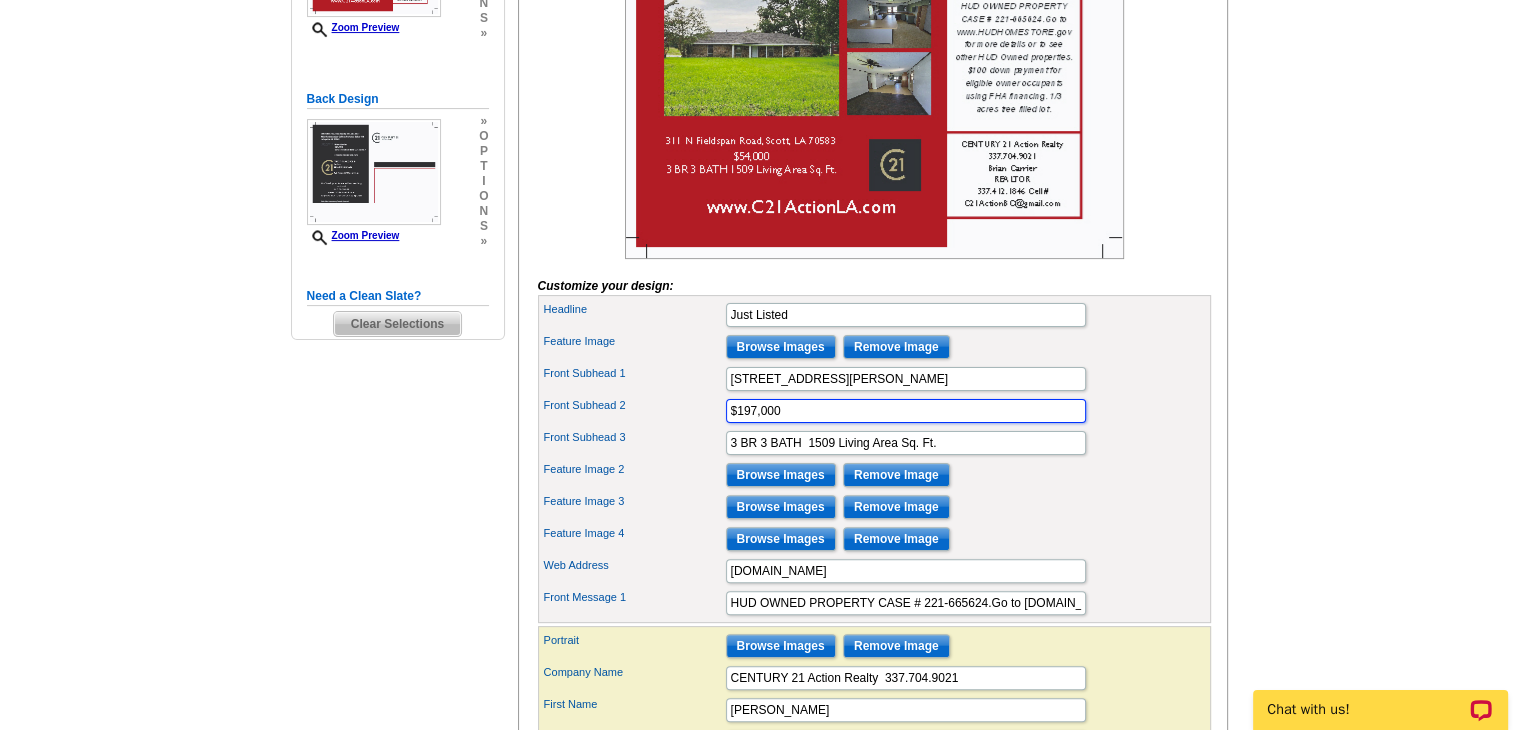 type on "$197,000" 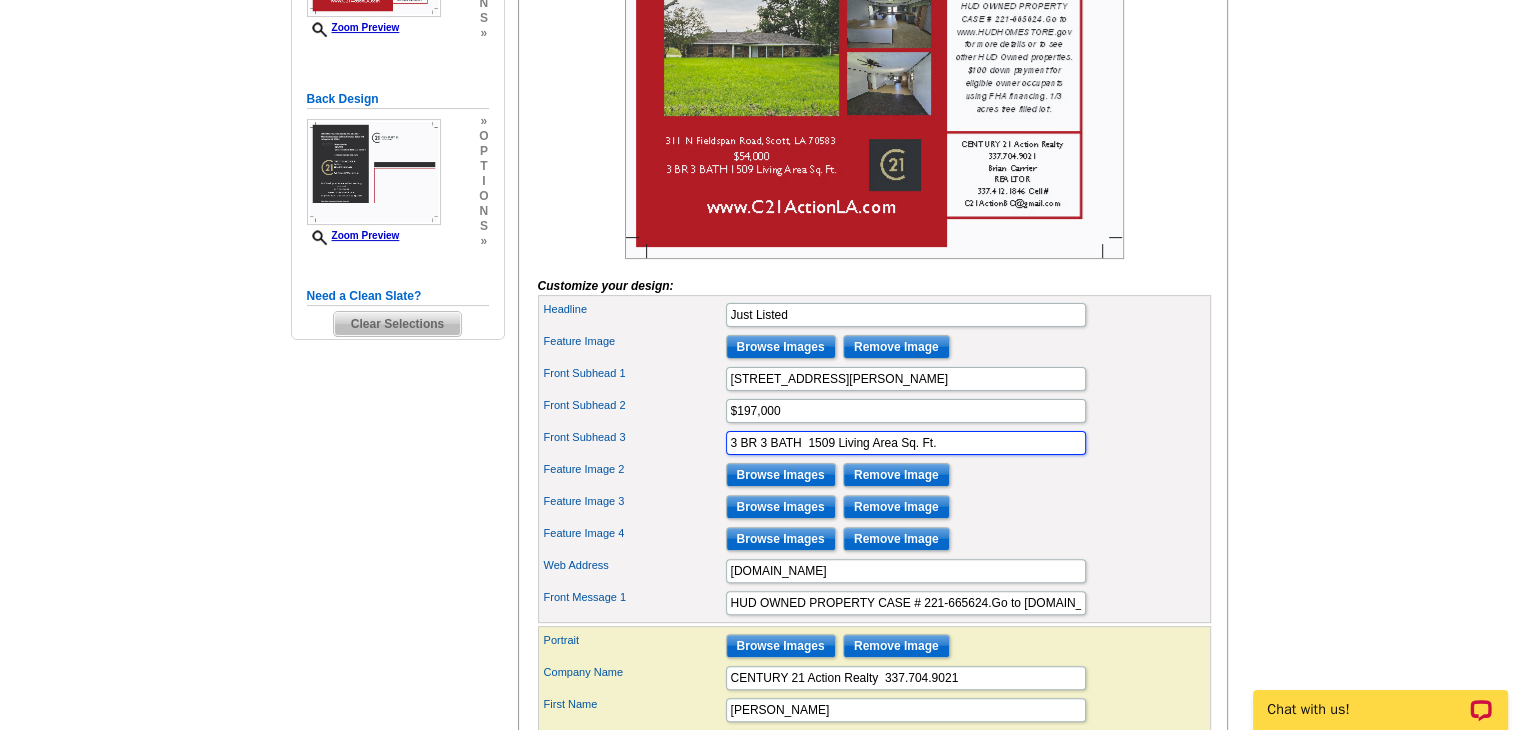 click on "3 BR 3 BATH  1509 Living Area Sq. Ft." at bounding box center [906, 443] 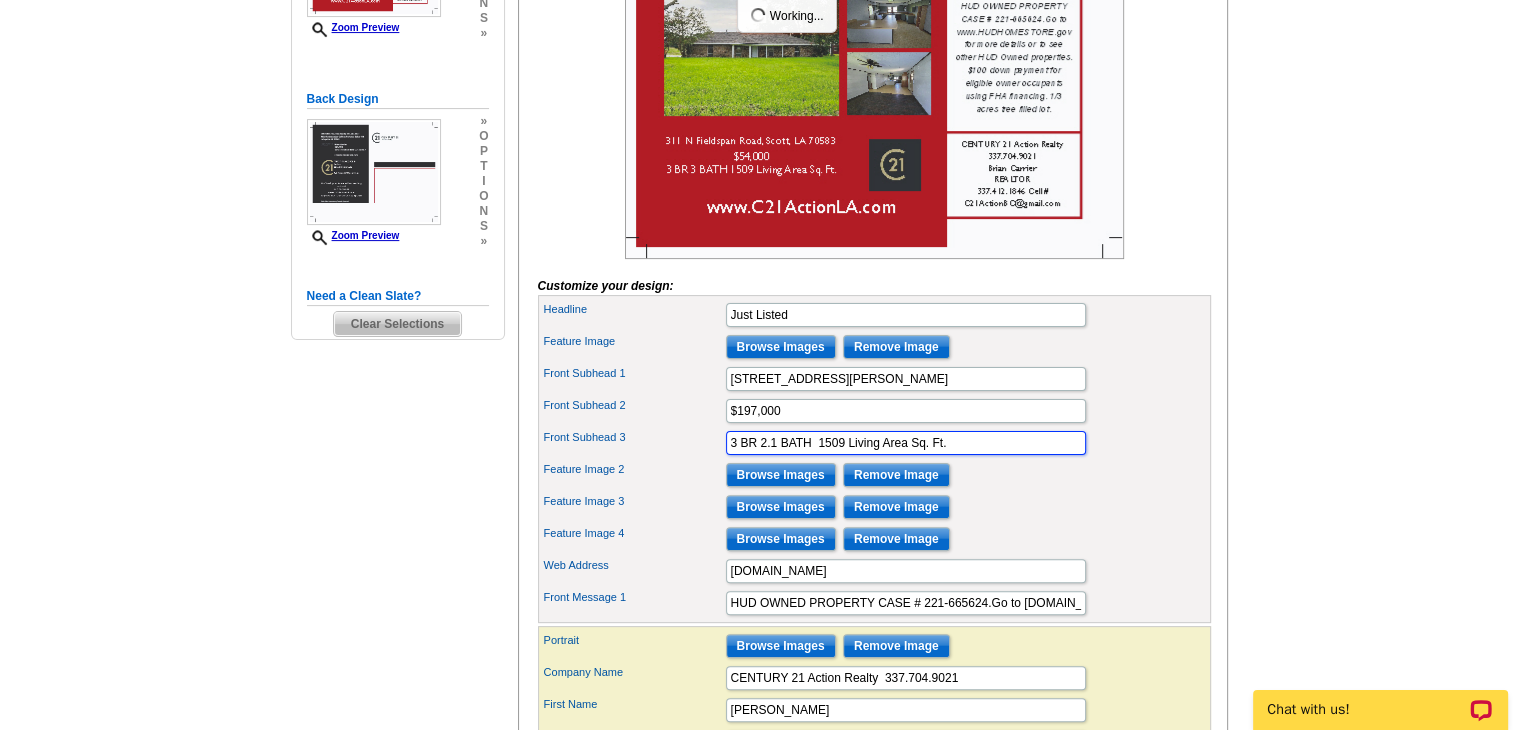 click on "3 BR 2.1 BATH  1509 Living Area Sq. Ft." at bounding box center [906, 443] 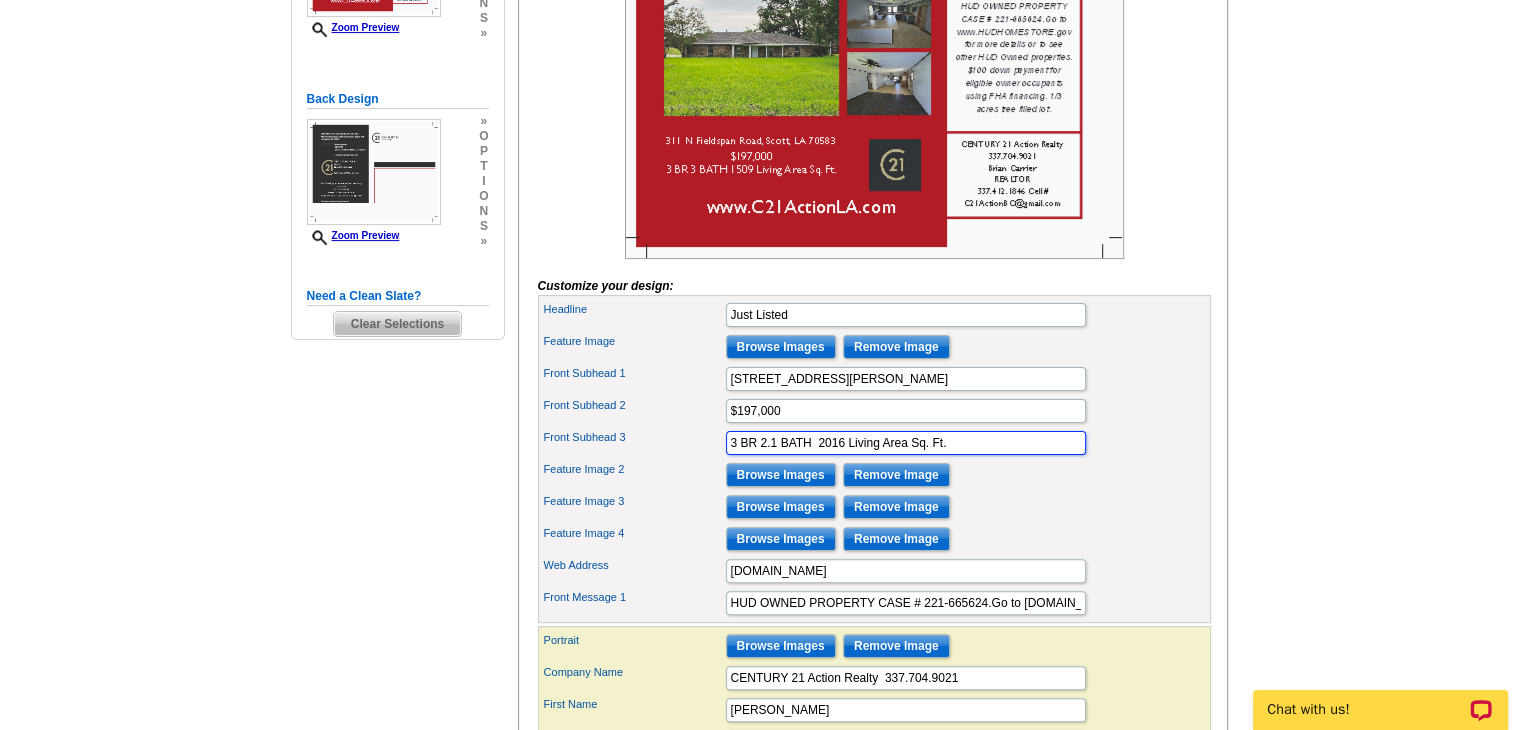 scroll, scrollTop: 491, scrollLeft: 0, axis: vertical 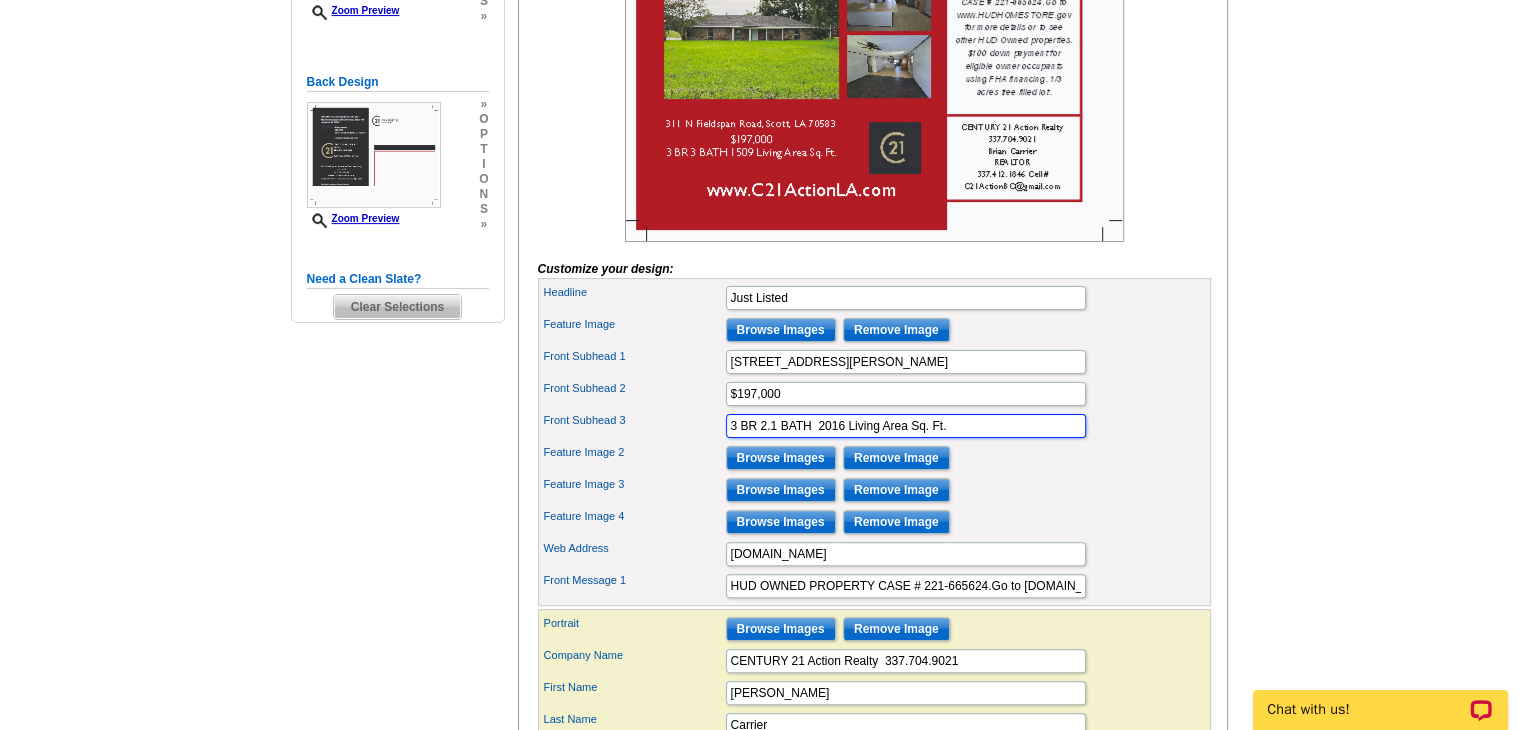 type on "3 BR 2.1 BATH  2016 Living Area Sq. Ft." 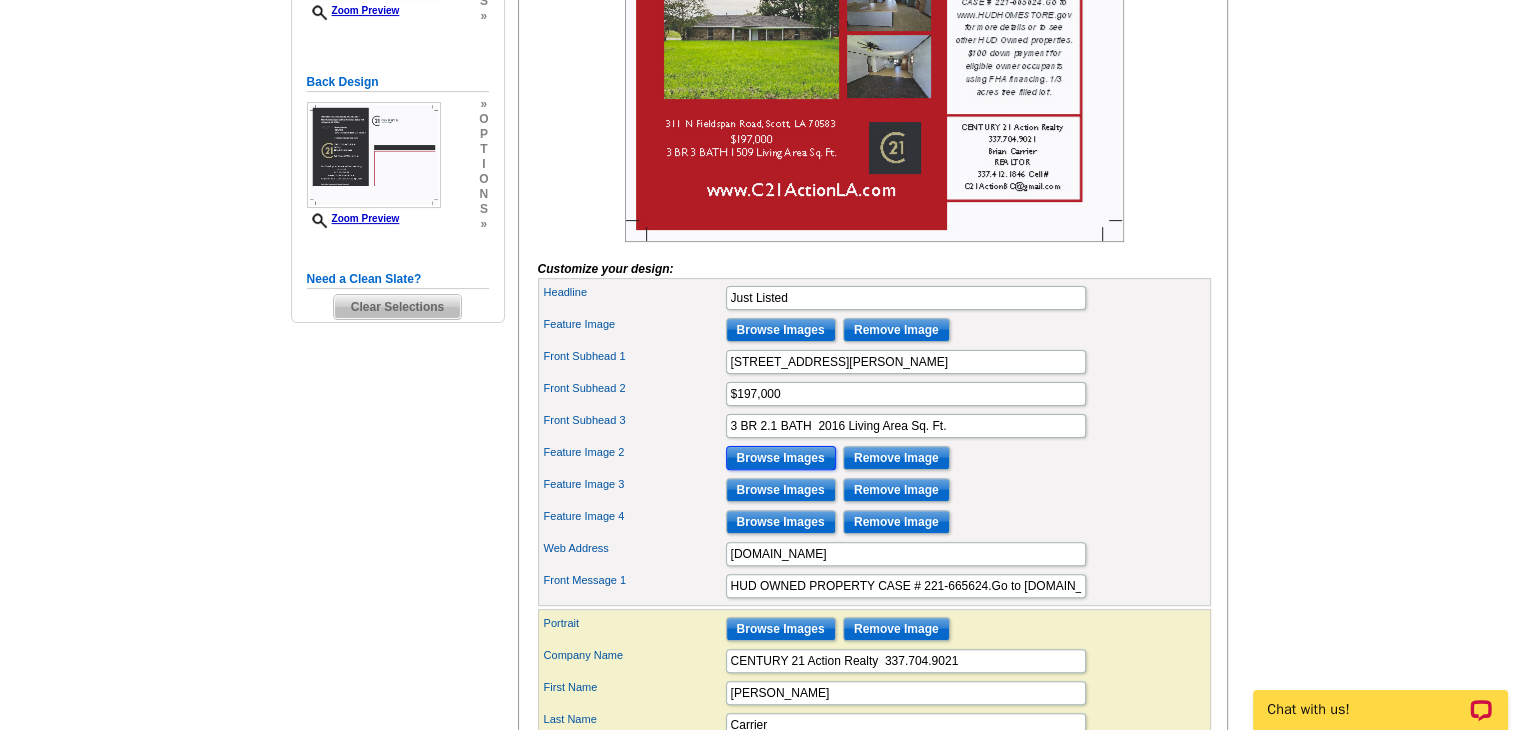 click on "Browse Images" at bounding box center (781, 458) 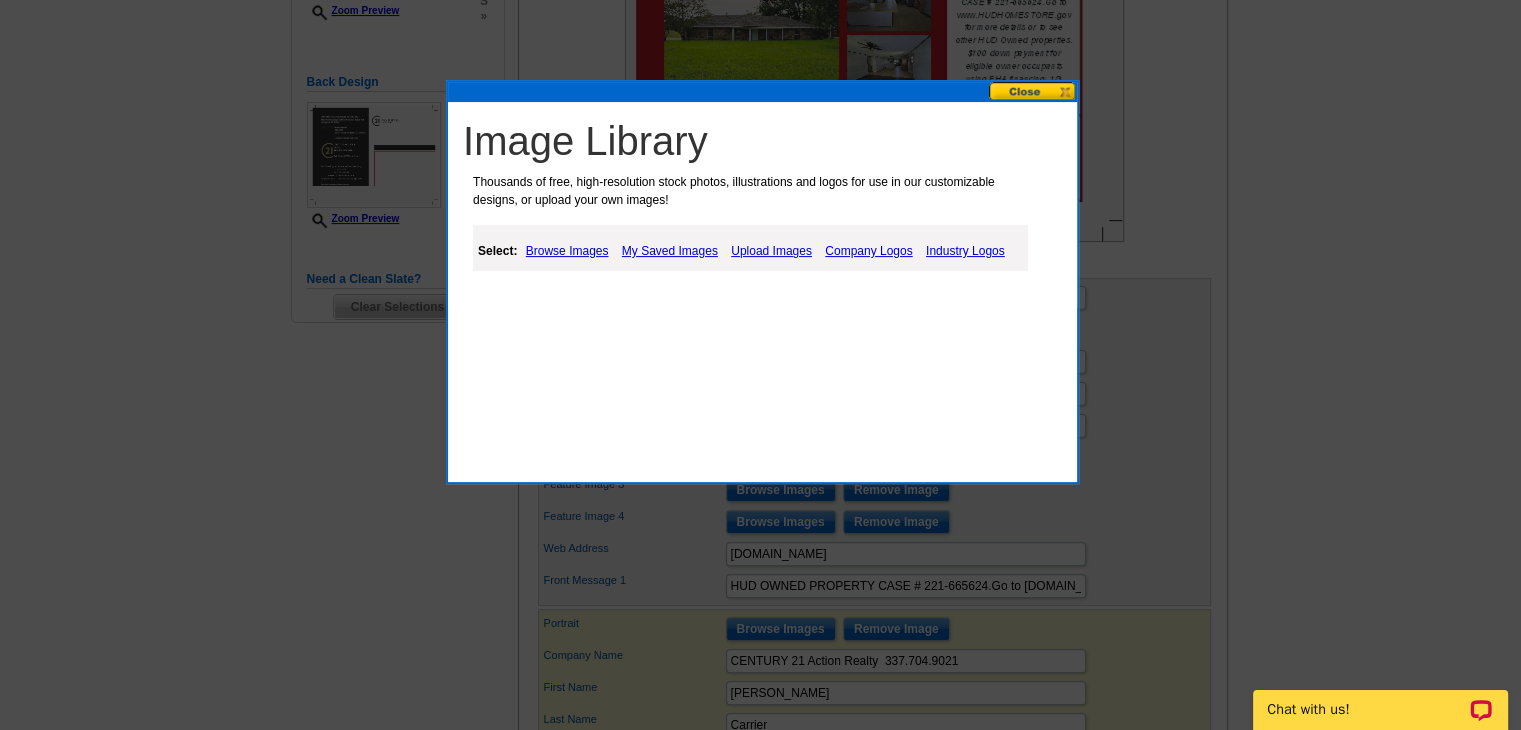 click on "Upload Images" at bounding box center (771, 251) 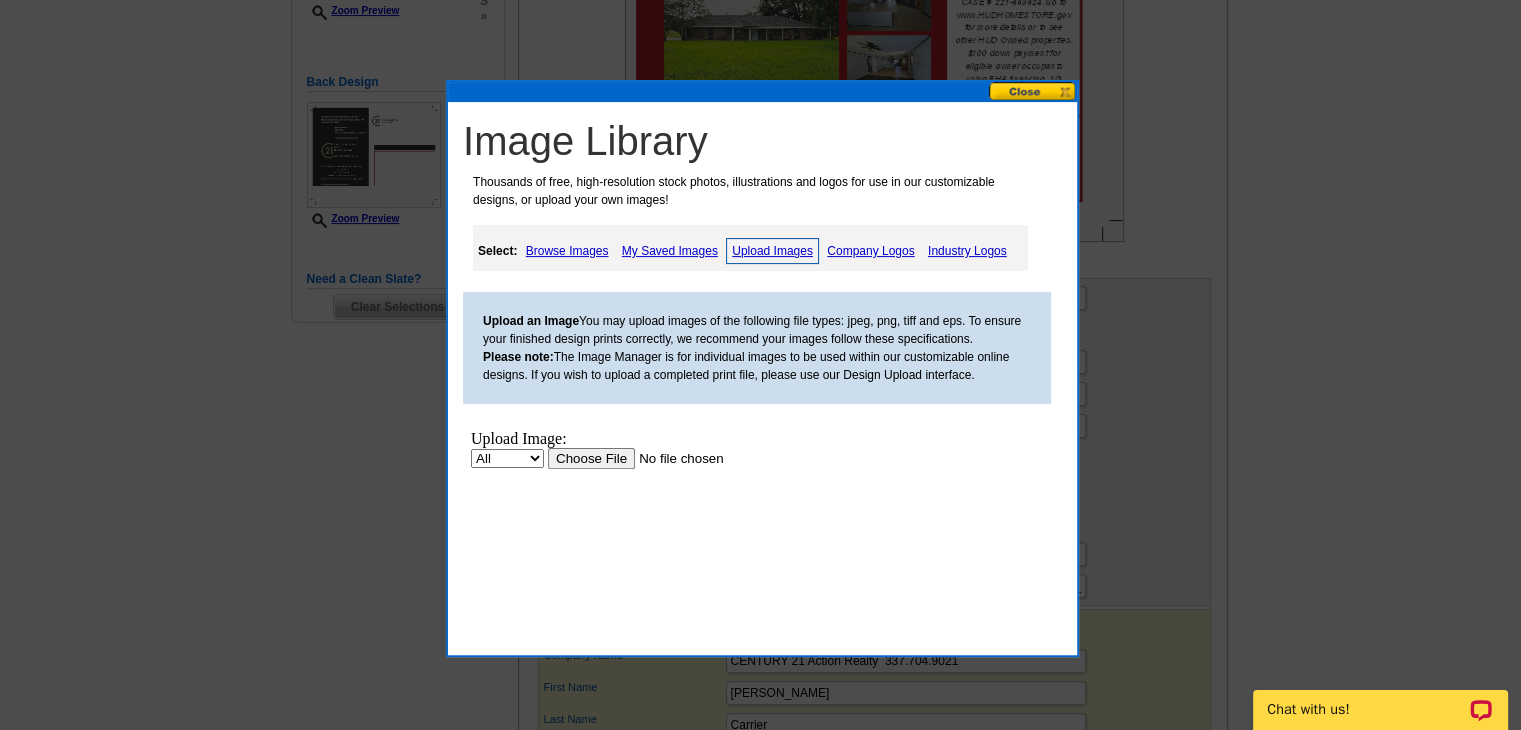 scroll, scrollTop: 0, scrollLeft: 0, axis: both 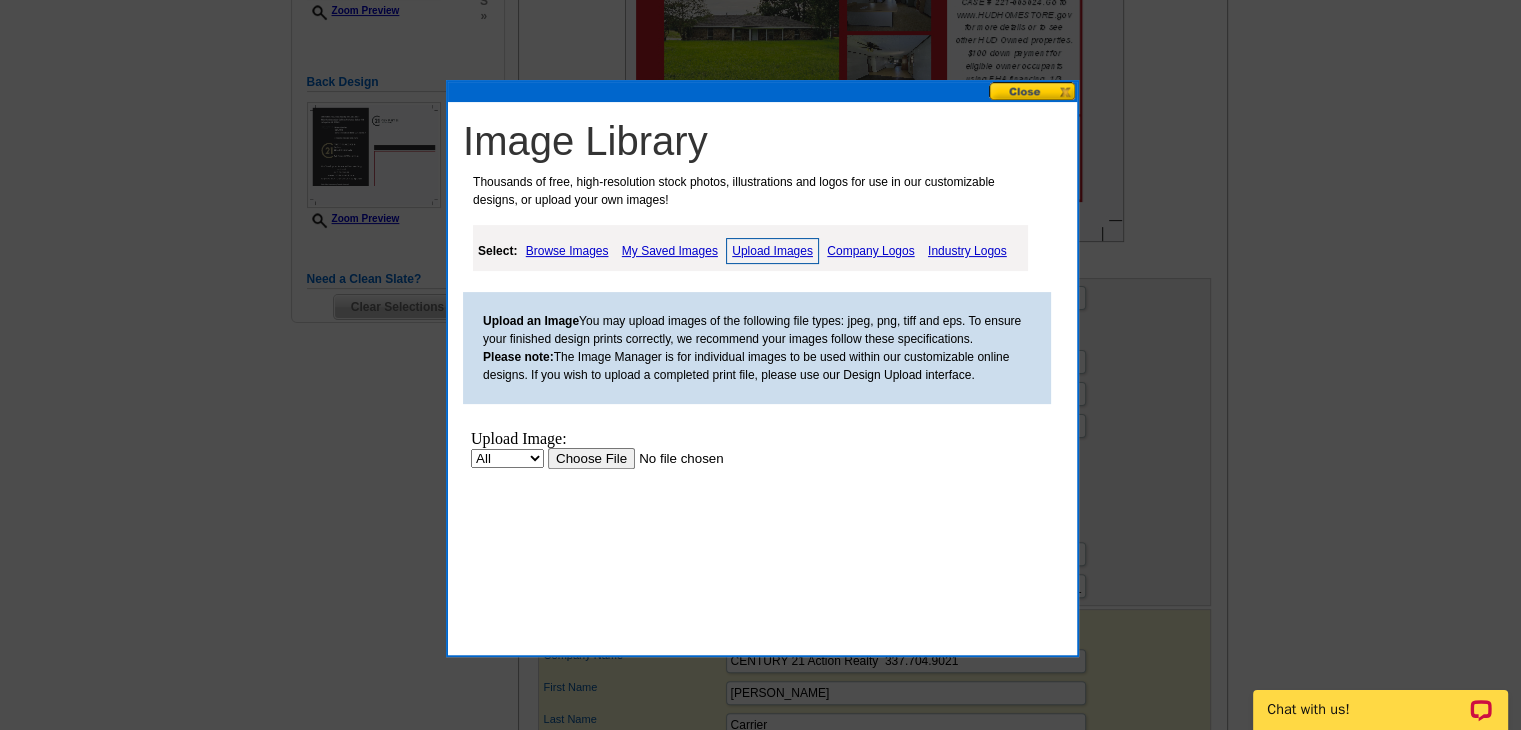 click at bounding box center (674, 458) 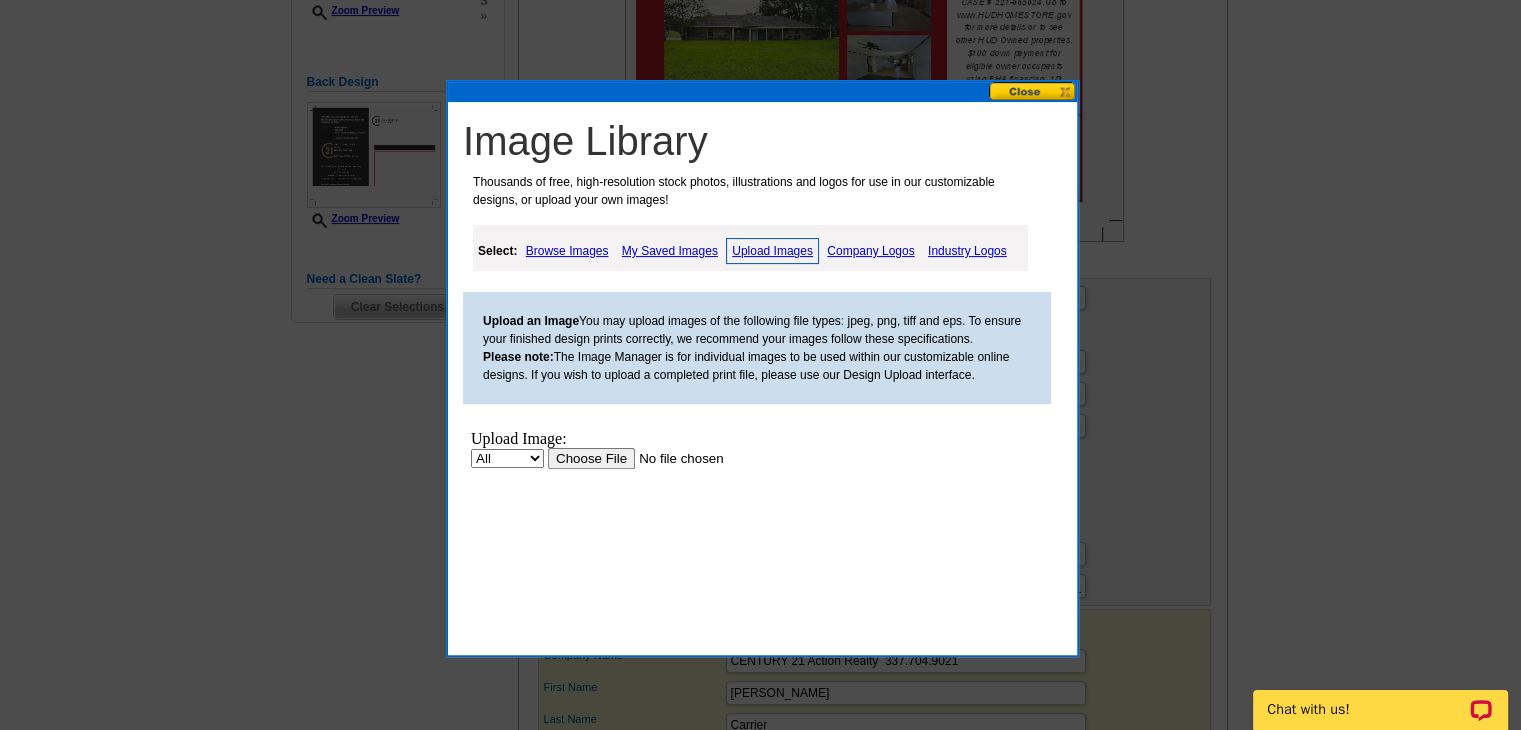 scroll, scrollTop: 0, scrollLeft: 0, axis: both 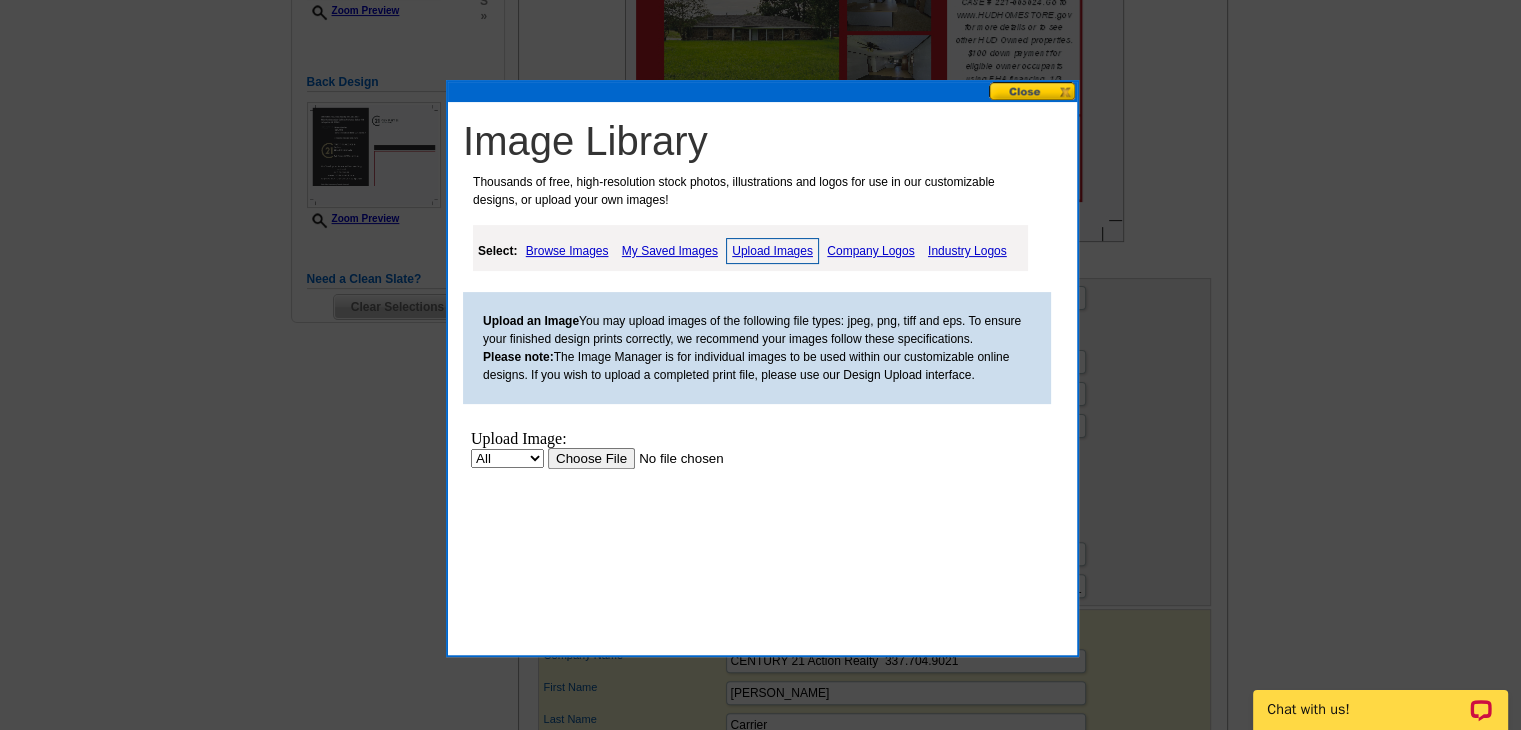 click at bounding box center (674, 458) 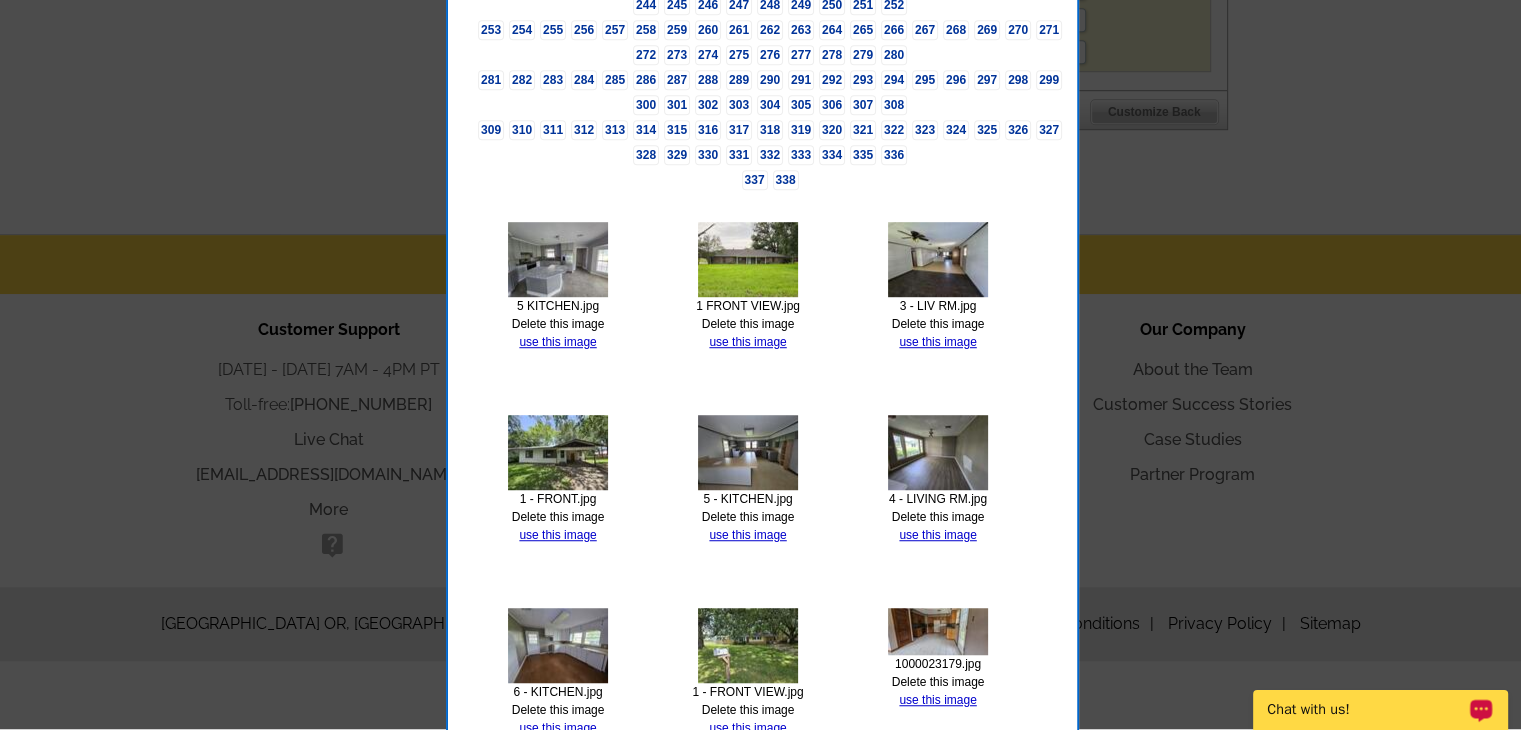 scroll, scrollTop: 1259, scrollLeft: 0, axis: vertical 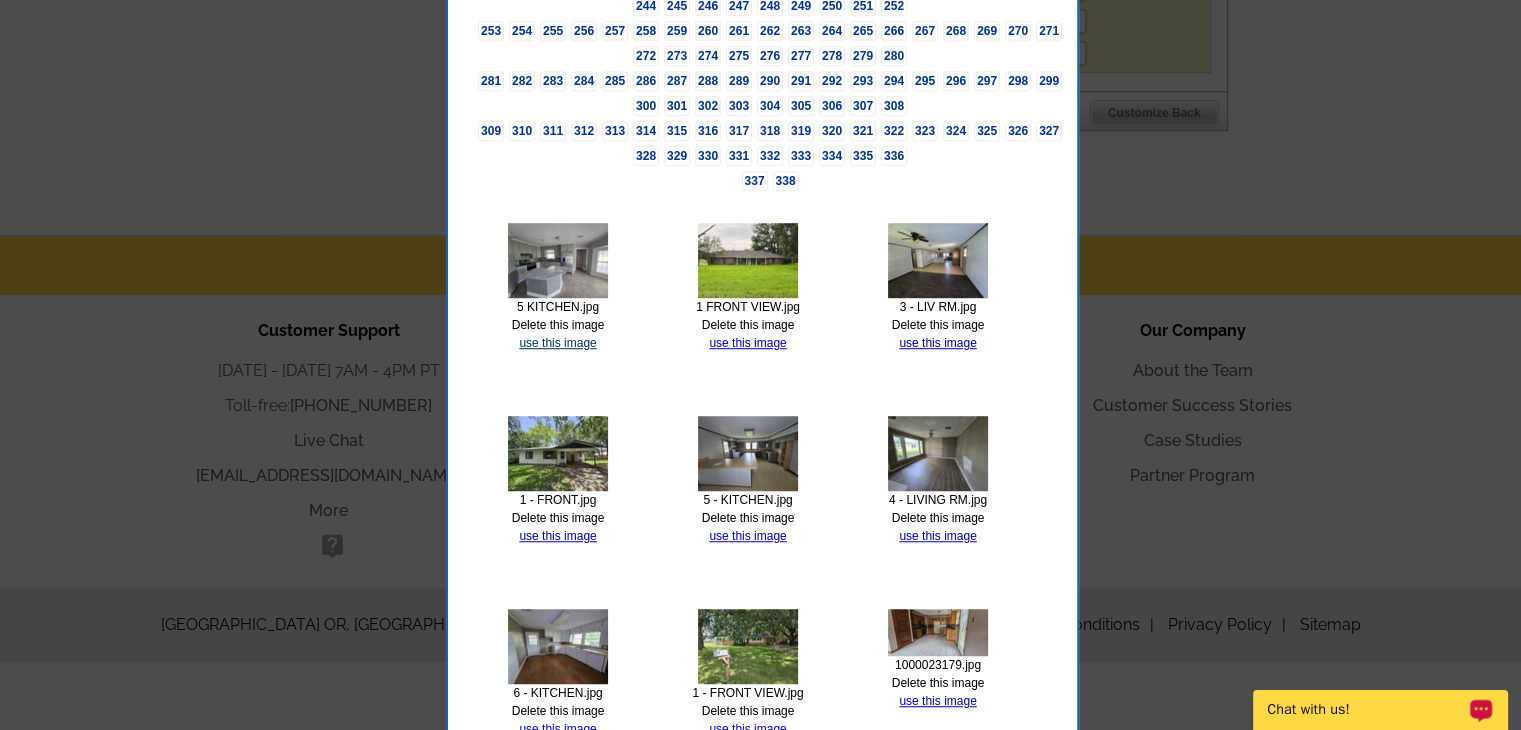 click on "use this image" at bounding box center (557, 343) 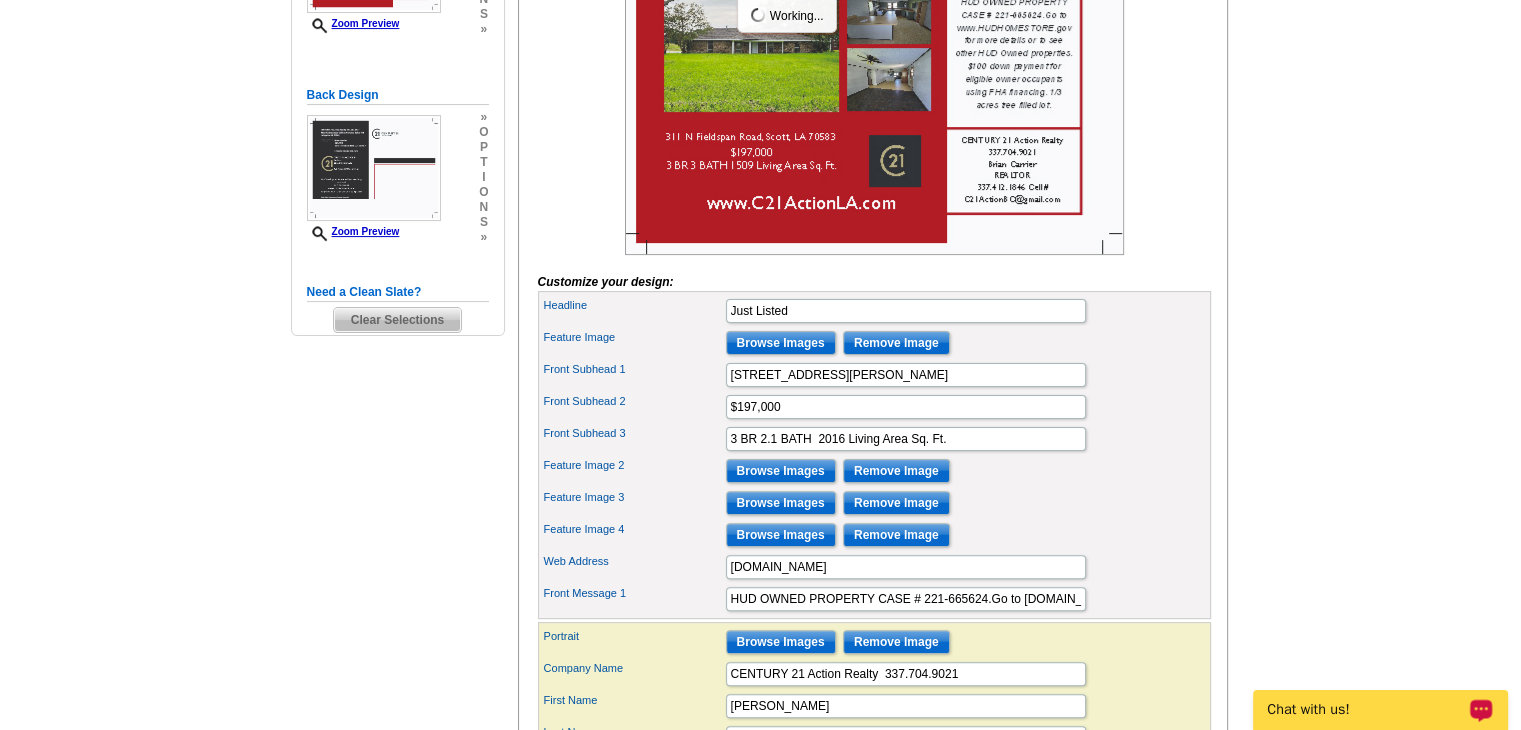 scroll, scrollTop: 491, scrollLeft: 0, axis: vertical 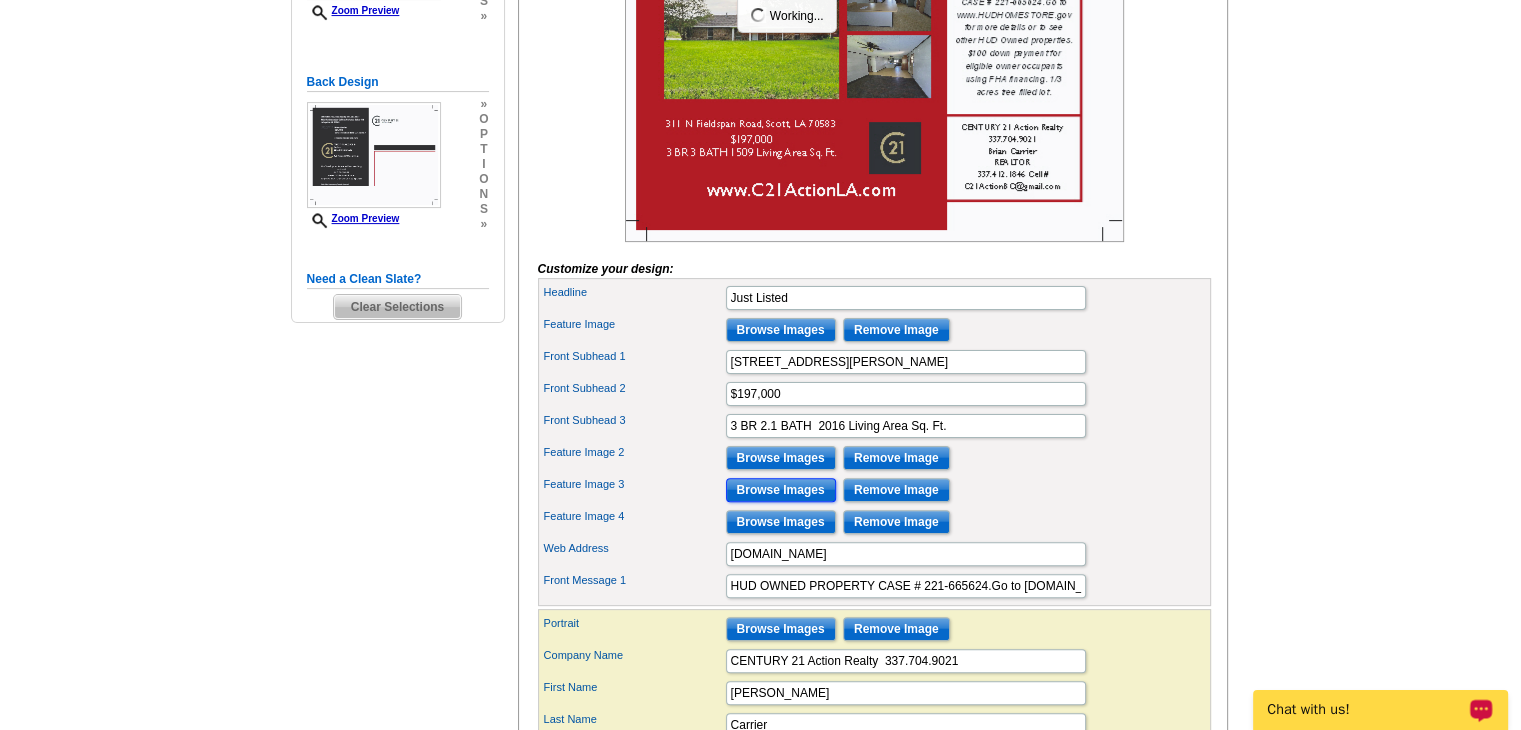 click on "Browse Images" at bounding box center (781, 490) 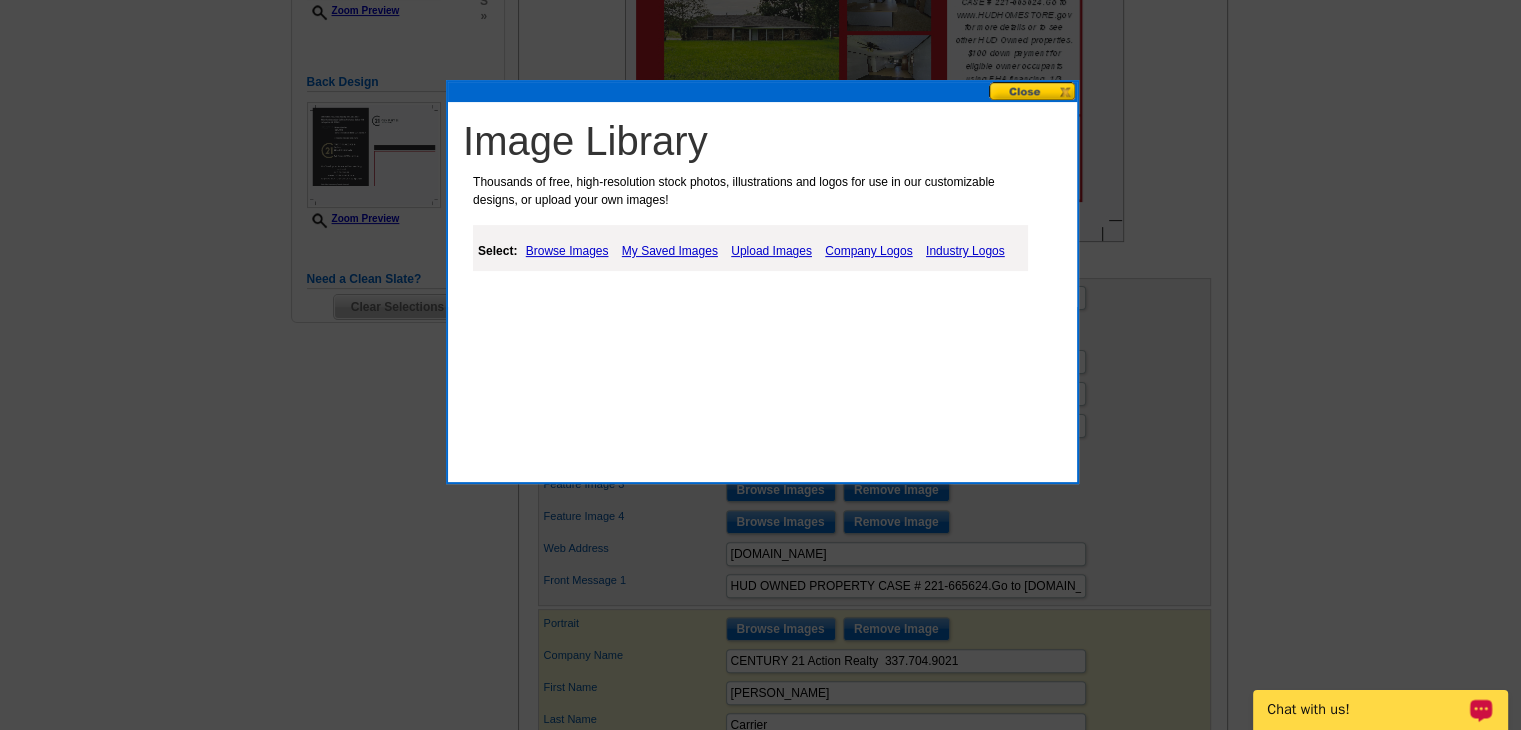 click on "Upload Images" at bounding box center (771, 251) 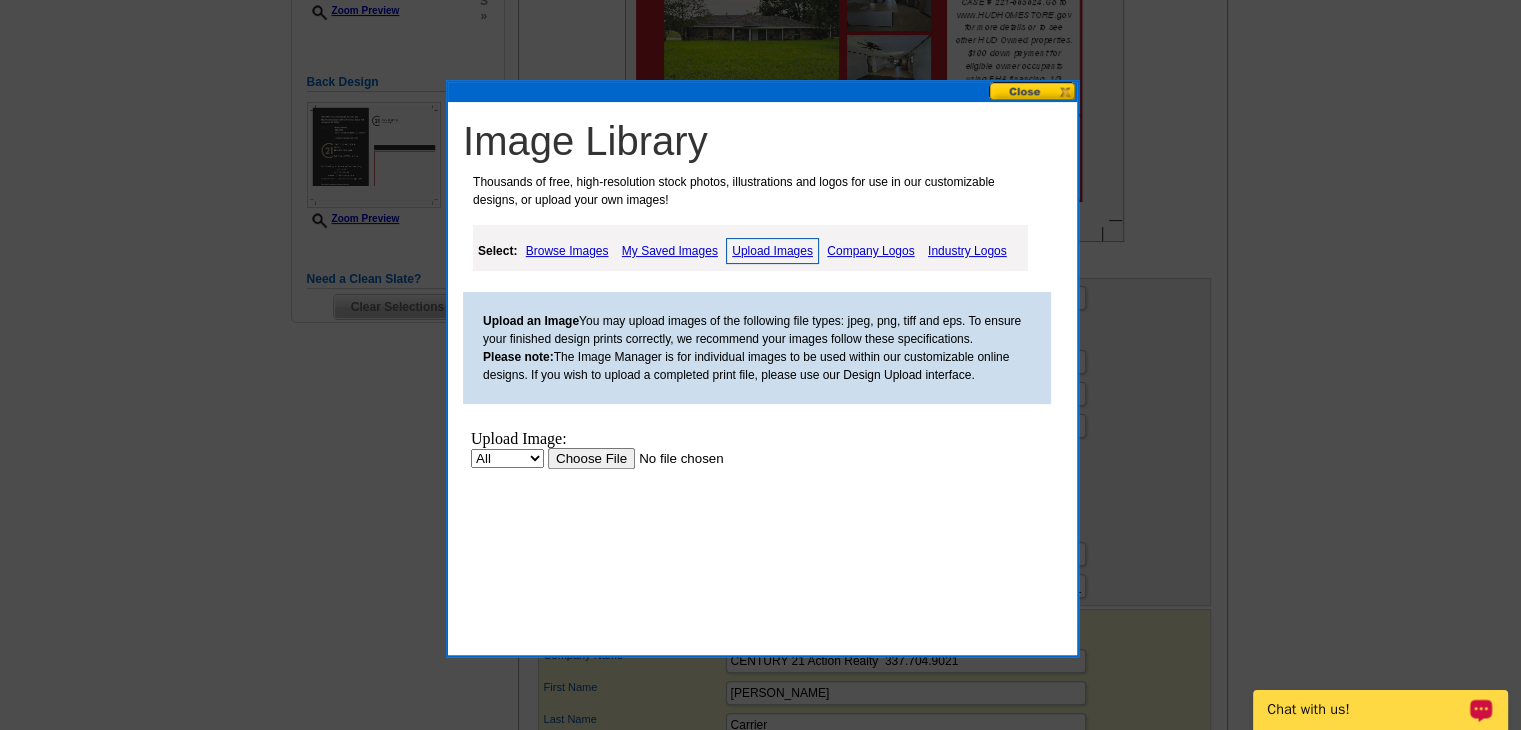 scroll, scrollTop: 0, scrollLeft: 0, axis: both 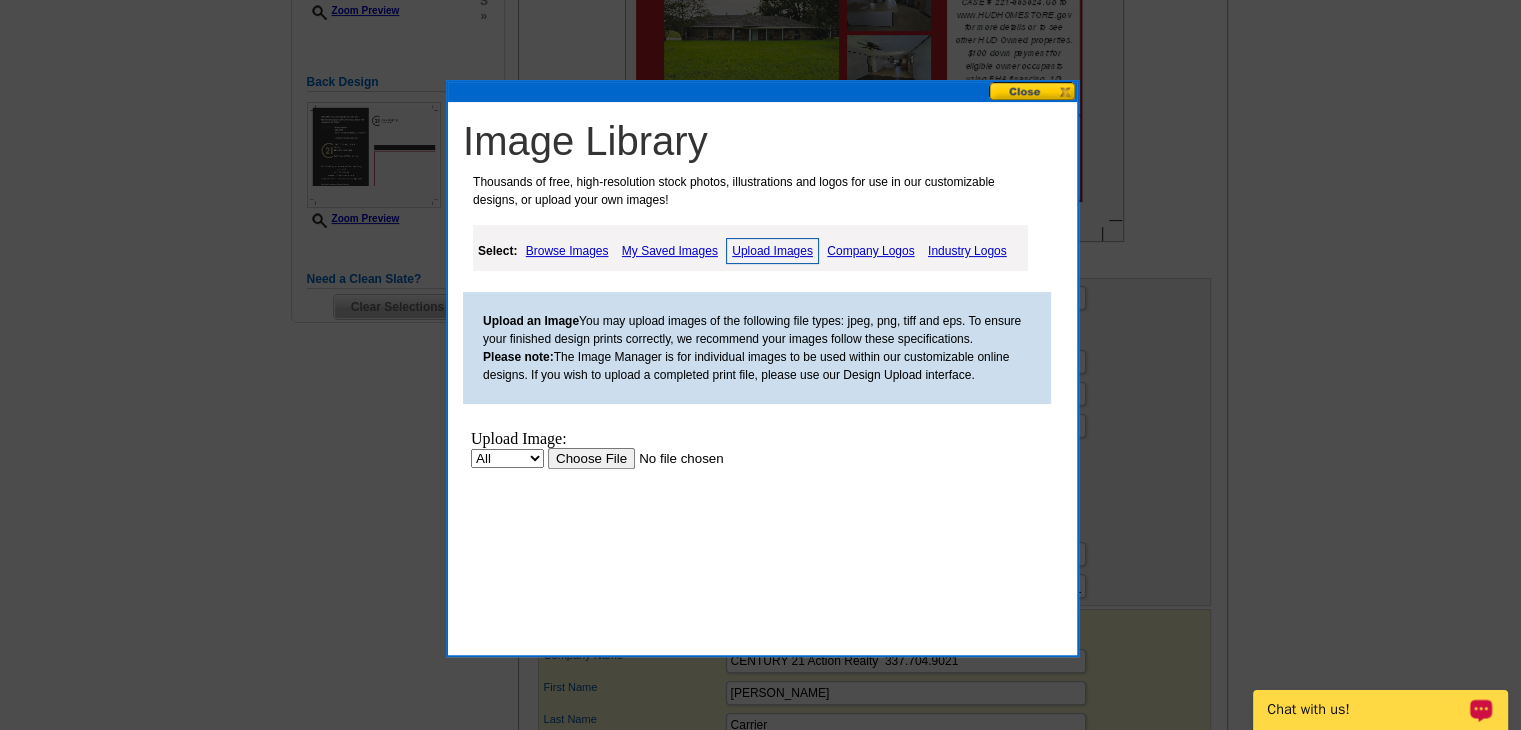 click at bounding box center (674, 458) 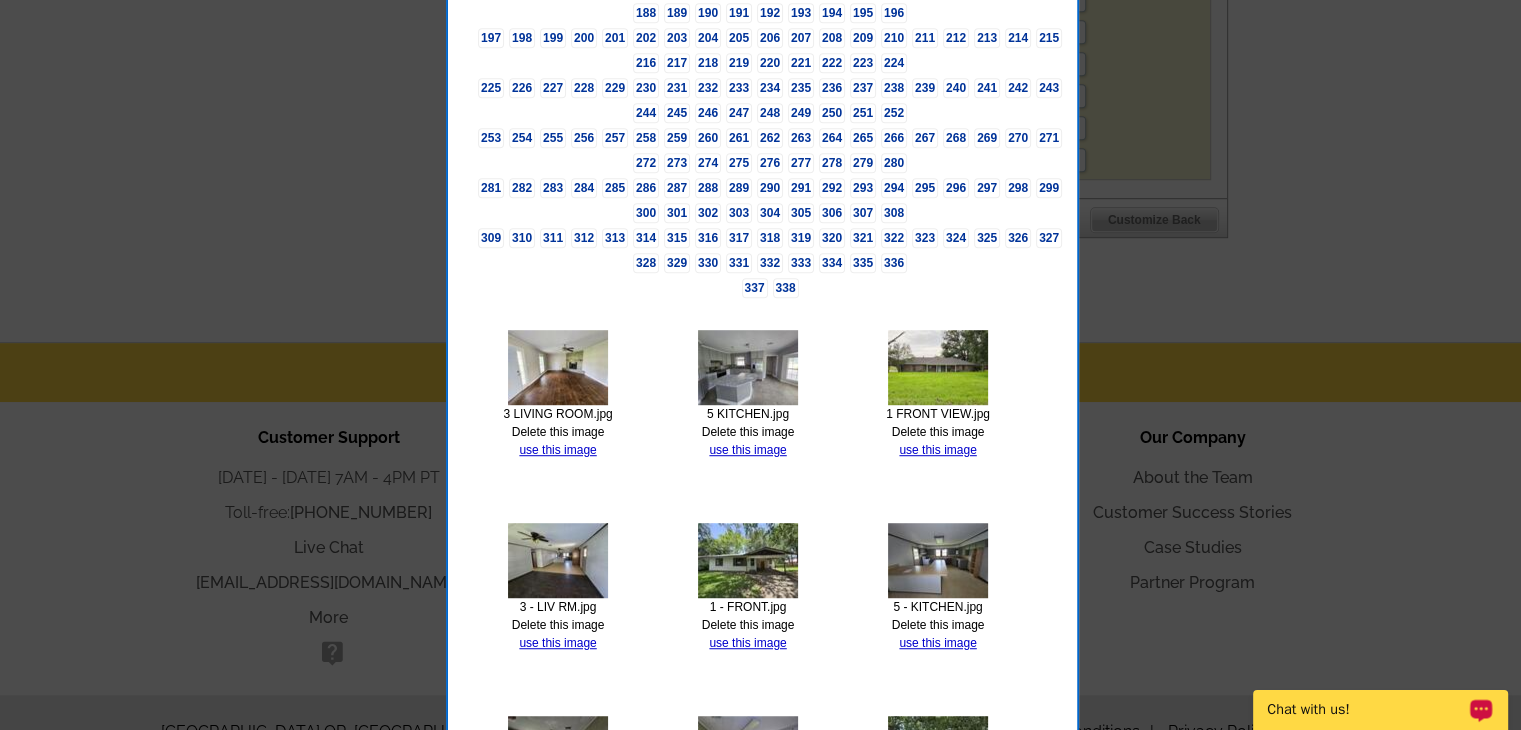 scroll, scrollTop: 1164, scrollLeft: 0, axis: vertical 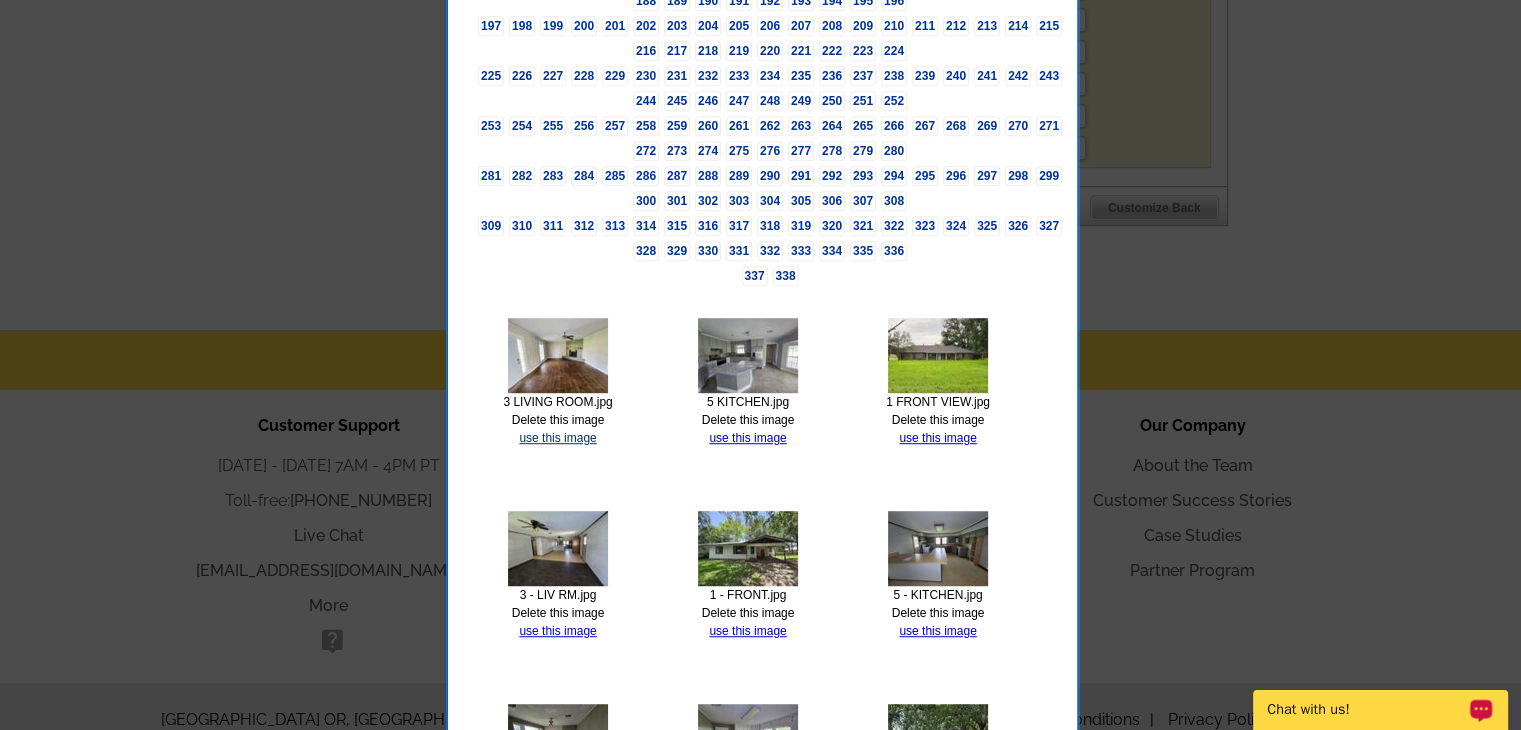 click on "use this image" at bounding box center (557, 438) 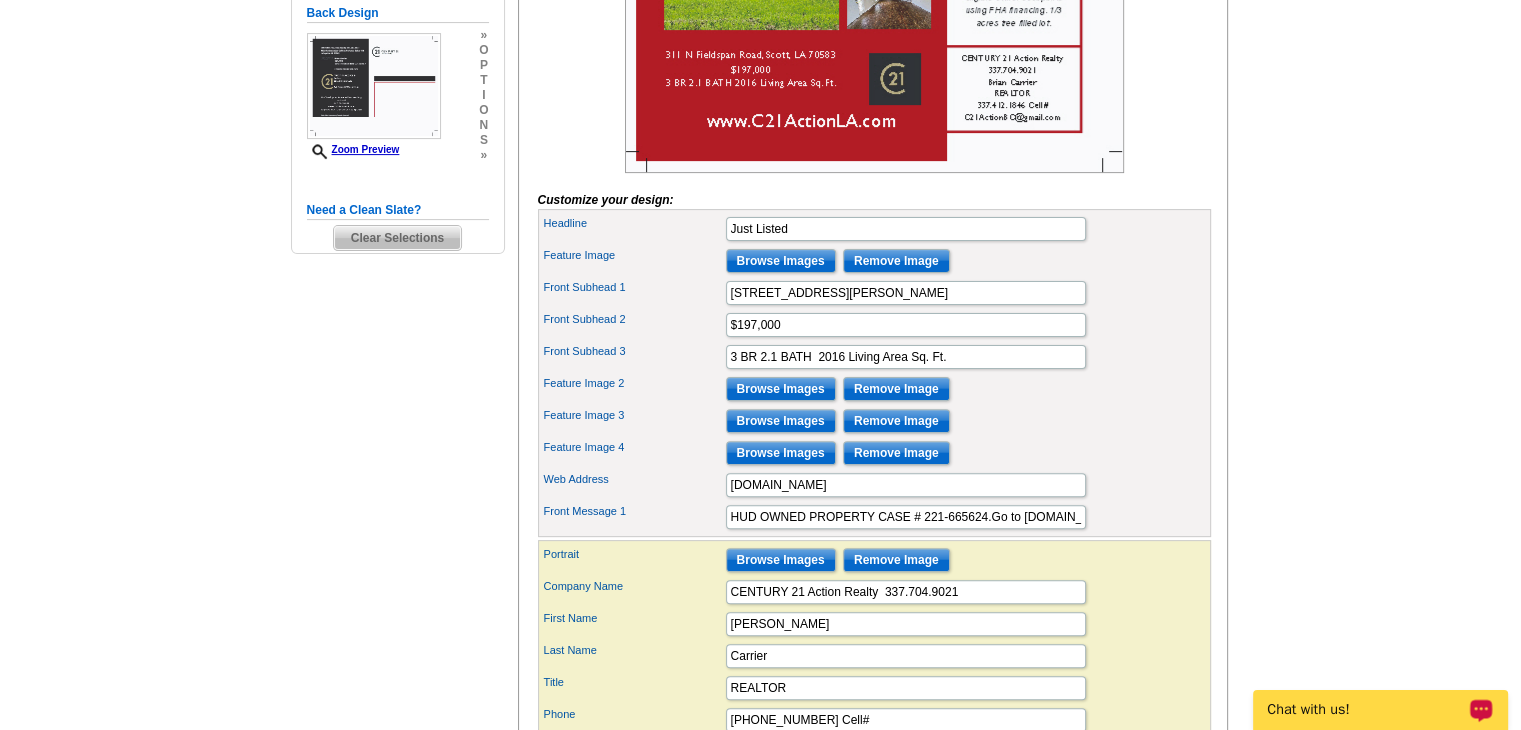 scroll, scrollTop: 564, scrollLeft: 0, axis: vertical 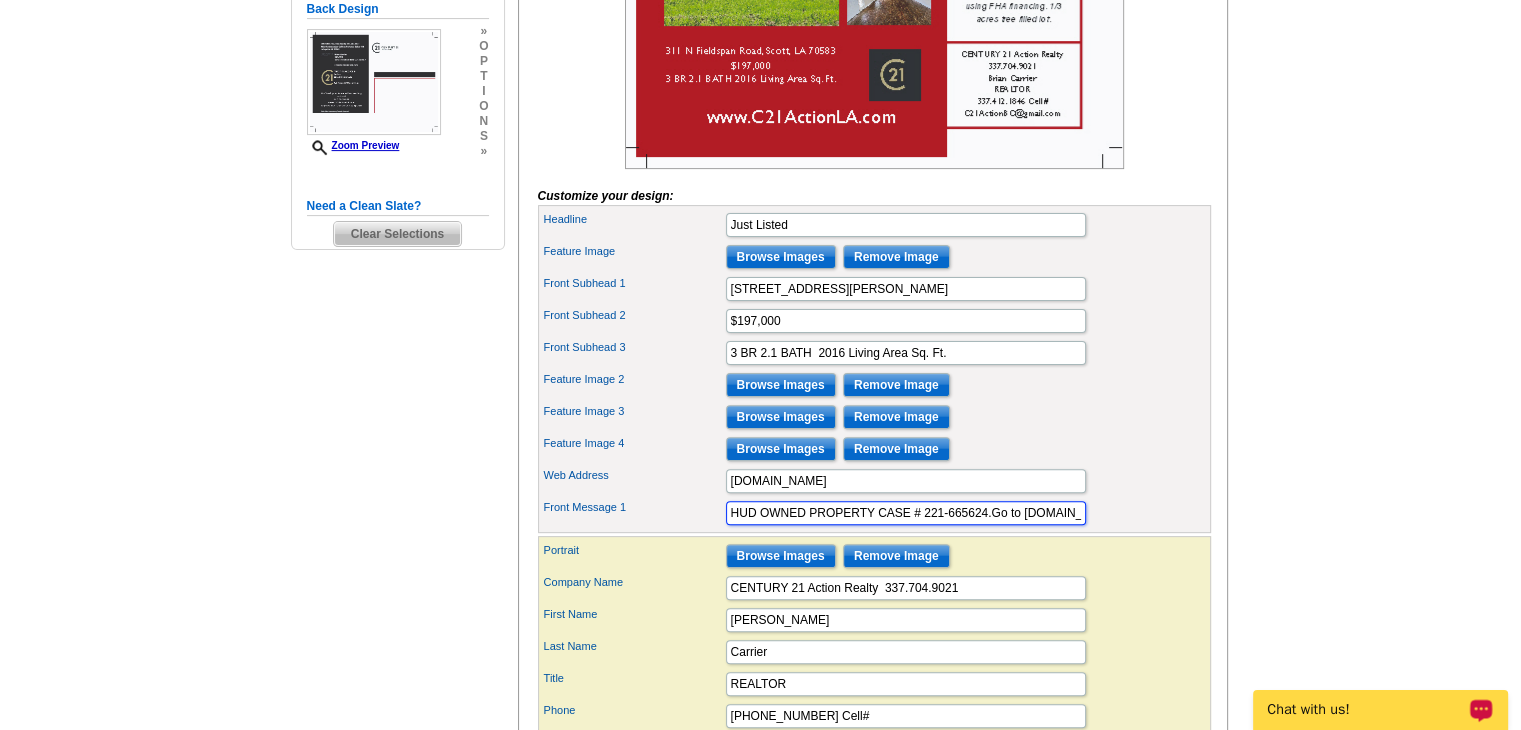 click on "HUD OWNED PROPERTY CASE # 221-665624.Go to www.HUDHOMESTORE.gov for more details or to see other HUD Owned properties. $100 down payment for eligible owner occupants using FHA financing. 1/3 acres tree filled lot." at bounding box center [906, 513] 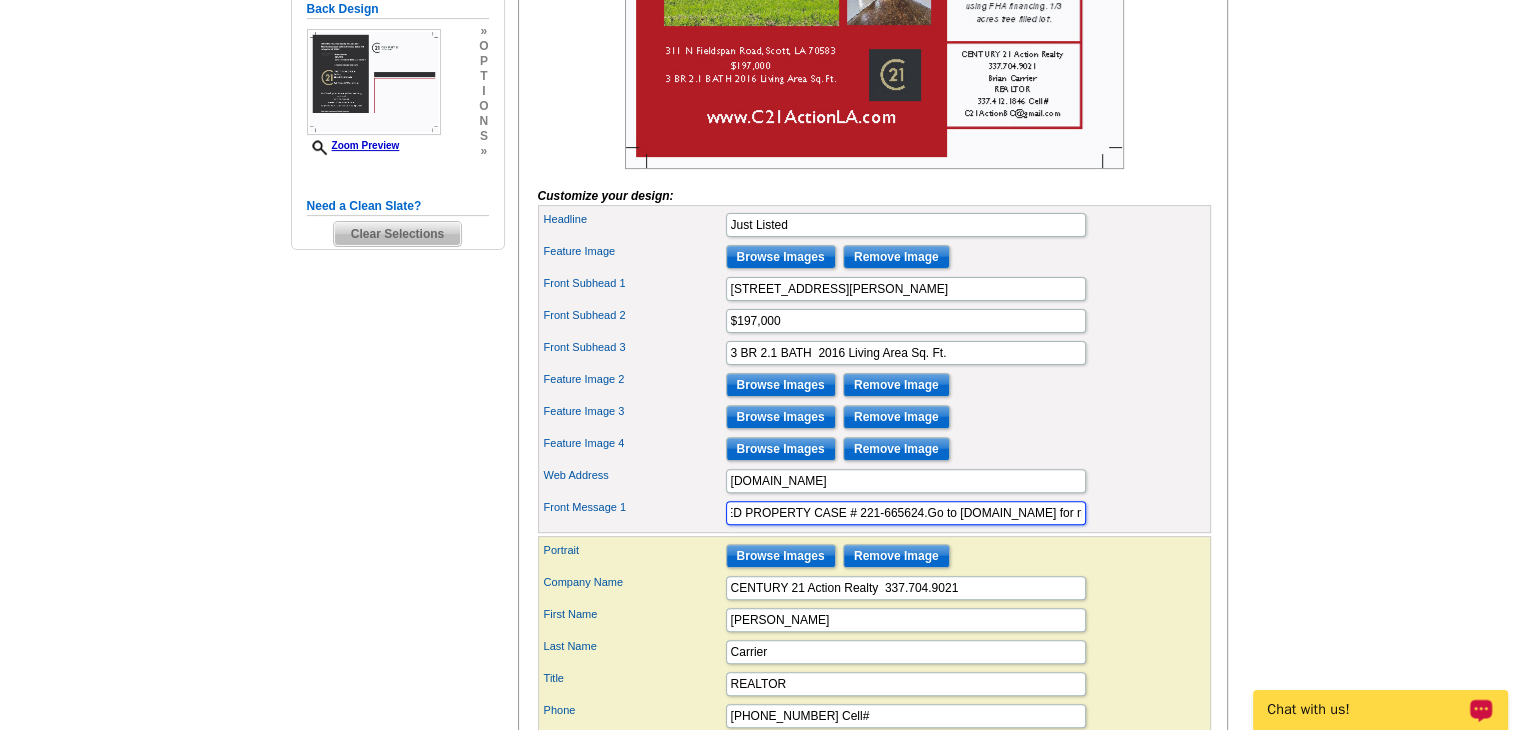 scroll, scrollTop: 0, scrollLeft: 0, axis: both 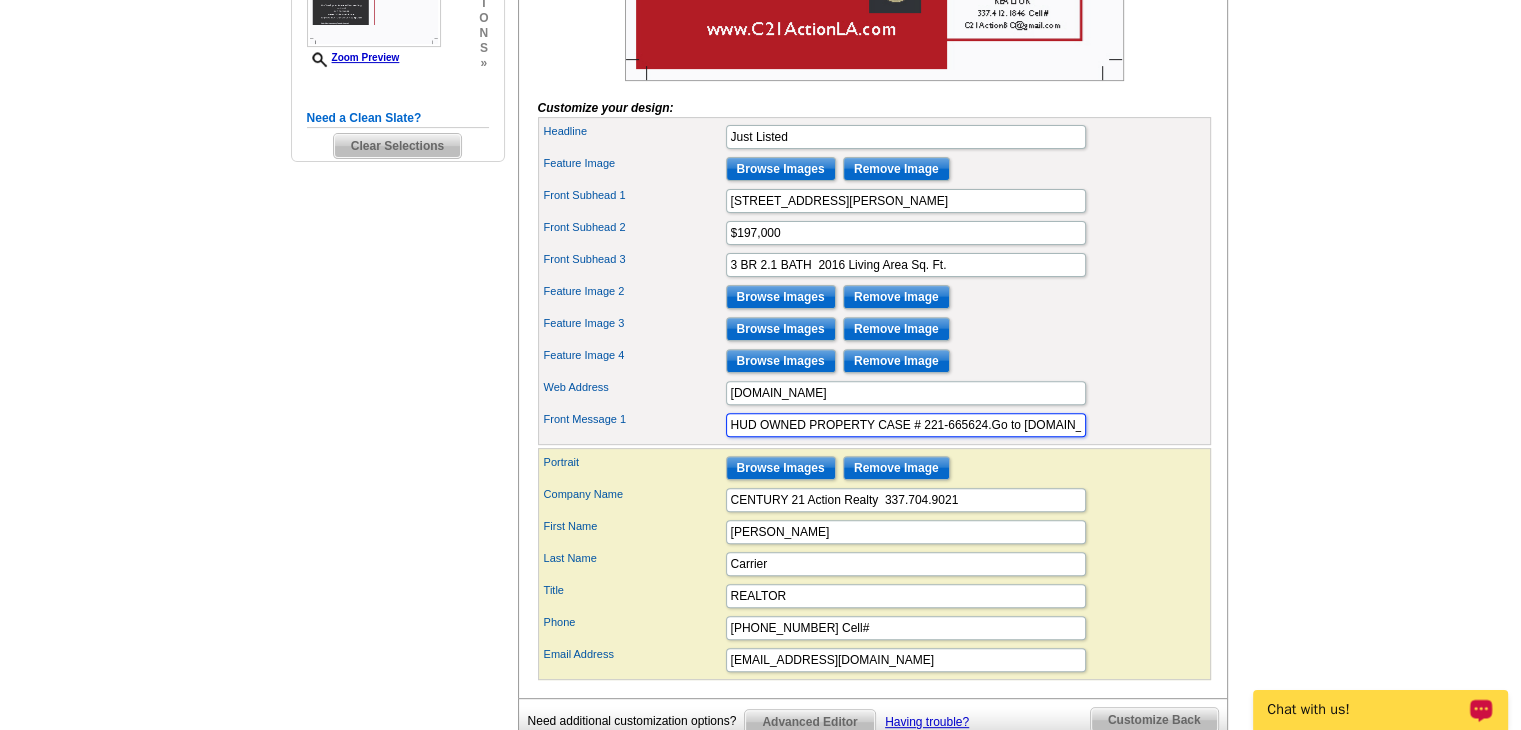 click on "HUD OWNED PROPERTY CASE # 221-665624.Go to www.HUDHOMESTORE.gov for more details or to see other HUD Owned properties. $100 down payment for eligible owner occupants using FHA financing. 1/3 acres tree filled lot." at bounding box center (906, 425) 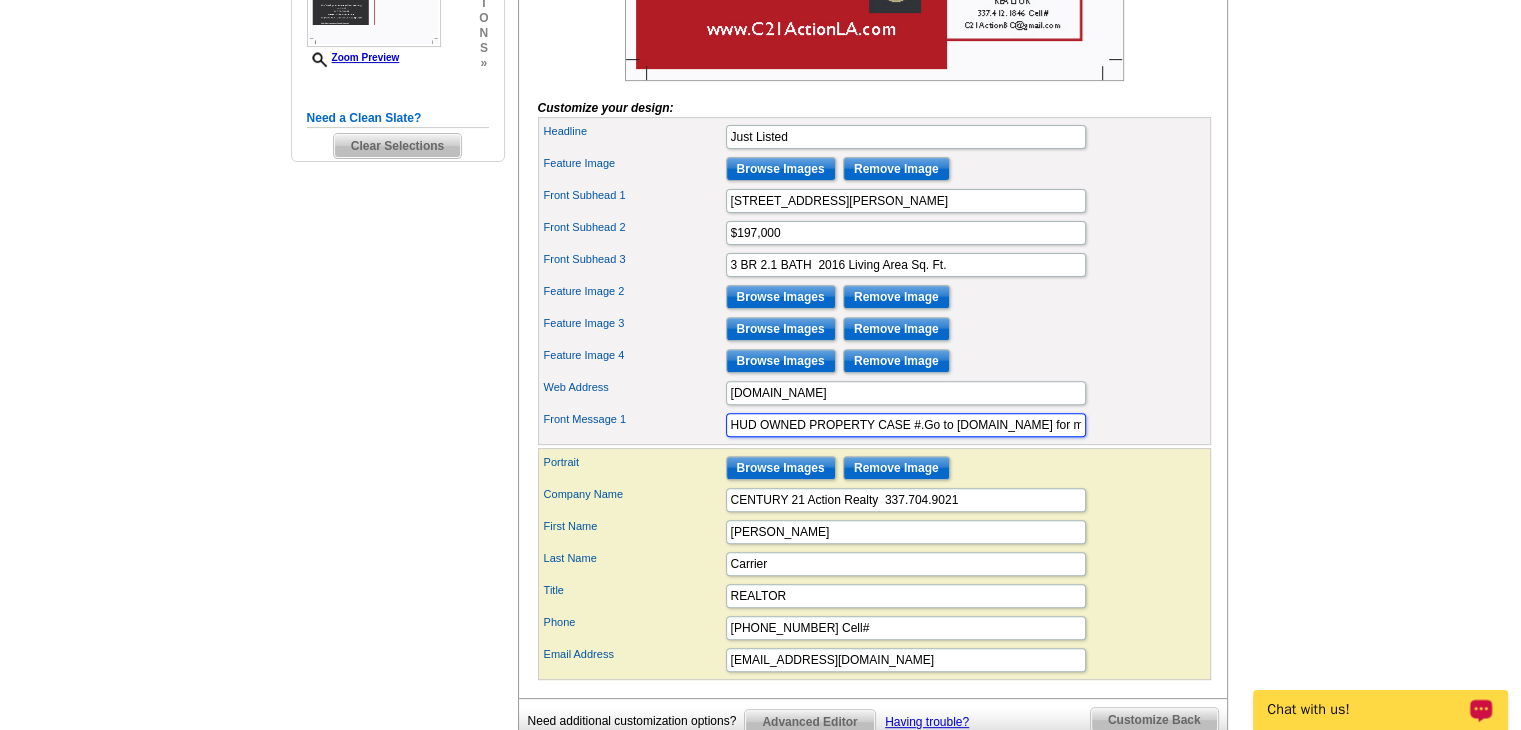 paste on "221-630501" 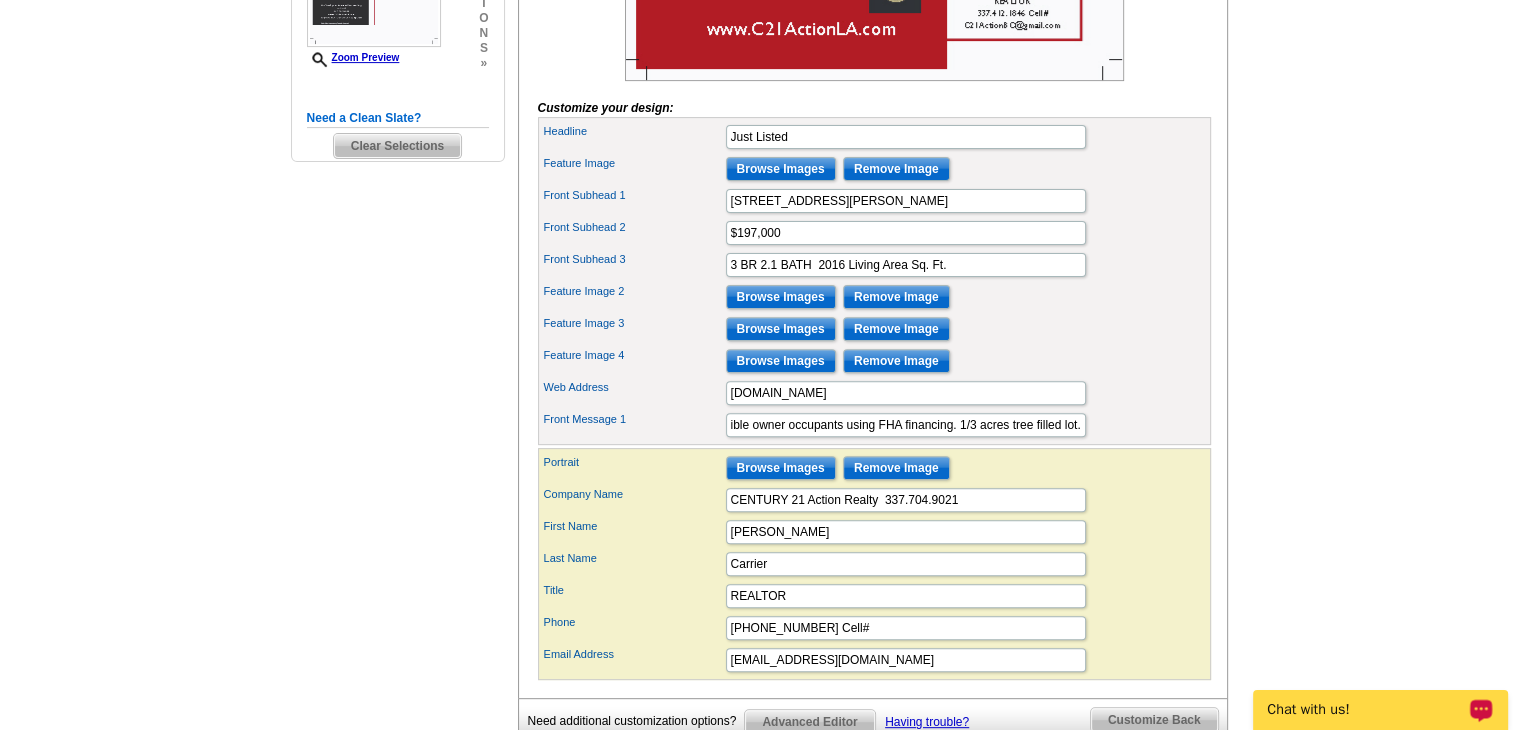 scroll, scrollTop: 0, scrollLeft: 0, axis: both 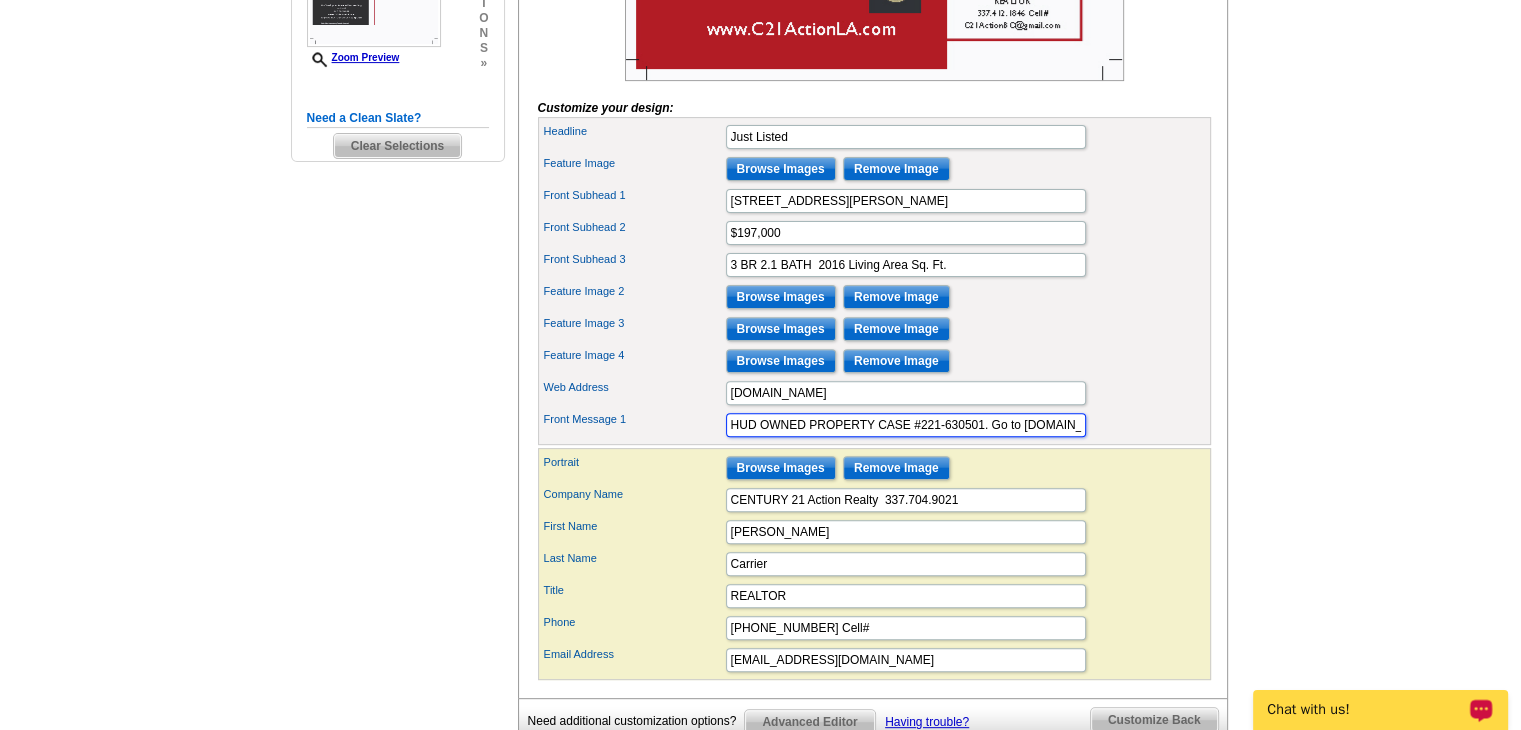 click on "HUD OWNED PROPERTY CASE #221-630501. Go to www.HUDHOMESTORE.gov for more details or to see other HUD Owned properties. $100 down payment for eligible owner occupants using FHA financing. 1/3 acres tree filled lot." at bounding box center (906, 425) 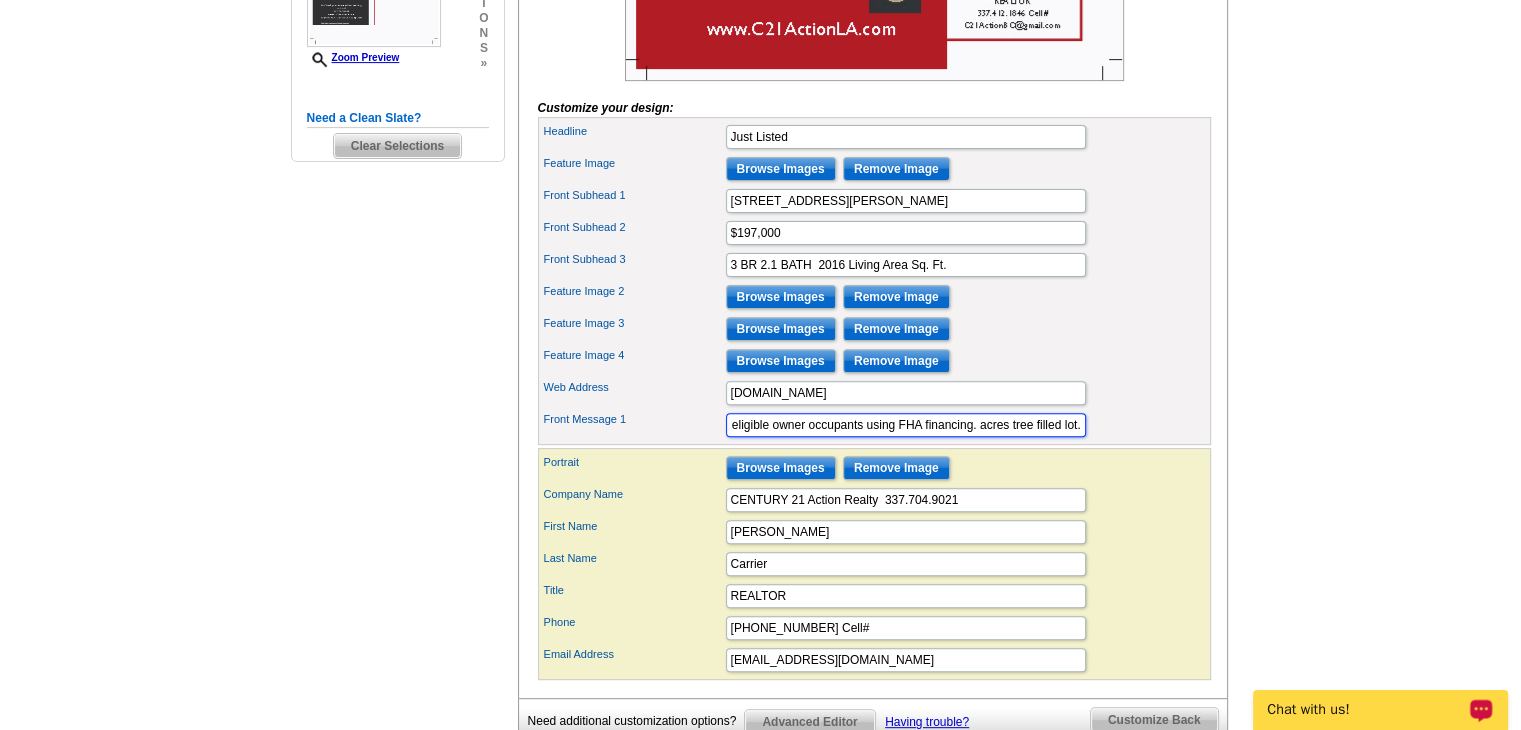 scroll, scrollTop: 0, scrollLeft: 876, axis: horizontal 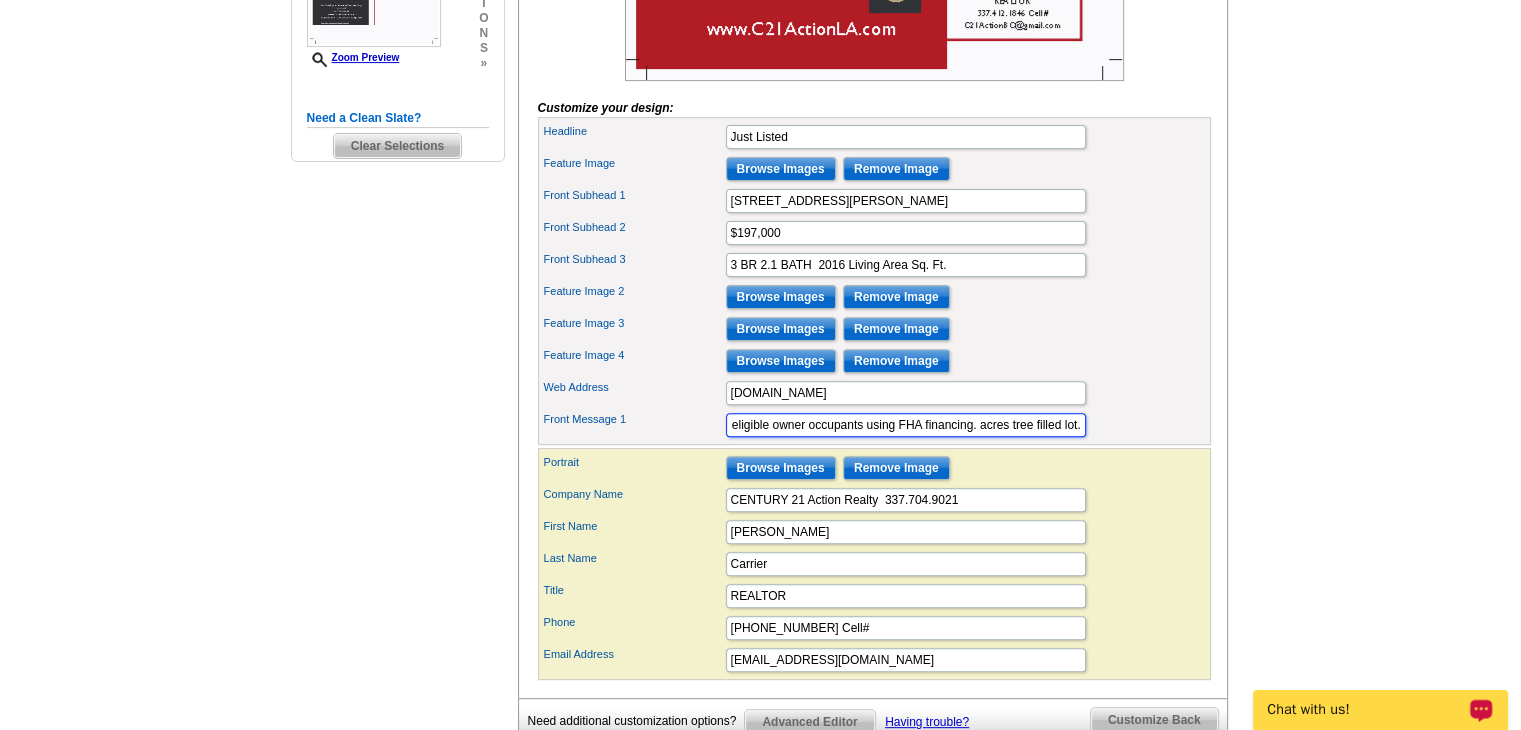 click on "HUD OWNED PROPERTY CASE #221-630501. Go to www.HUDHOMESTORE.gov for more details or to see other HUD Owned properties. $100 down payment for eligible owner occupants using FHA financing. acres tree filled lot." at bounding box center (906, 425) 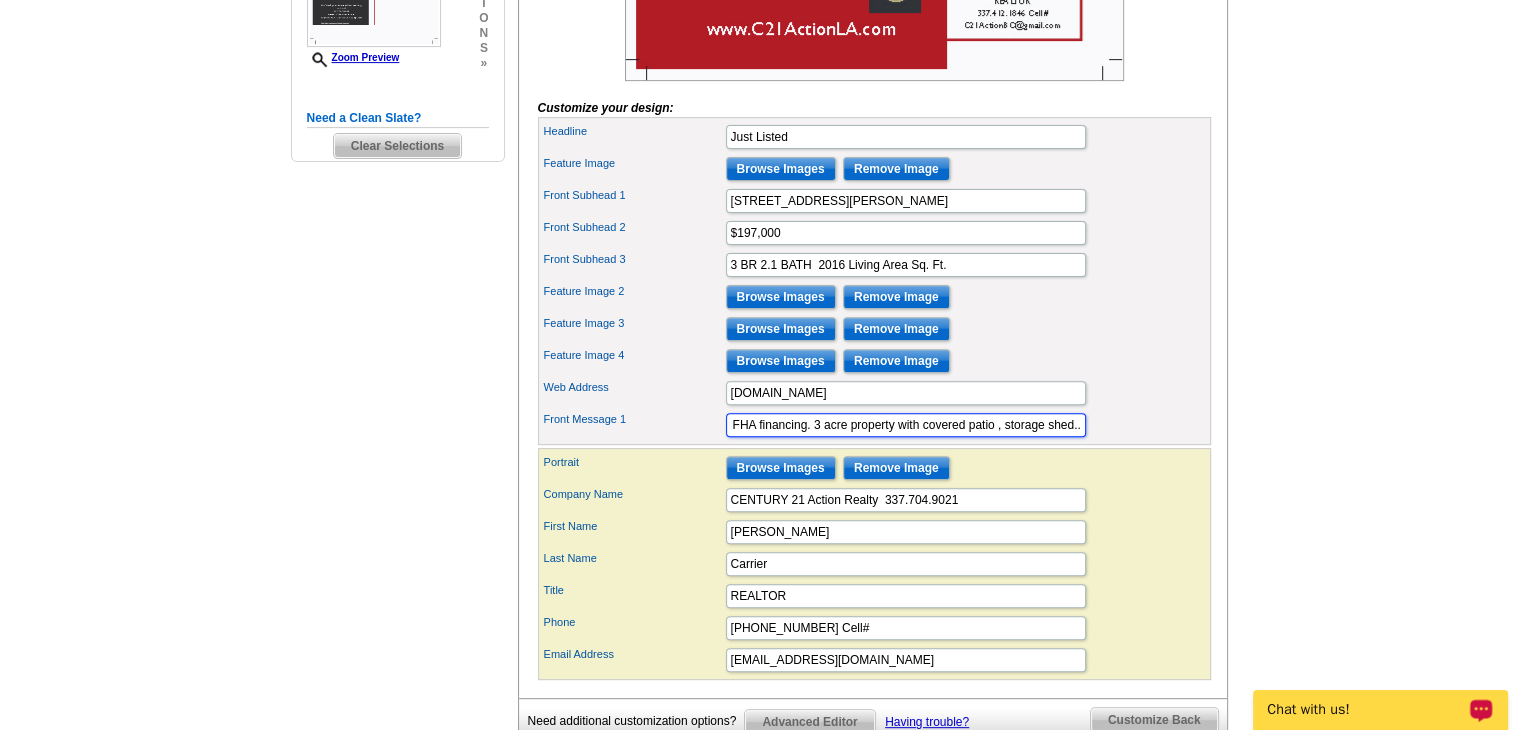 scroll, scrollTop: 0, scrollLeft: 1040, axis: horizontal 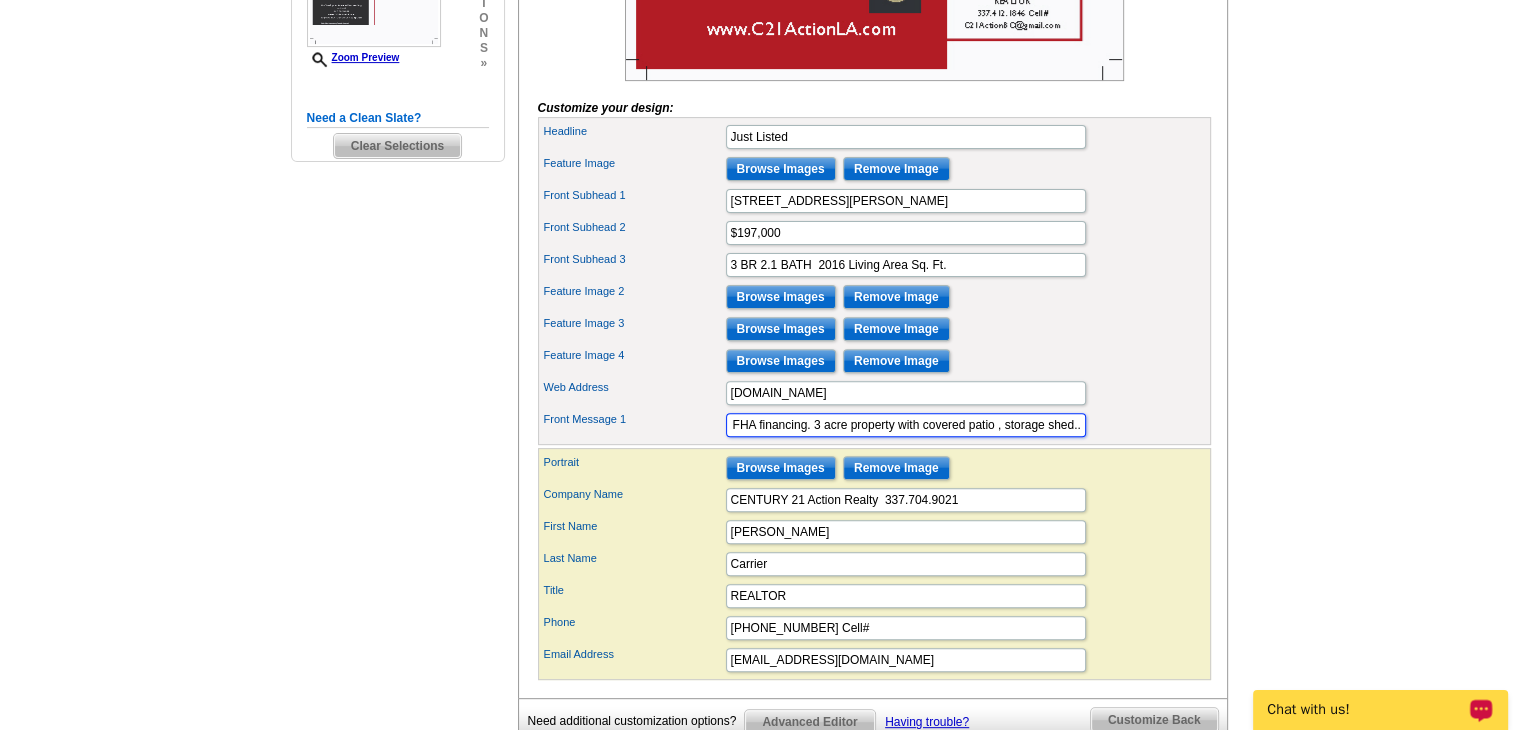 click on "HUD OWNED PROPERTY CASE #221-630501. Go to www.HUDHOMESTORE.gov for more details or to see other HUD Owned properties. $100 down payment for eligible owner occupants using FHA financing. 3 acre property with covered patio , storage shed.." at bounding box center (906, 425) 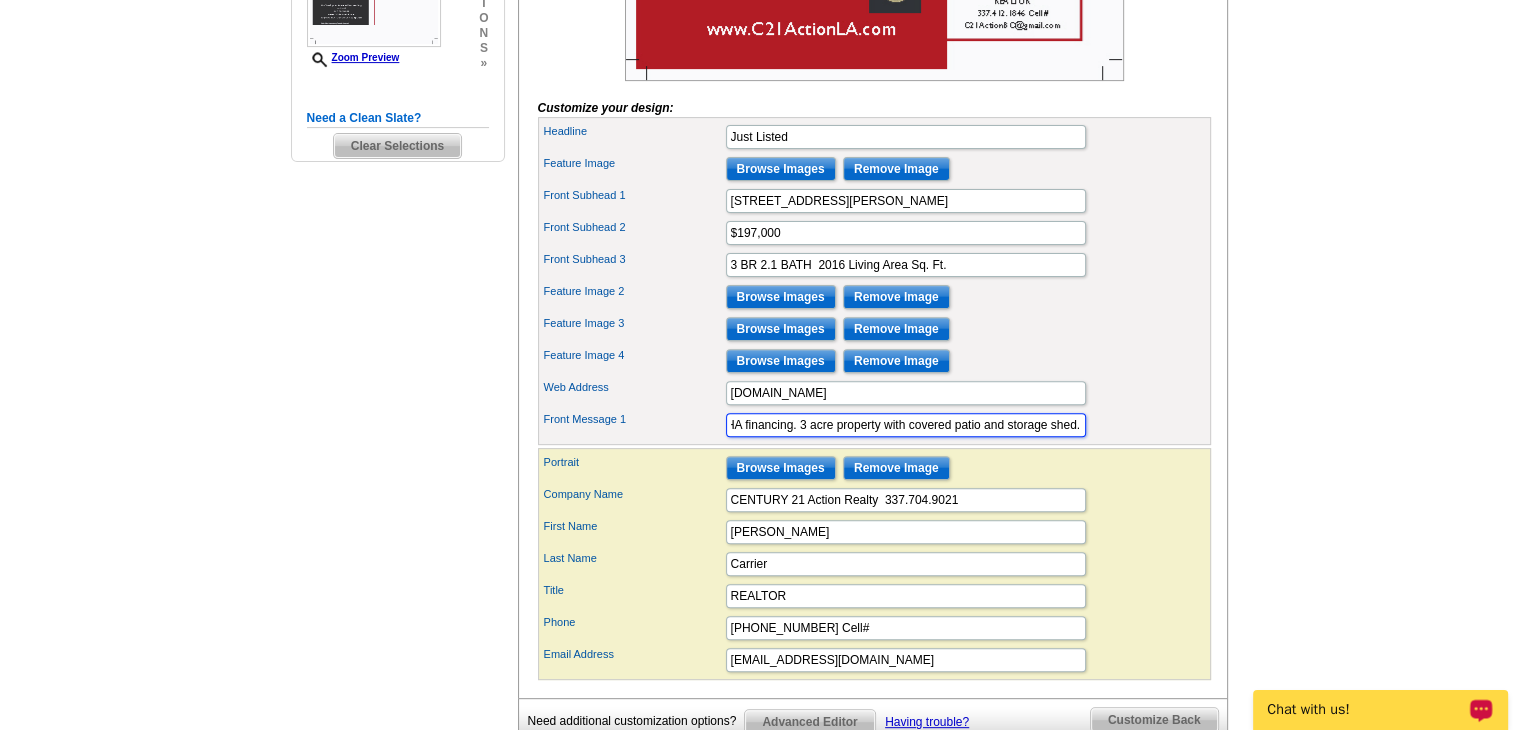 scroll, scrollTop: 0, scrollLeft: 1056, axis: horizontal 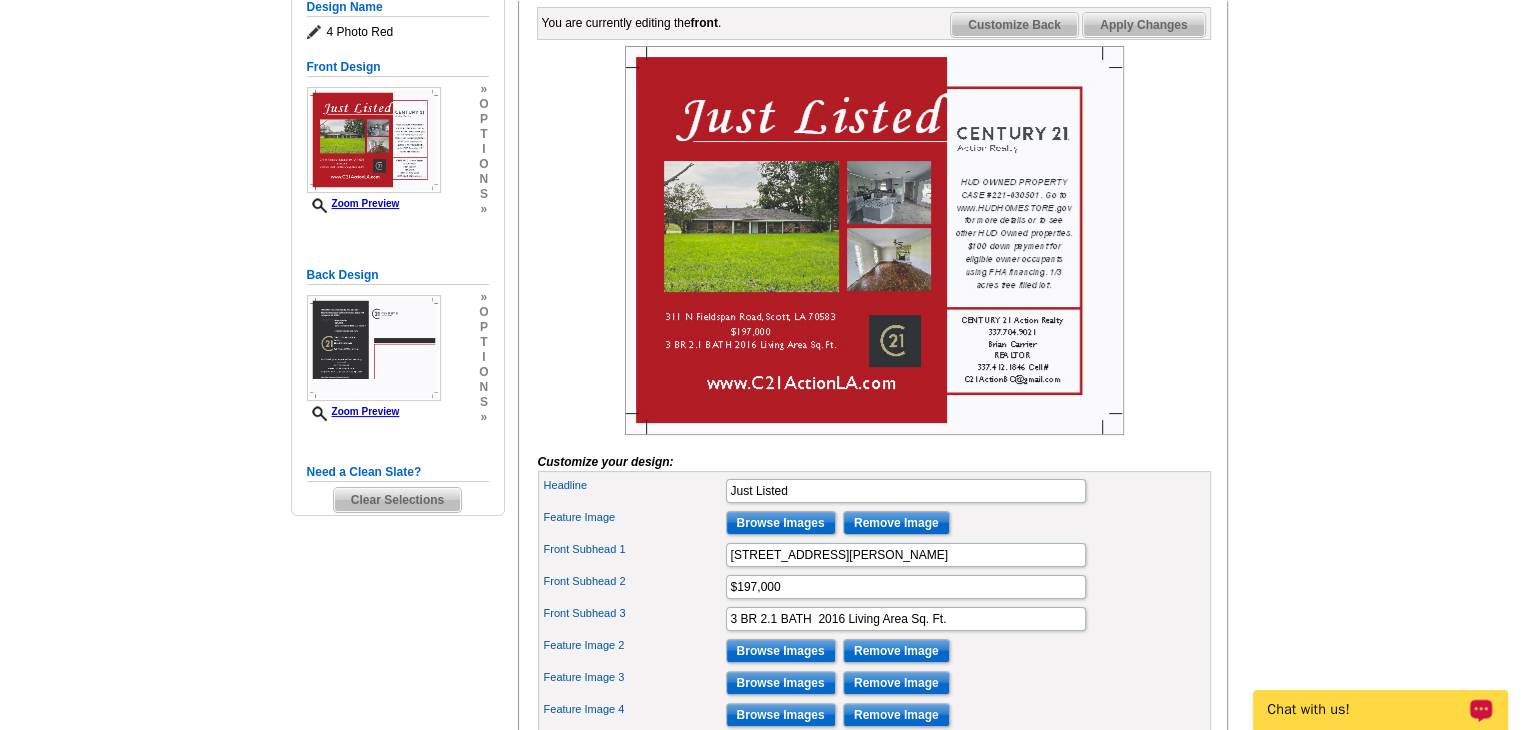 type on "HUD OWNED PROPERTY CASE #221-630501. Go to www.HUDHOMESTORE.gov for more details or to see other HUD Owned properties. $100 down payment for eligible owner occupants using FHA financing. 3 acre property with covered patio and storage shed." 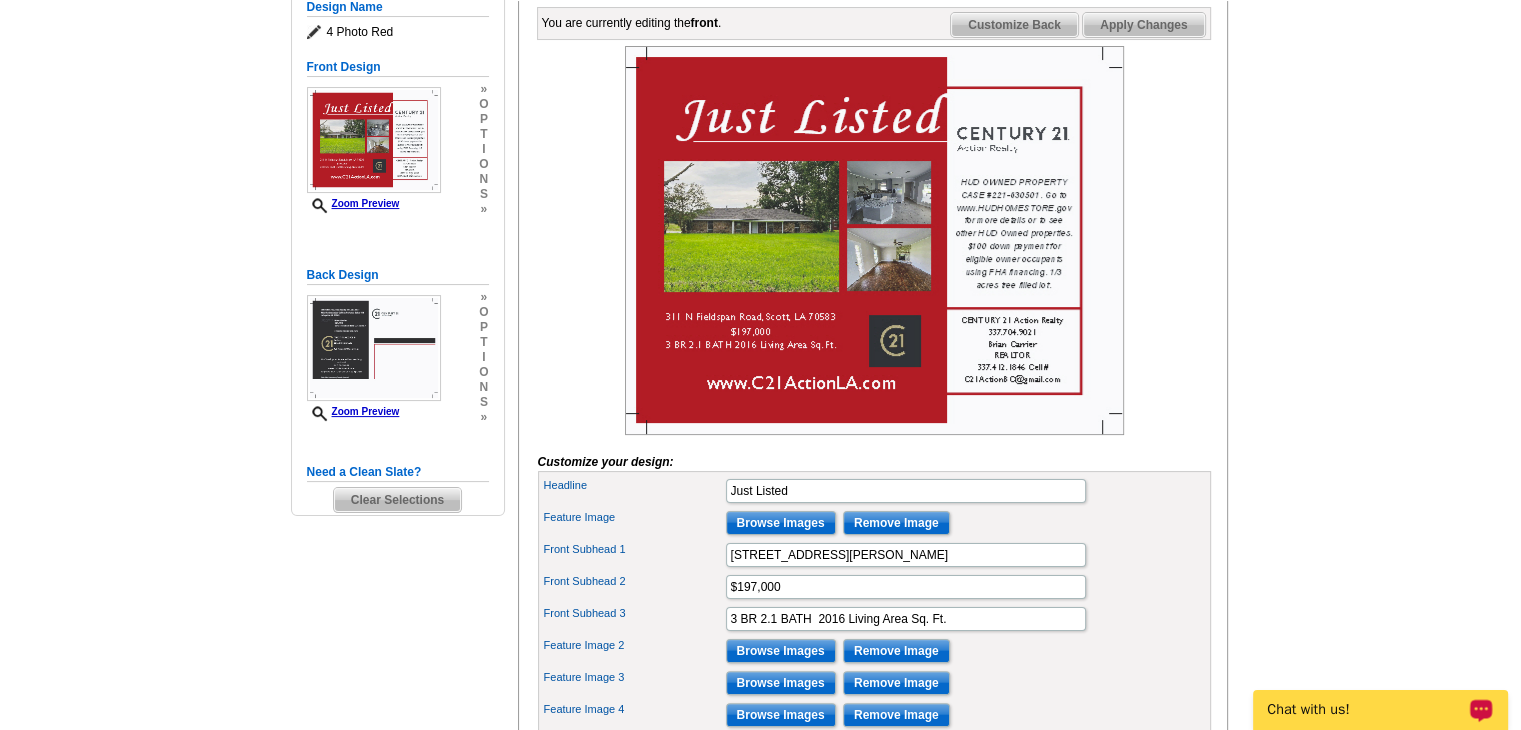 scroll, scrollTop: 0, scrollLeft: 0, axis: both 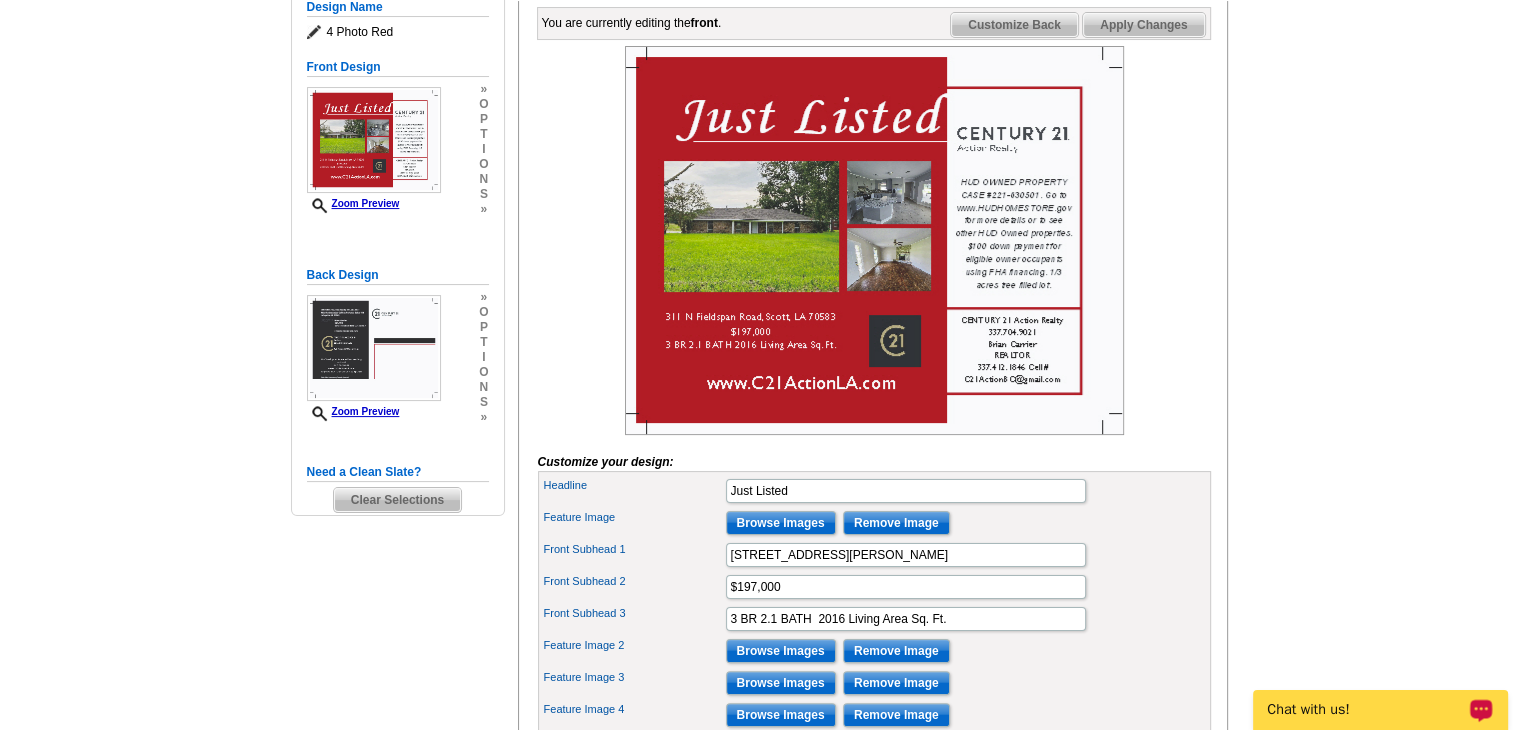 click on "Apply Changes" at bounding box center (1143, 25) 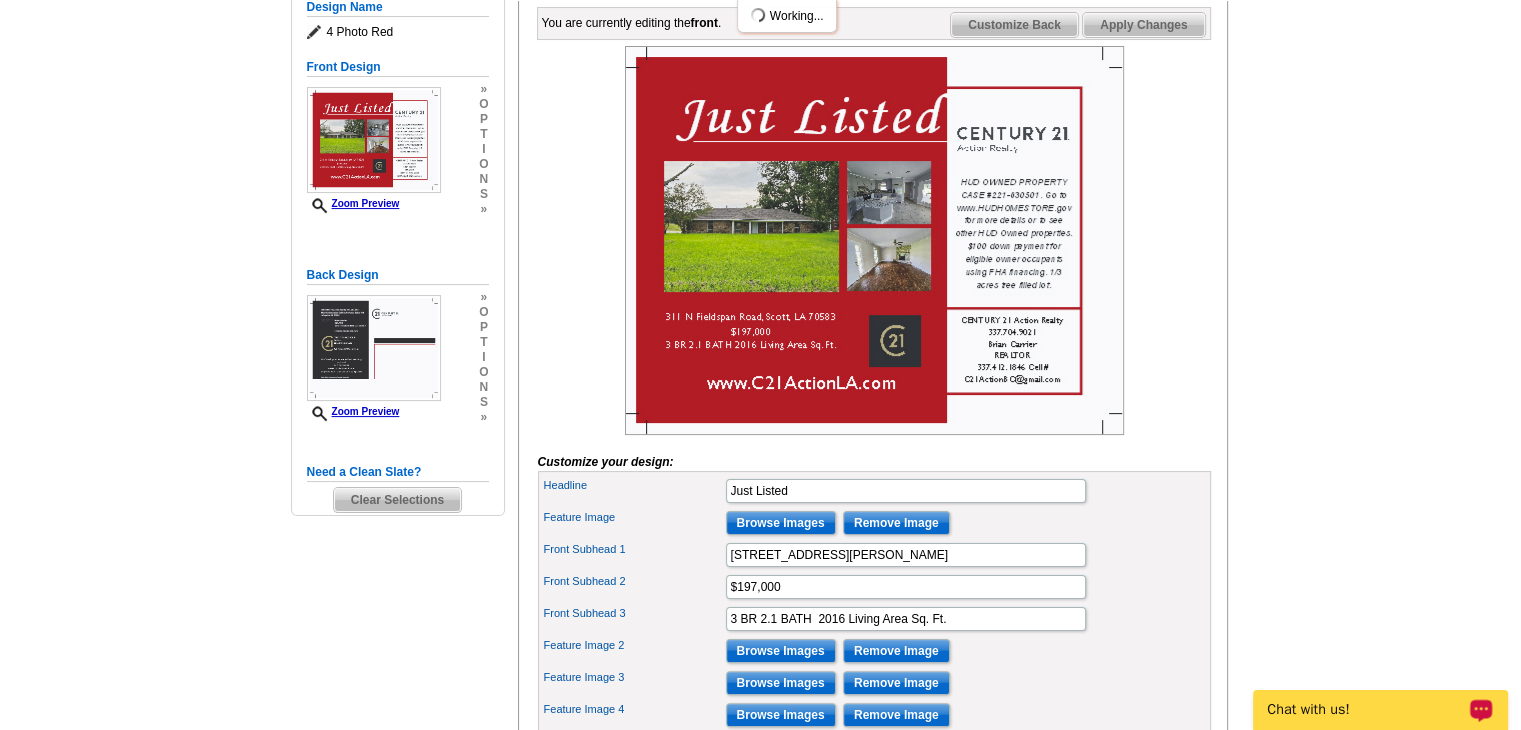 click on "Apply Changes" at bounding box center (1143, 25) 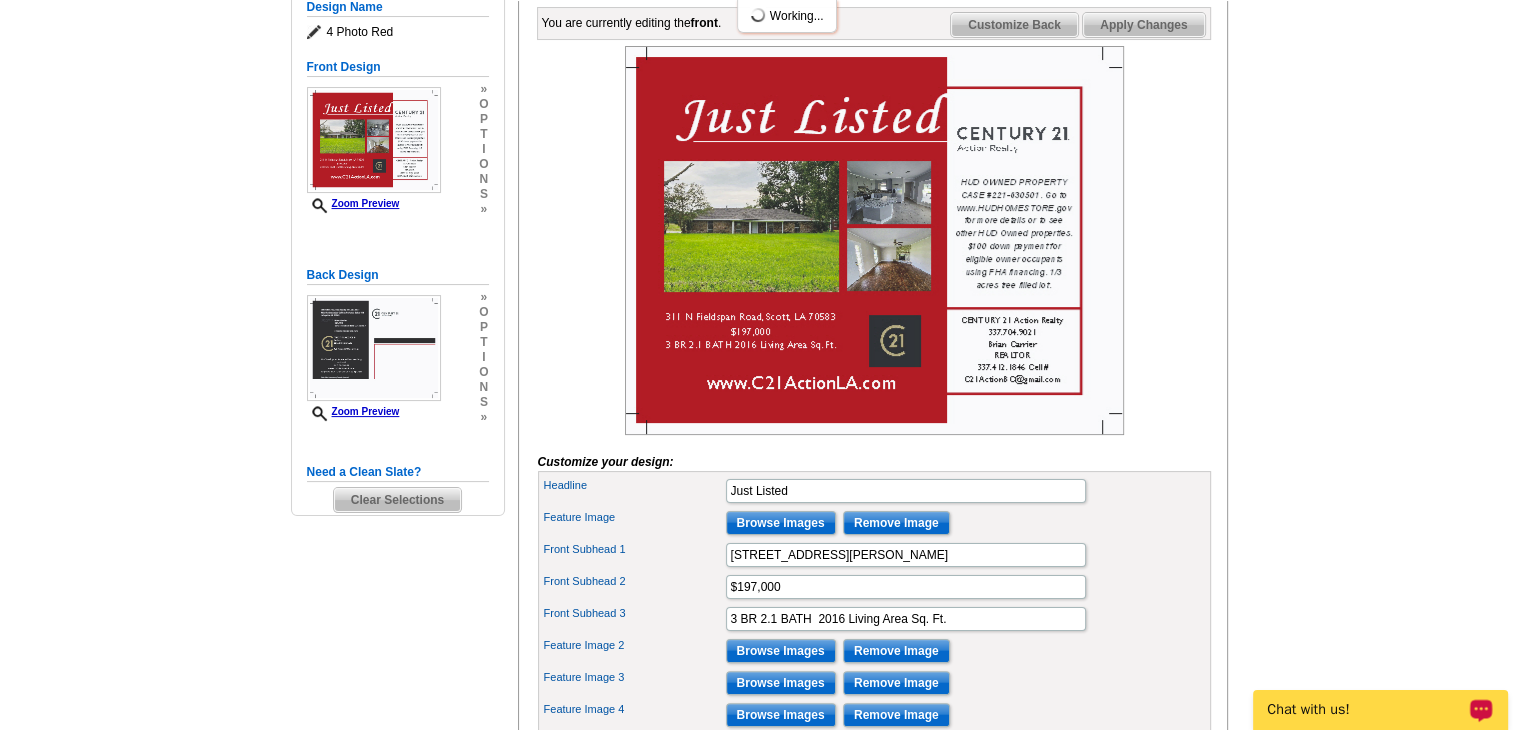 click on "Apply Changes" at bounding box center (1143, 25) 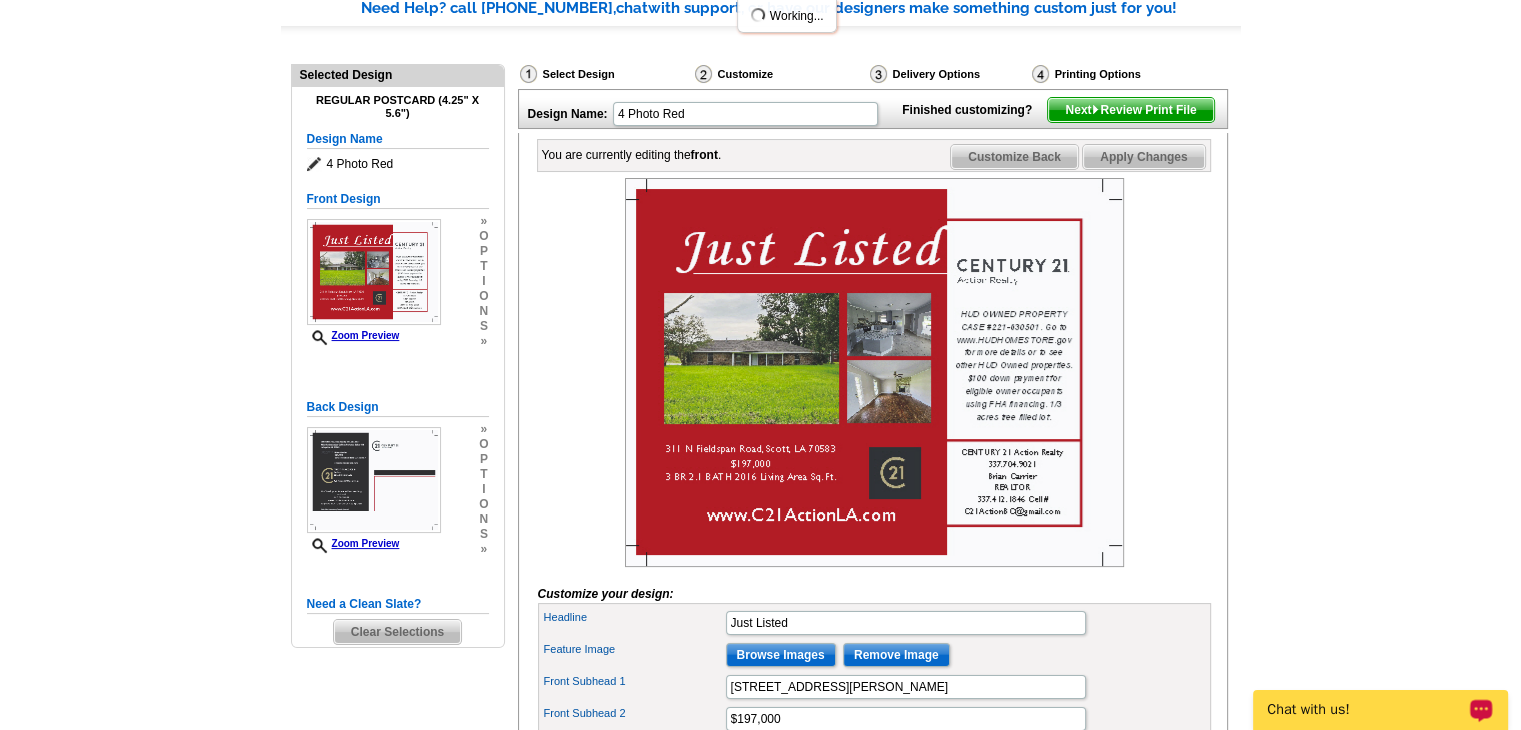 scroll, scrollTop: 164, scrollLeft: 0, axis: vertical 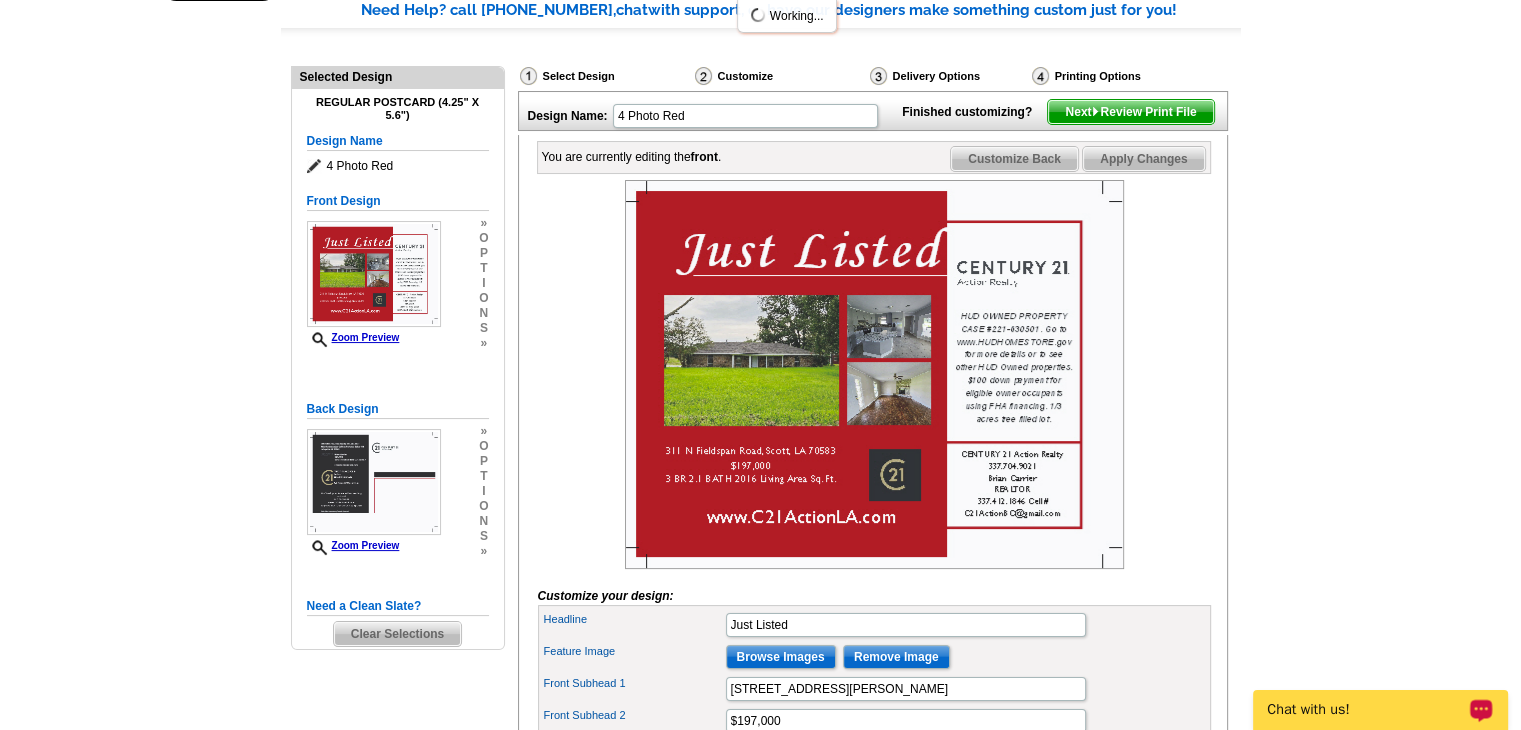 click on "Customize Back" at bounding box center (1014, 159) 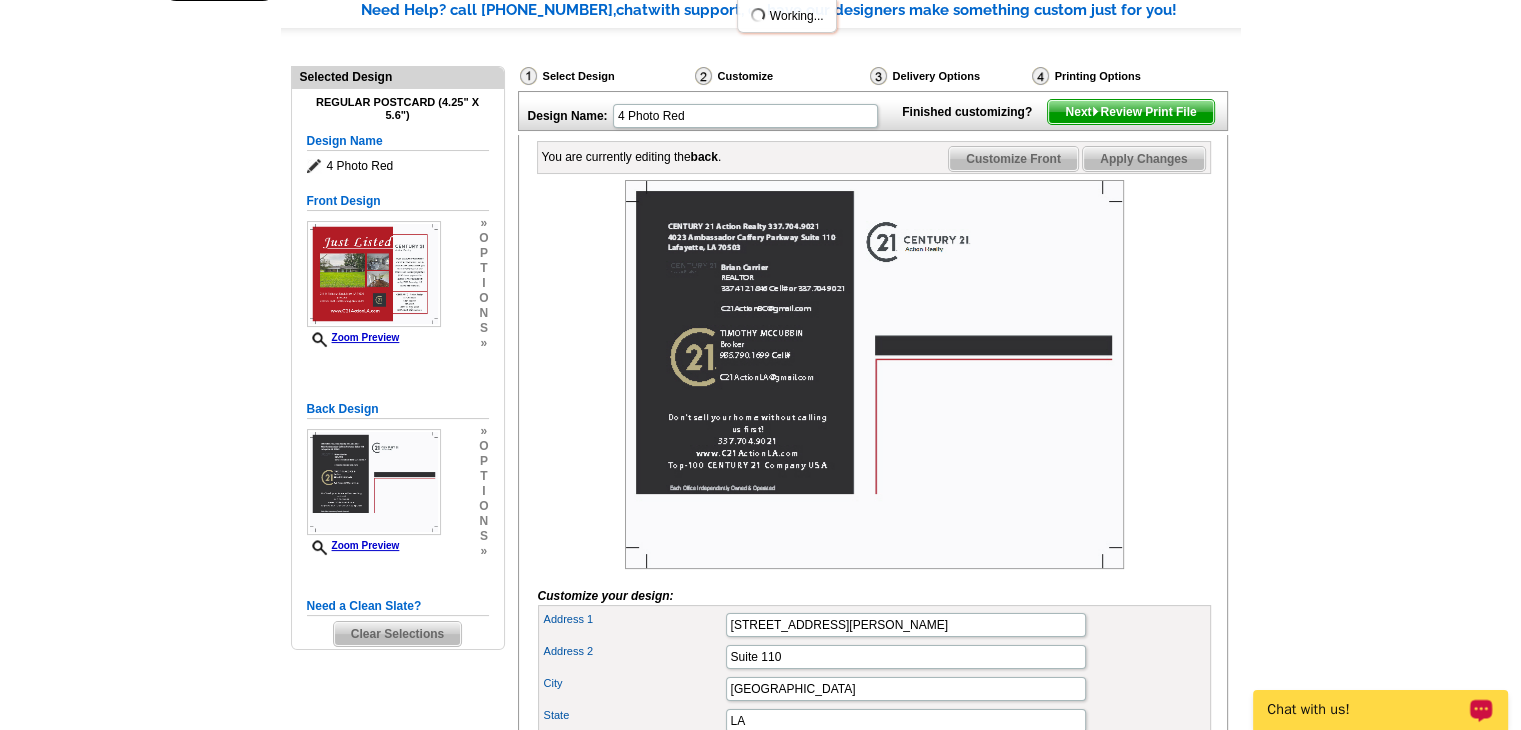 click on "Apply Changes" at bounding box center [1143, 159] 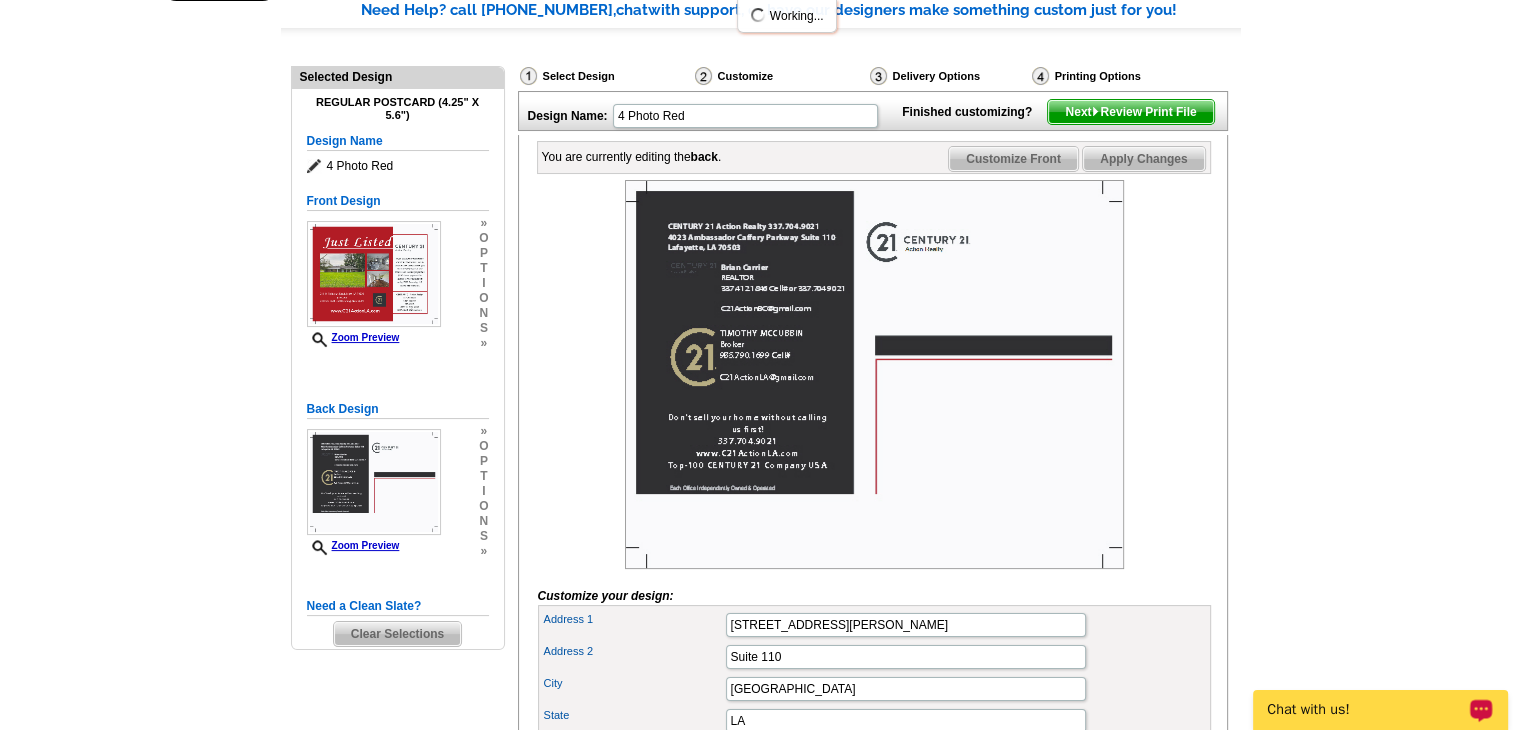 click on "Next   Review Print File" at bounding box center [1130, 112] 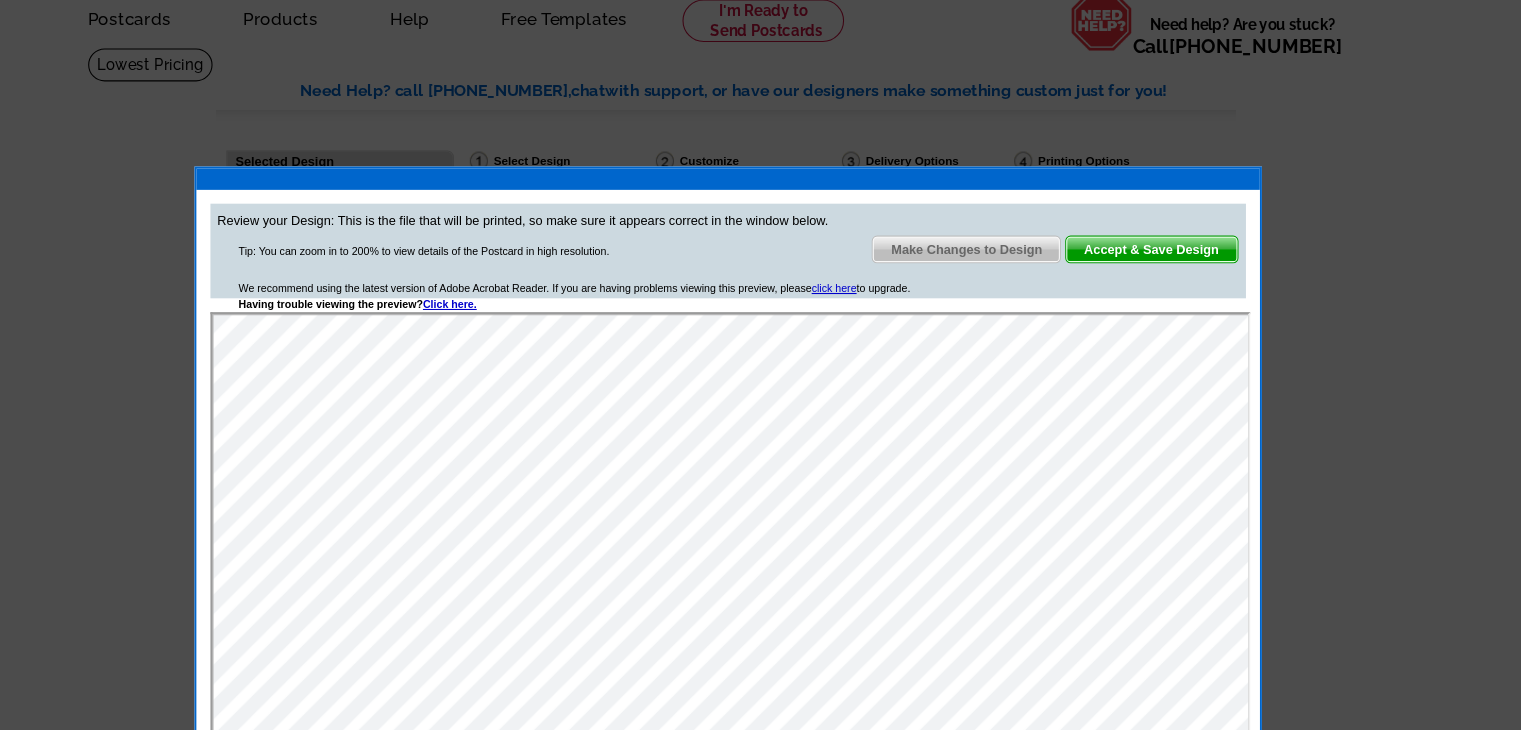 scroll, scrollTop: 84, scrollLeft: 0, axis: vertical 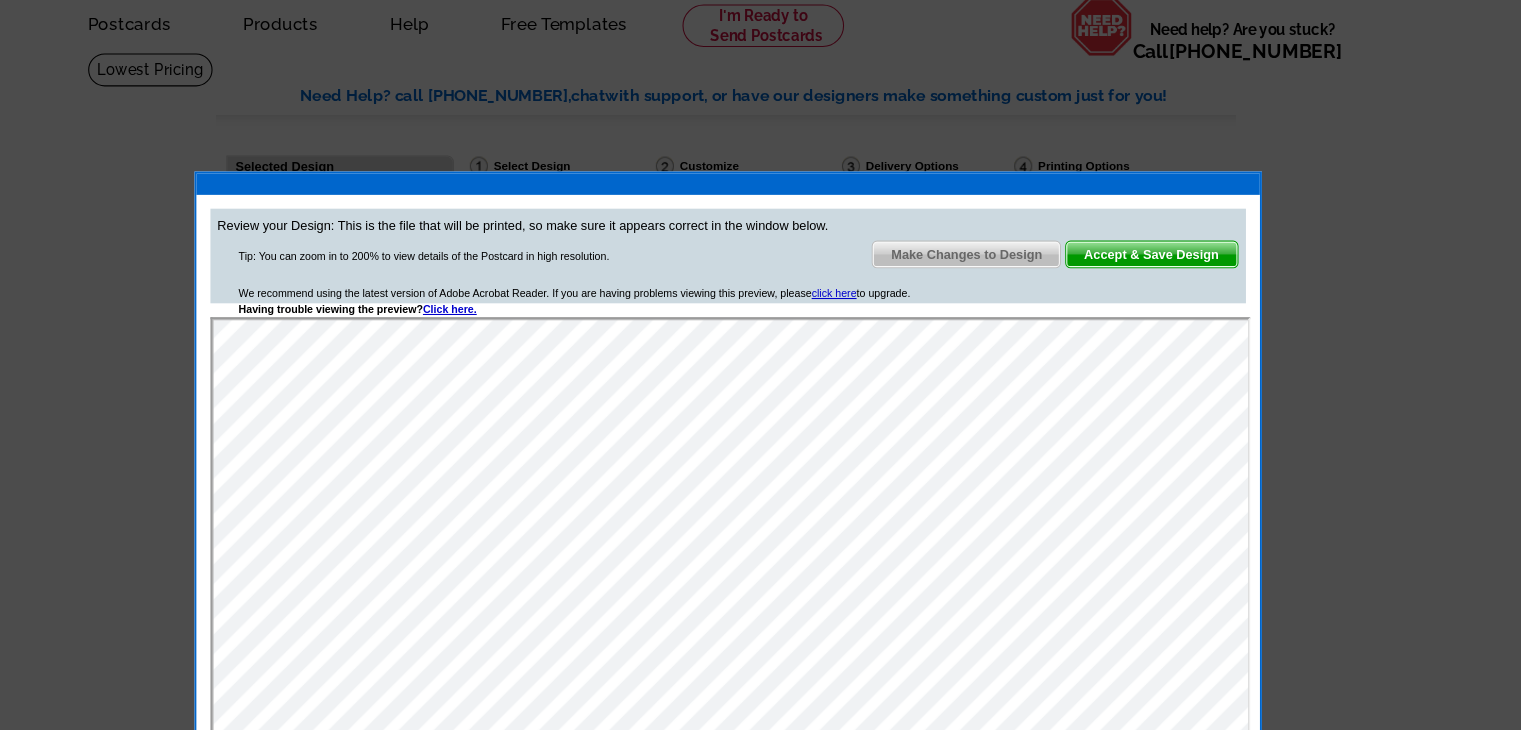 click on "Accept & Save Design" at bounding box center (1161, 239) 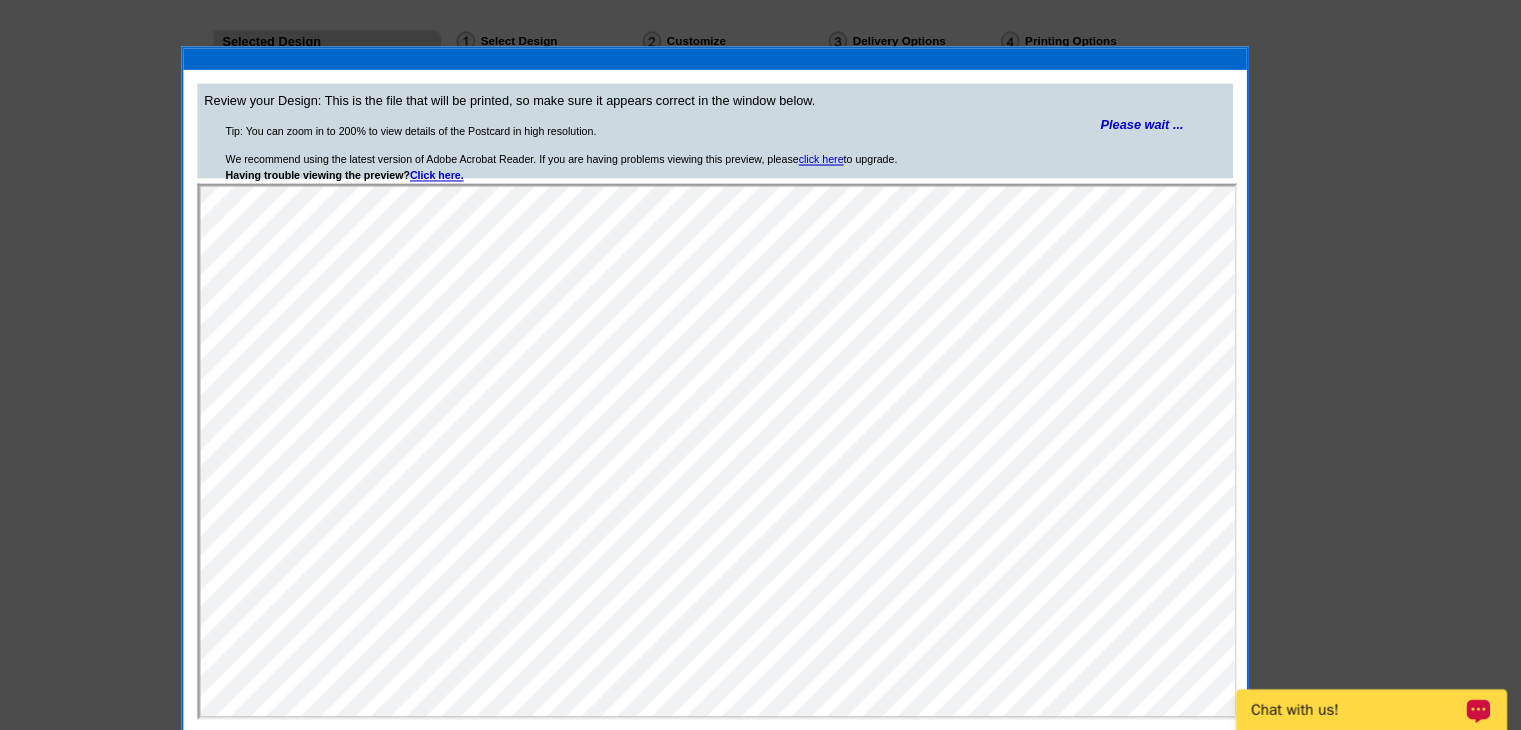 scroll, scrollTop: 159, scrollLeft: 0, axis: vertical 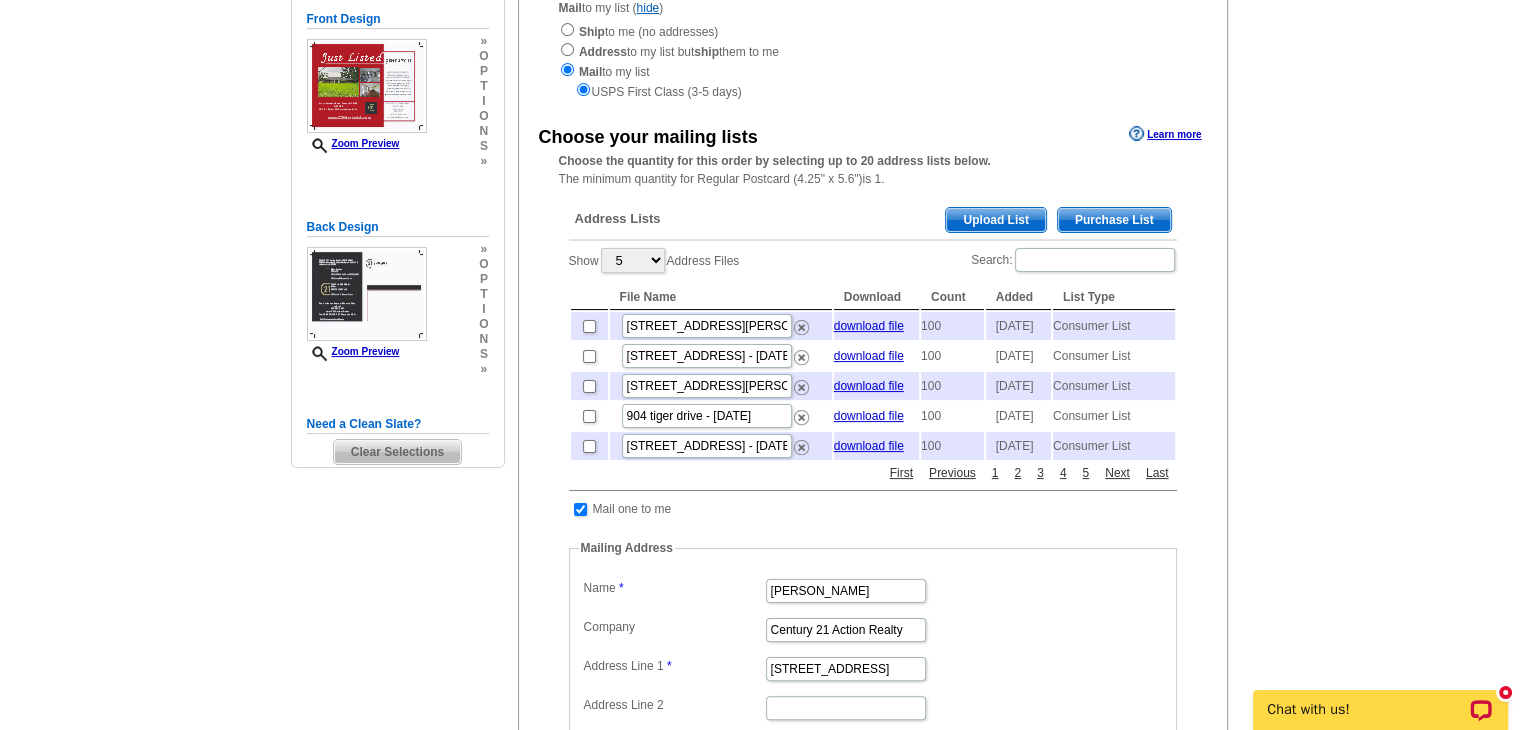 click on "Purchase List" at bounding box center [1114, 220] 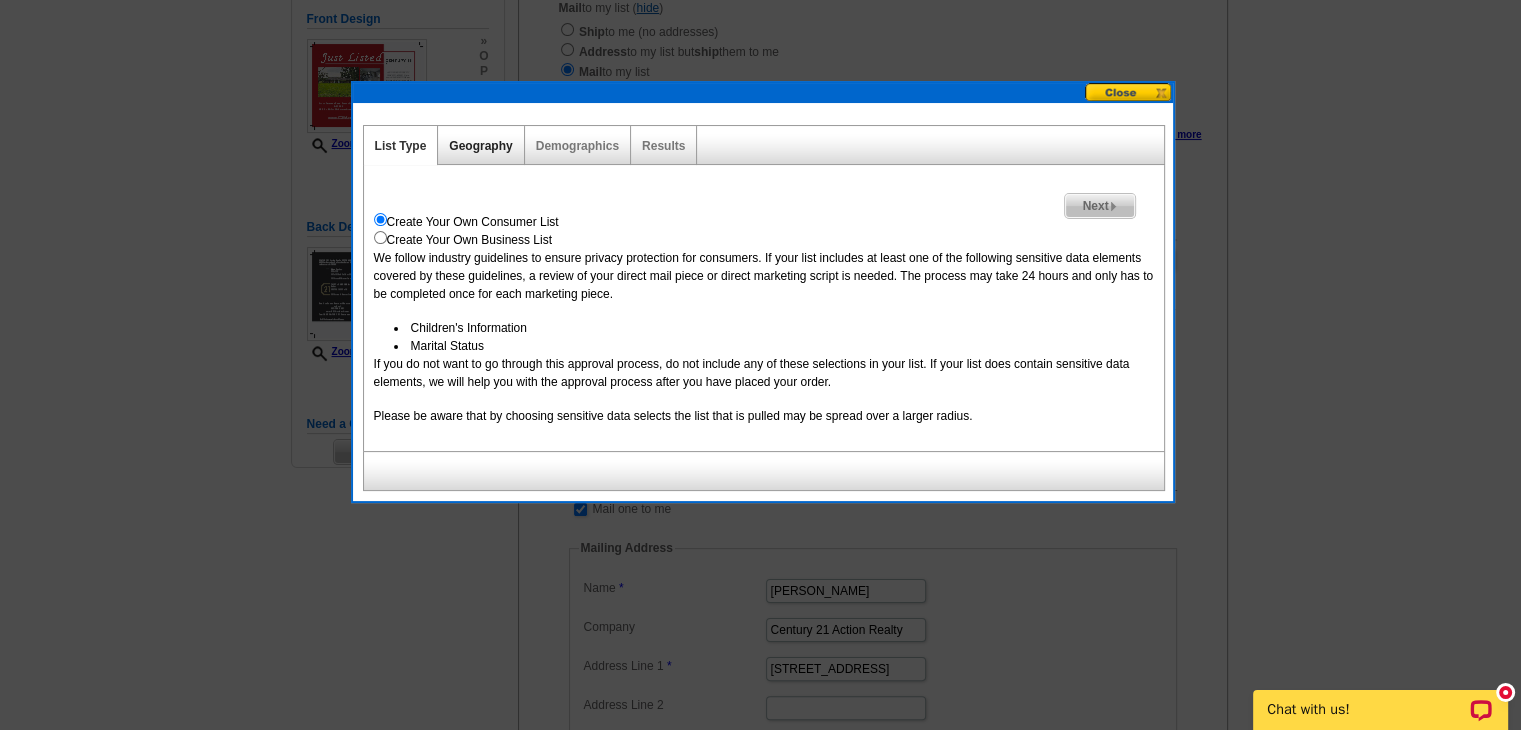click on "Geography" at bounding box center [480, 146] 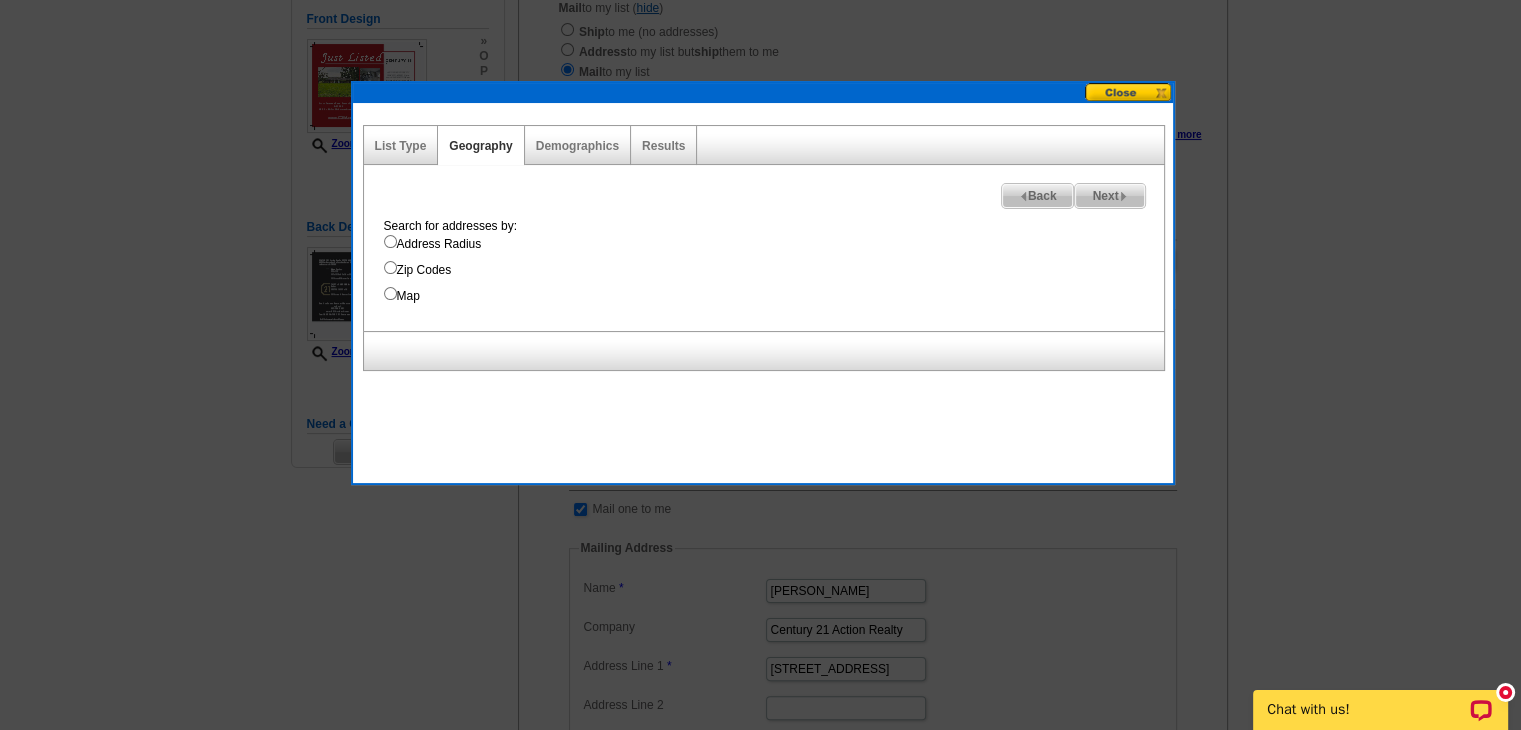 click on "Address Radius" at bounding box center [390, 241] 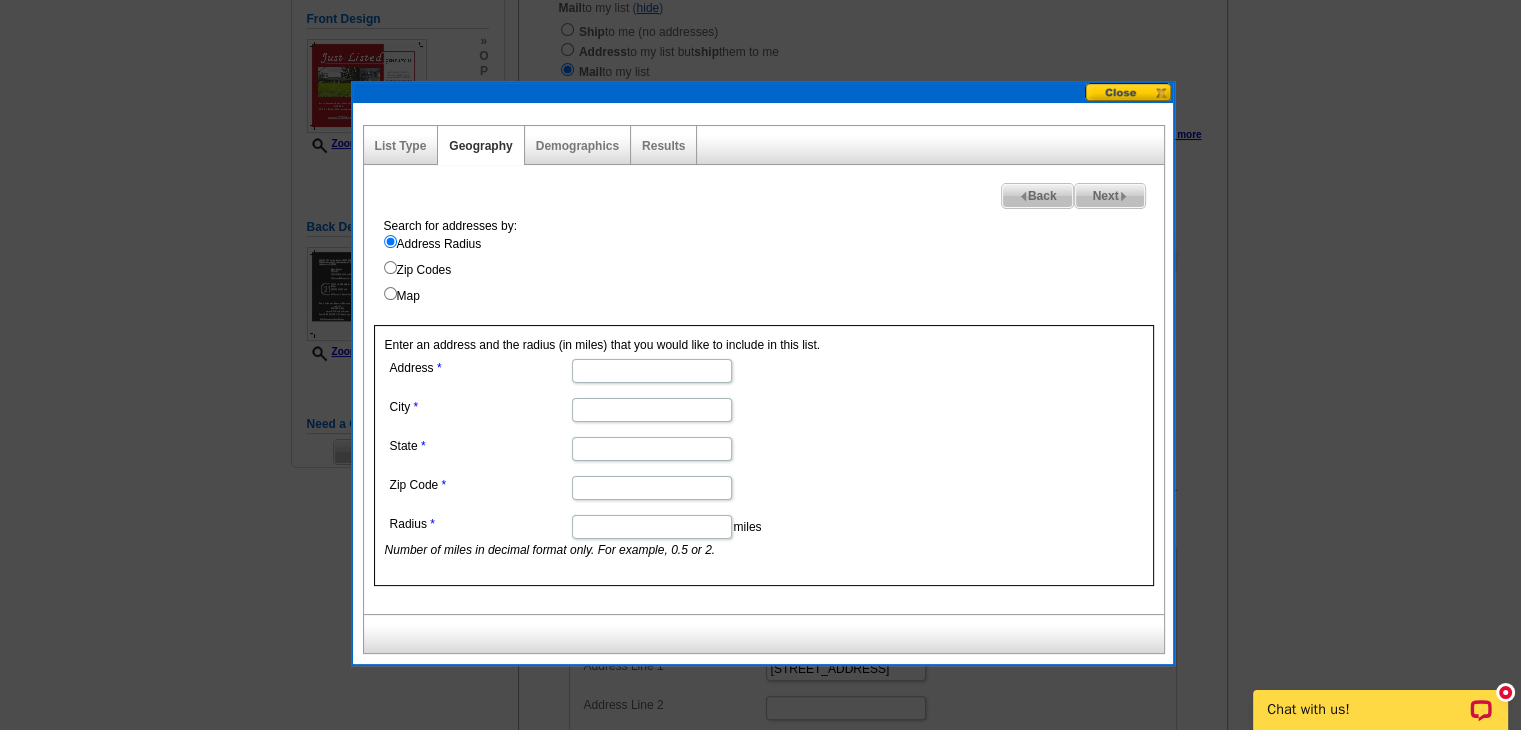 click on "Address" at bounding box center [652, 371] 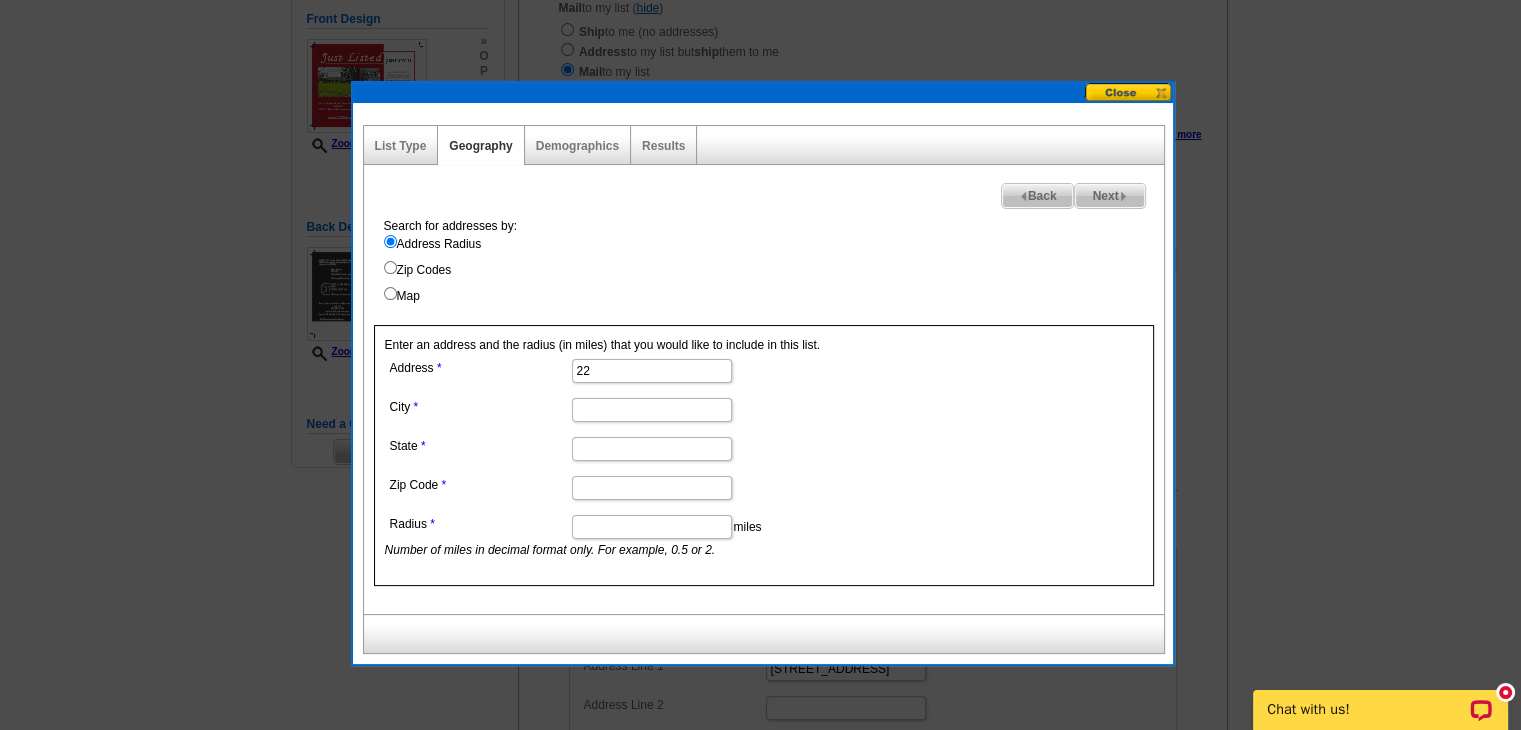 type on "2" 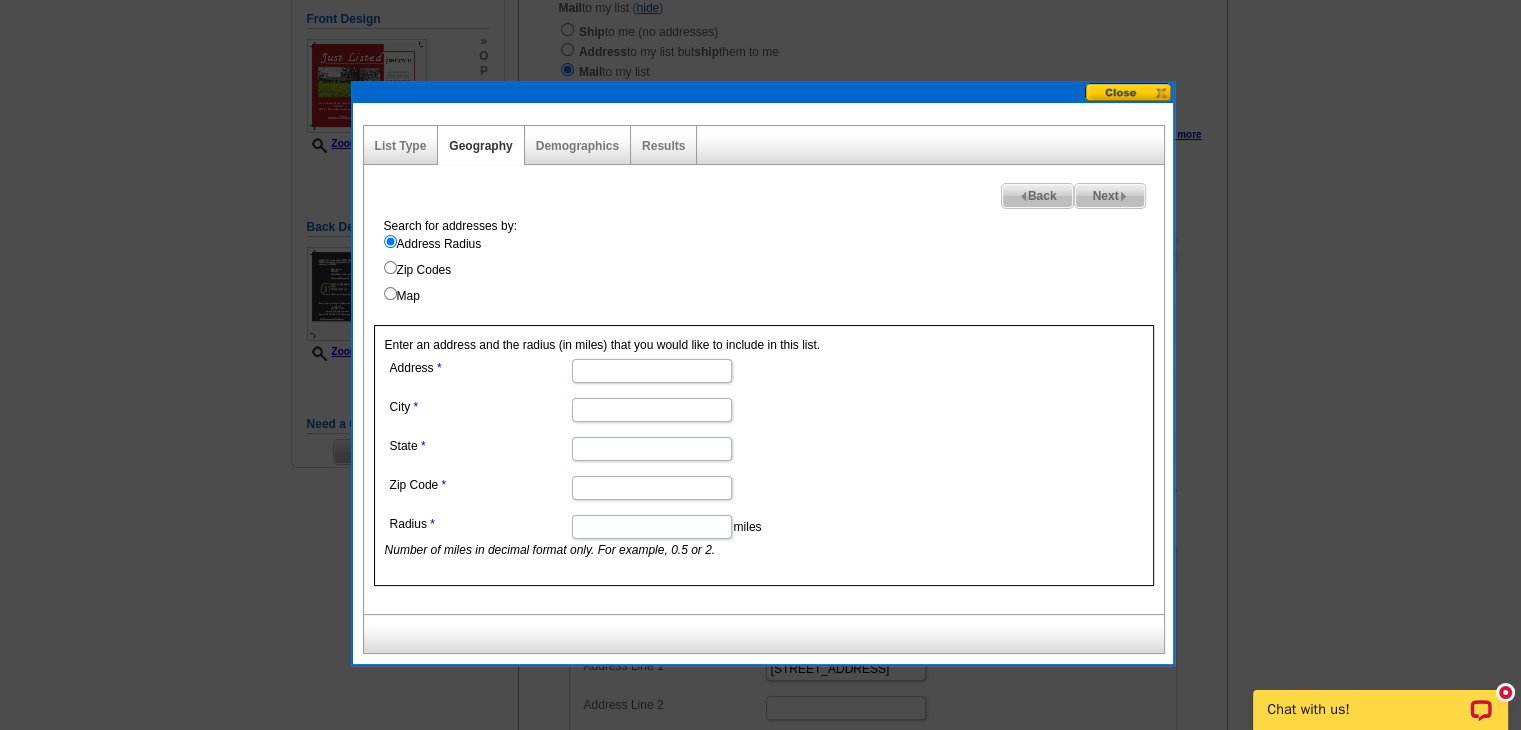 paste on "311 N Fieldspan Road, Scott, LA 70583" 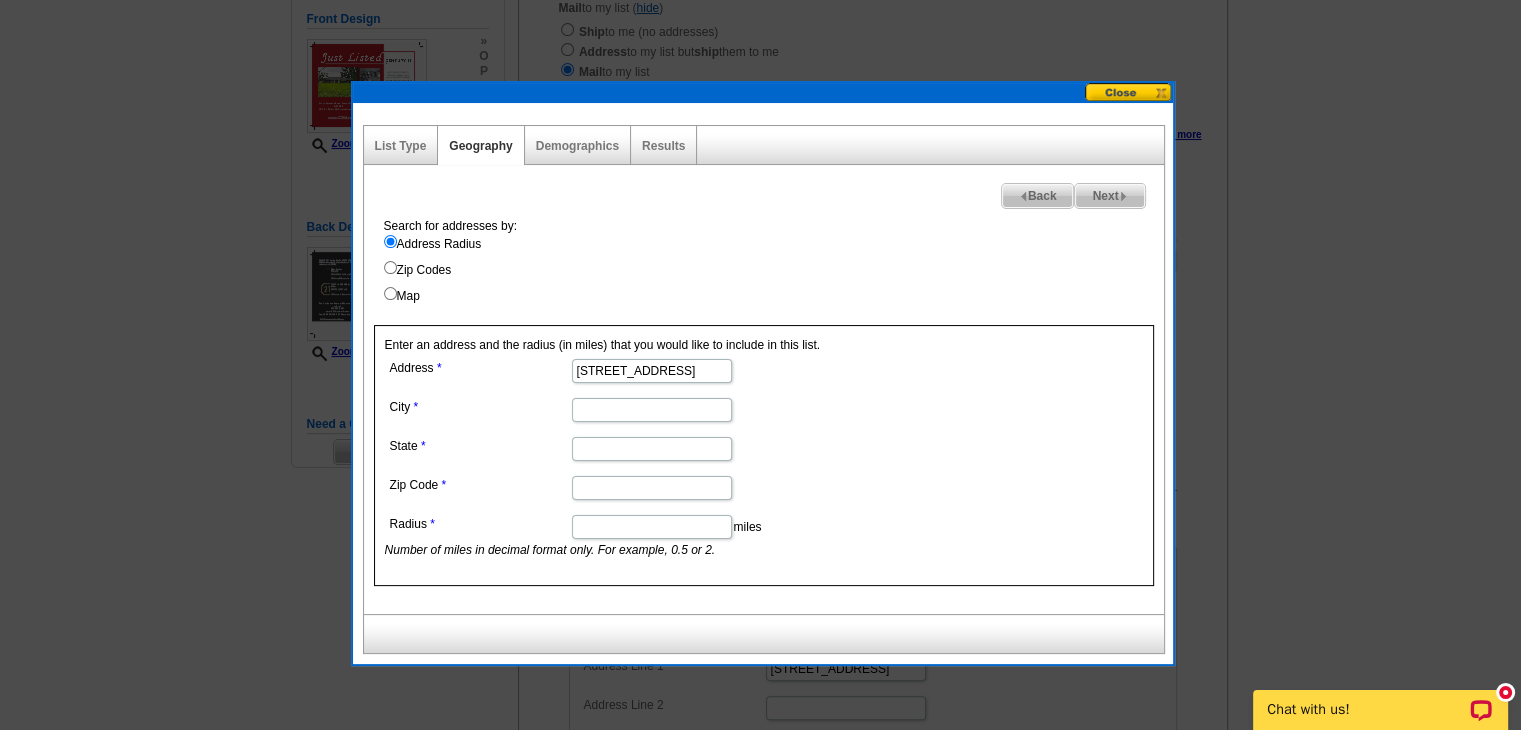 scroll, scrollTop: 0, scrollLeft: 0, axis: both 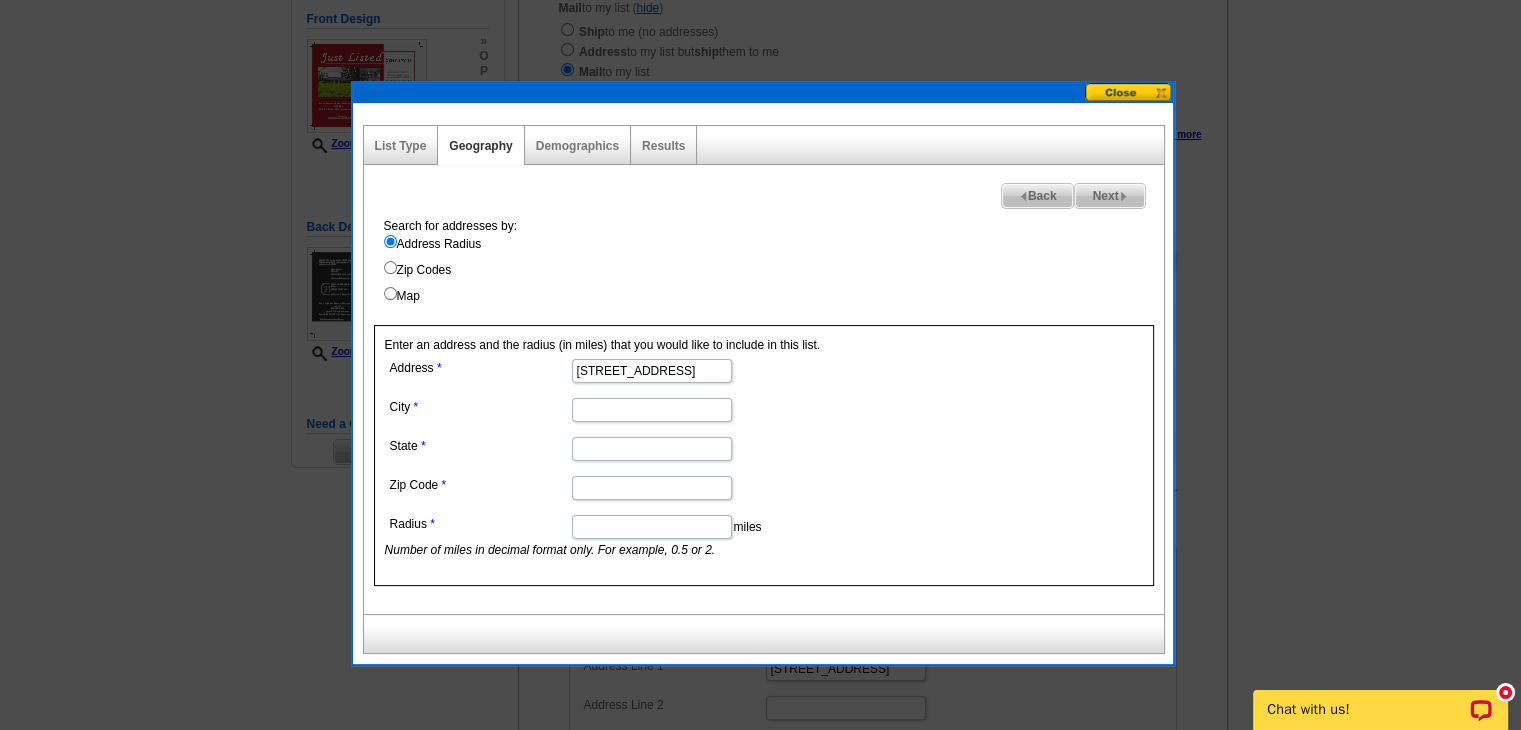 type on "311 N Fieldspan Road" 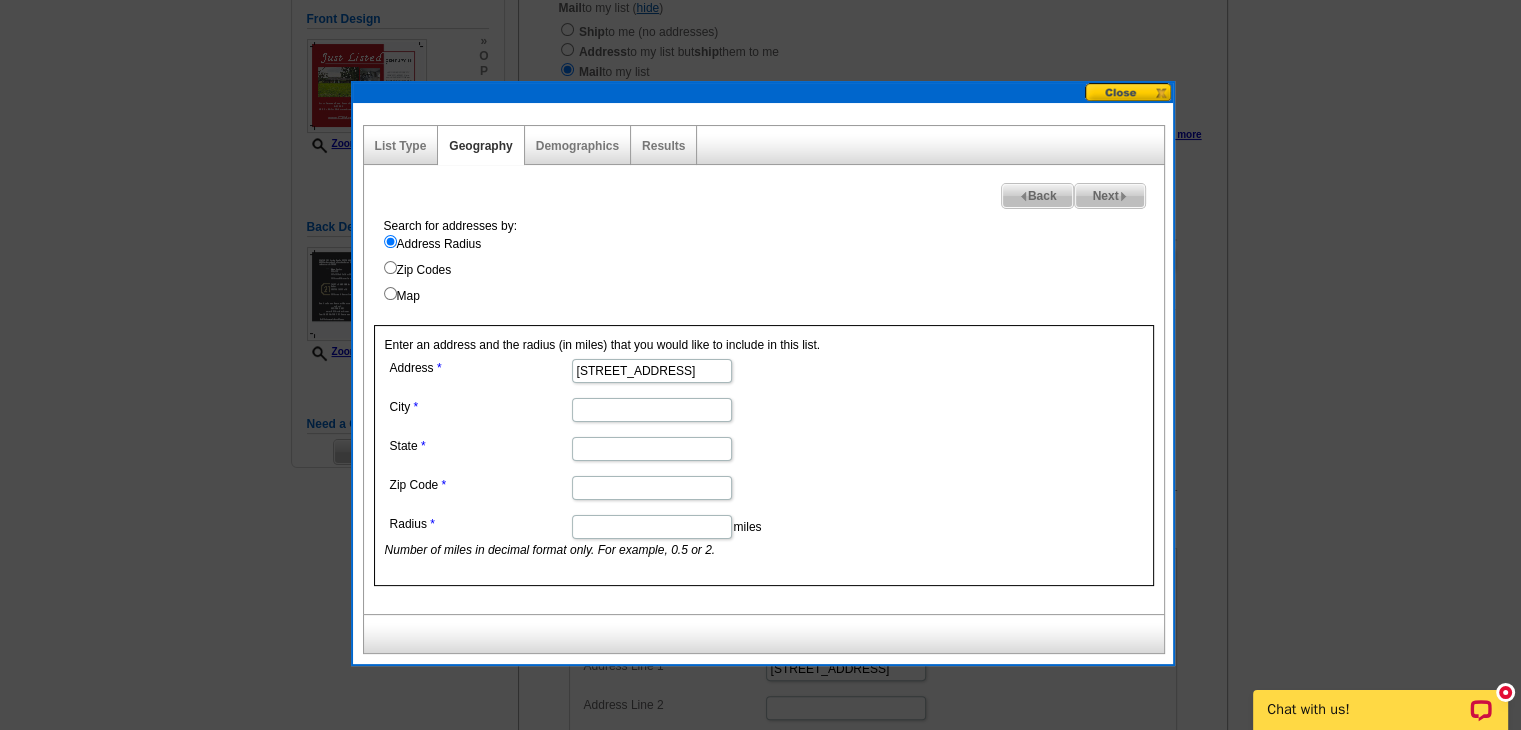 scroll, scrollTop: 0, scrollLeft: 0, axis: both 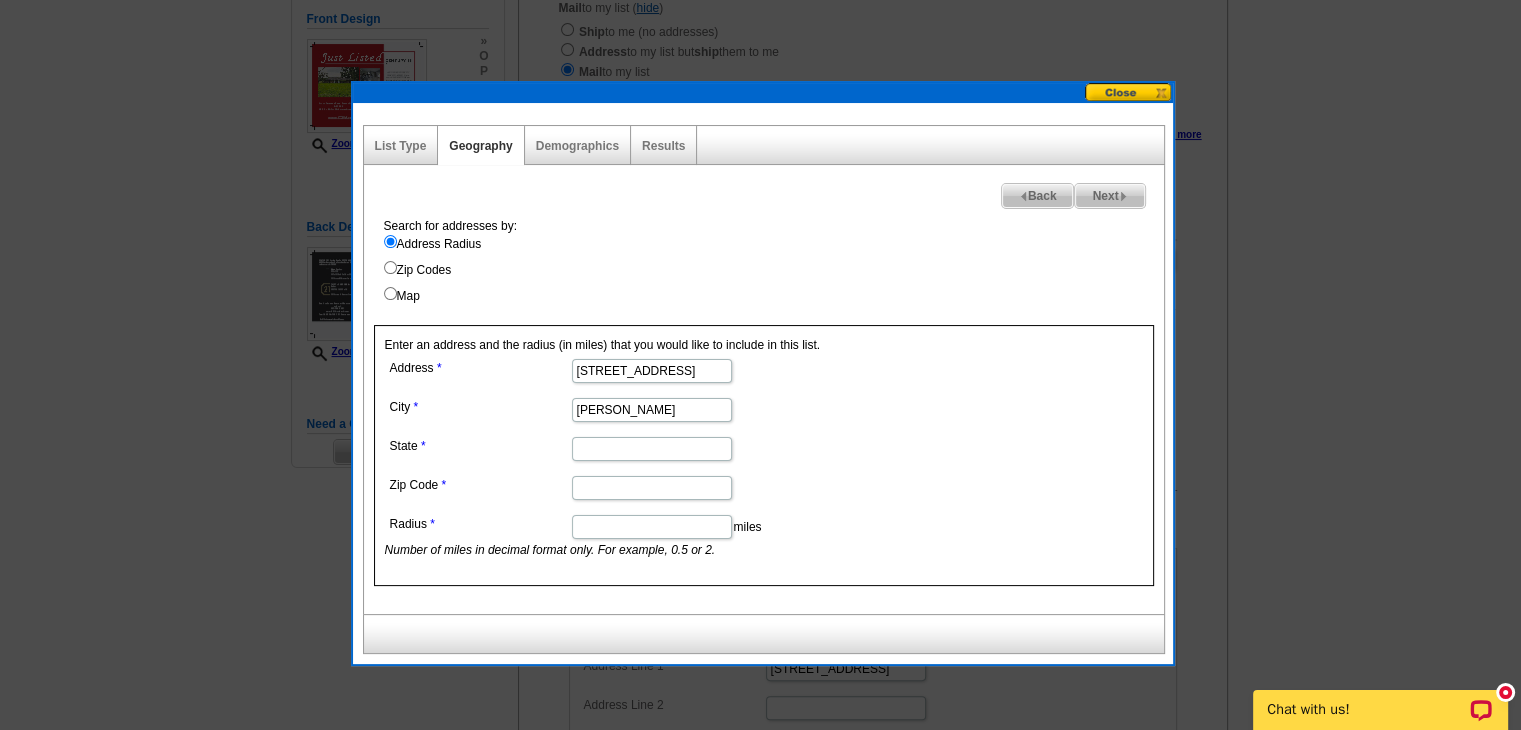 type on "Scott" 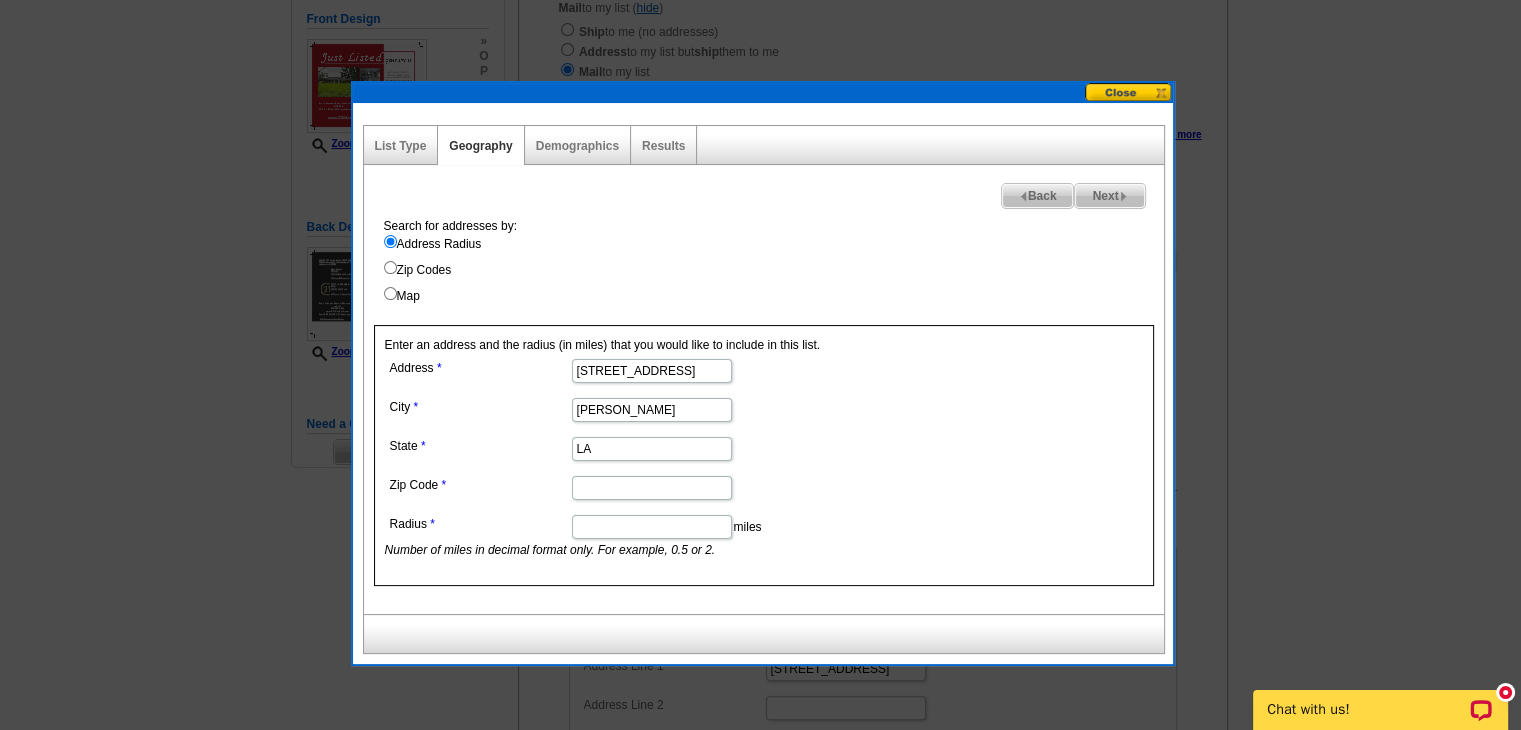 type on "LA" 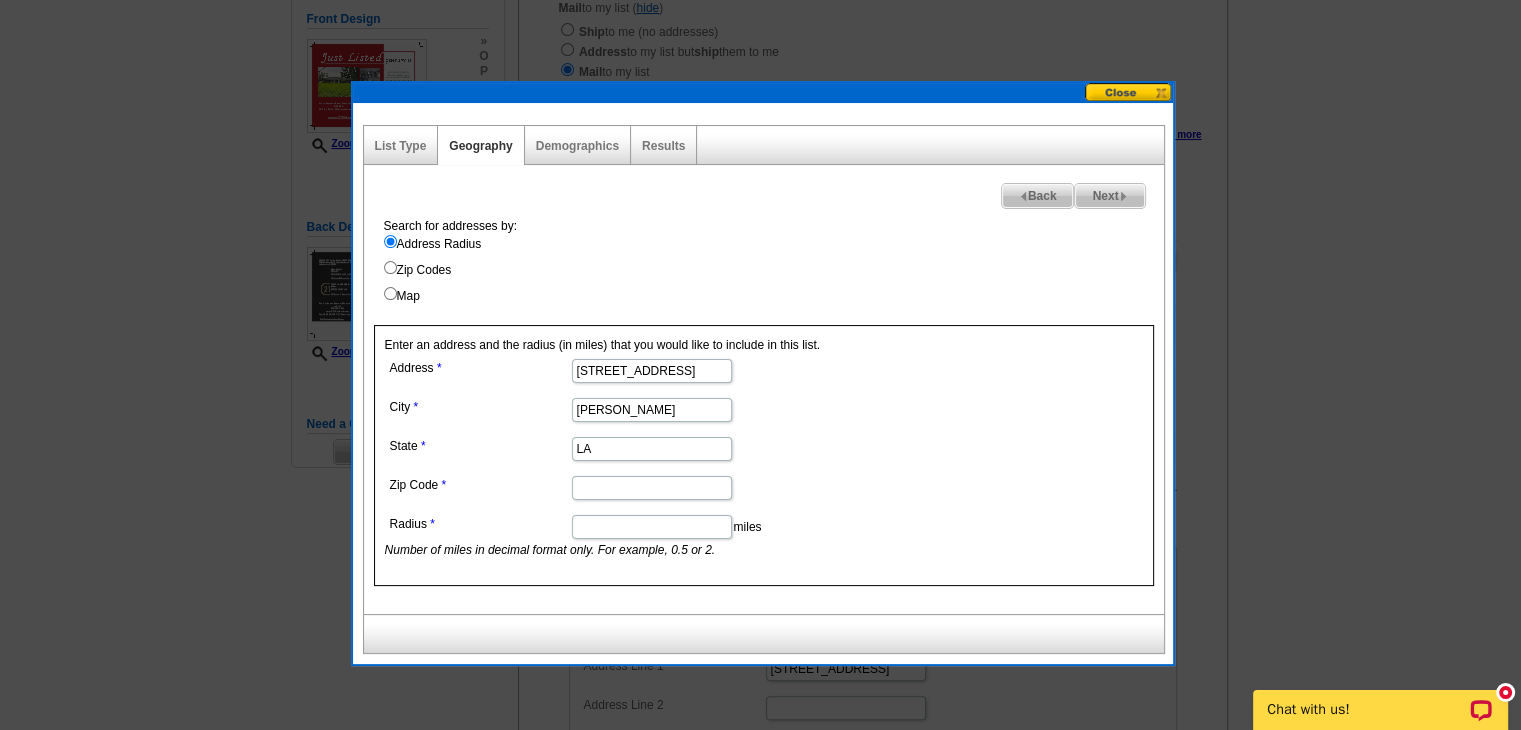 paste on "311 N Fieldspan Road, Scott, LA 70583" 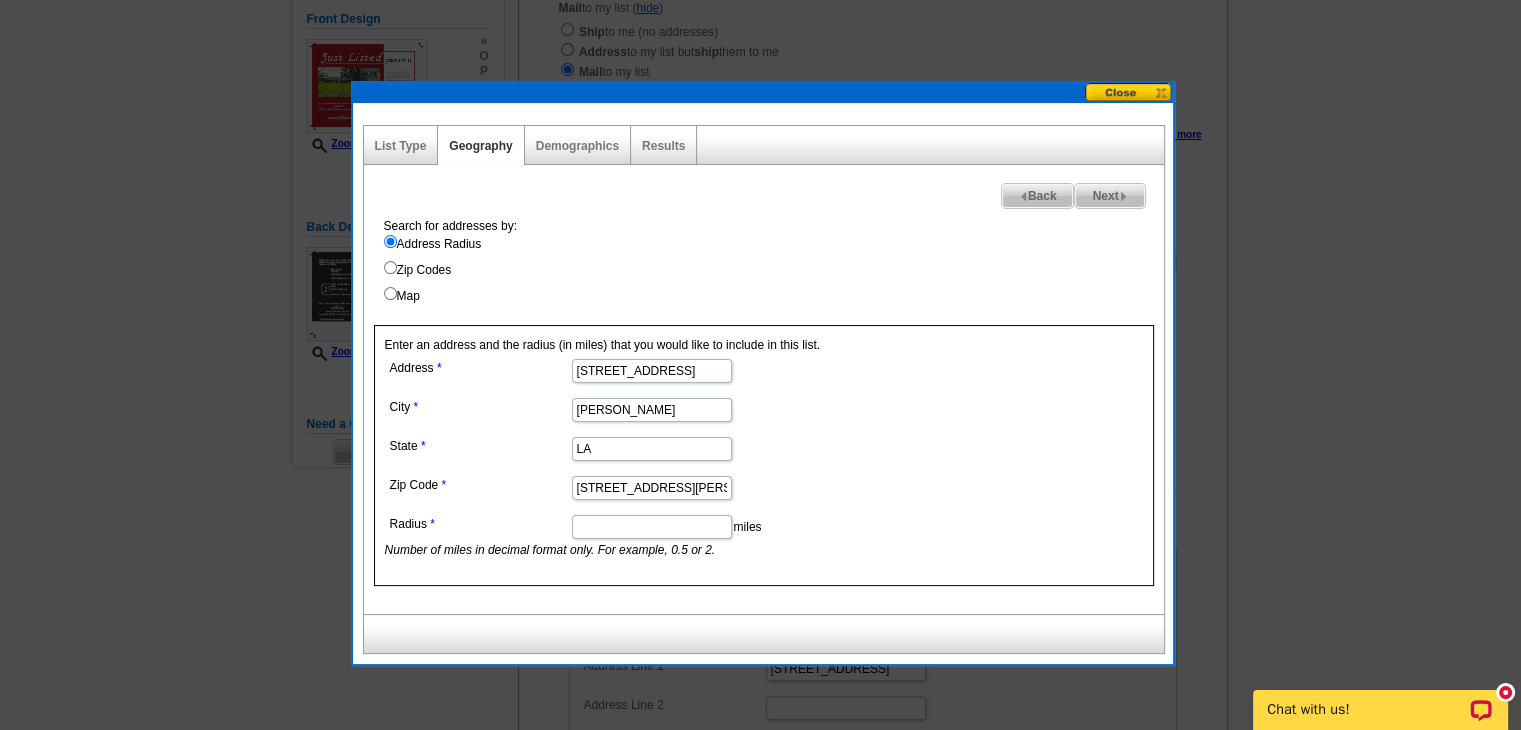 scroll, scrollTop: 0, scrollLeft: 56, axis: horizontal 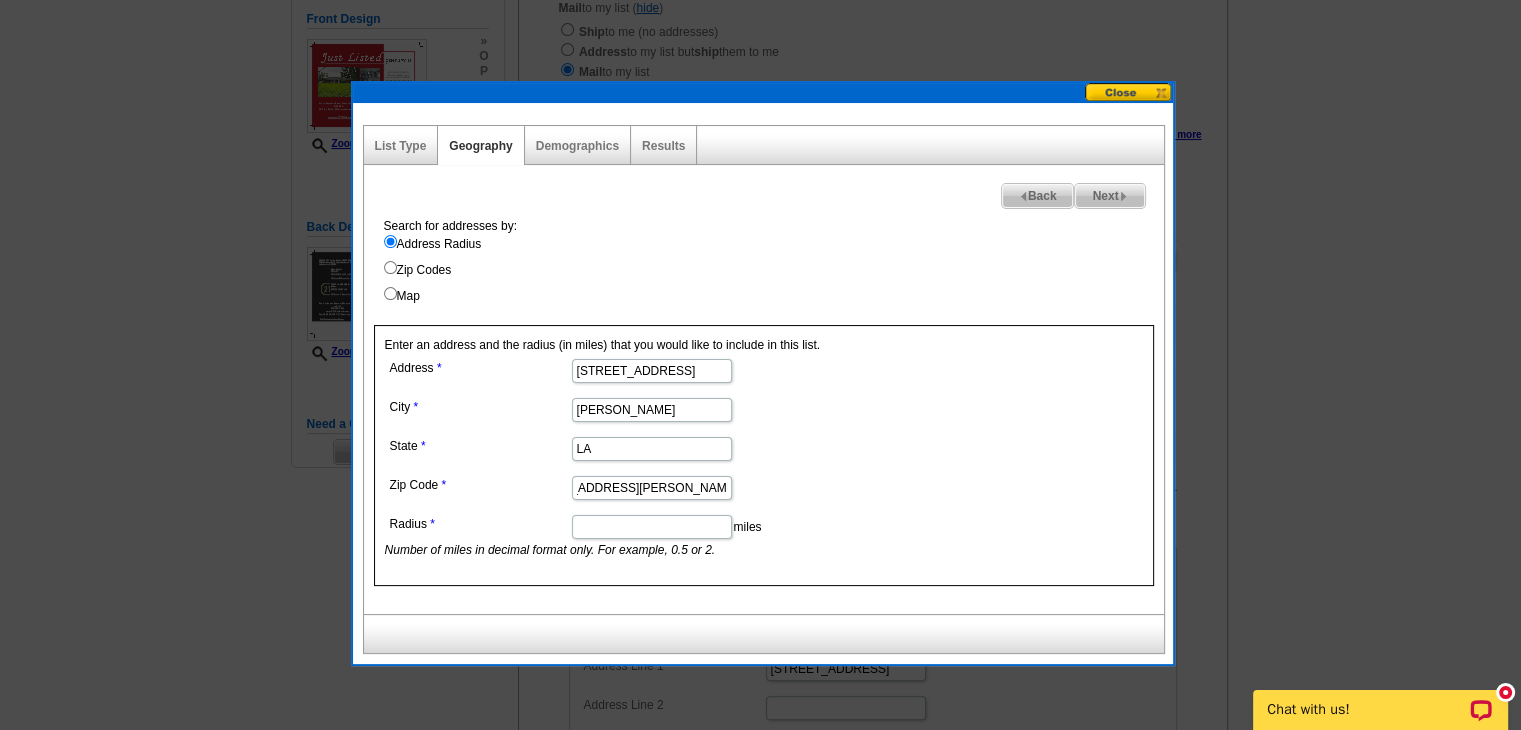 click on "311 N Fieldspan Road, Scott, LA 70583" at bounding box center (652, 488) 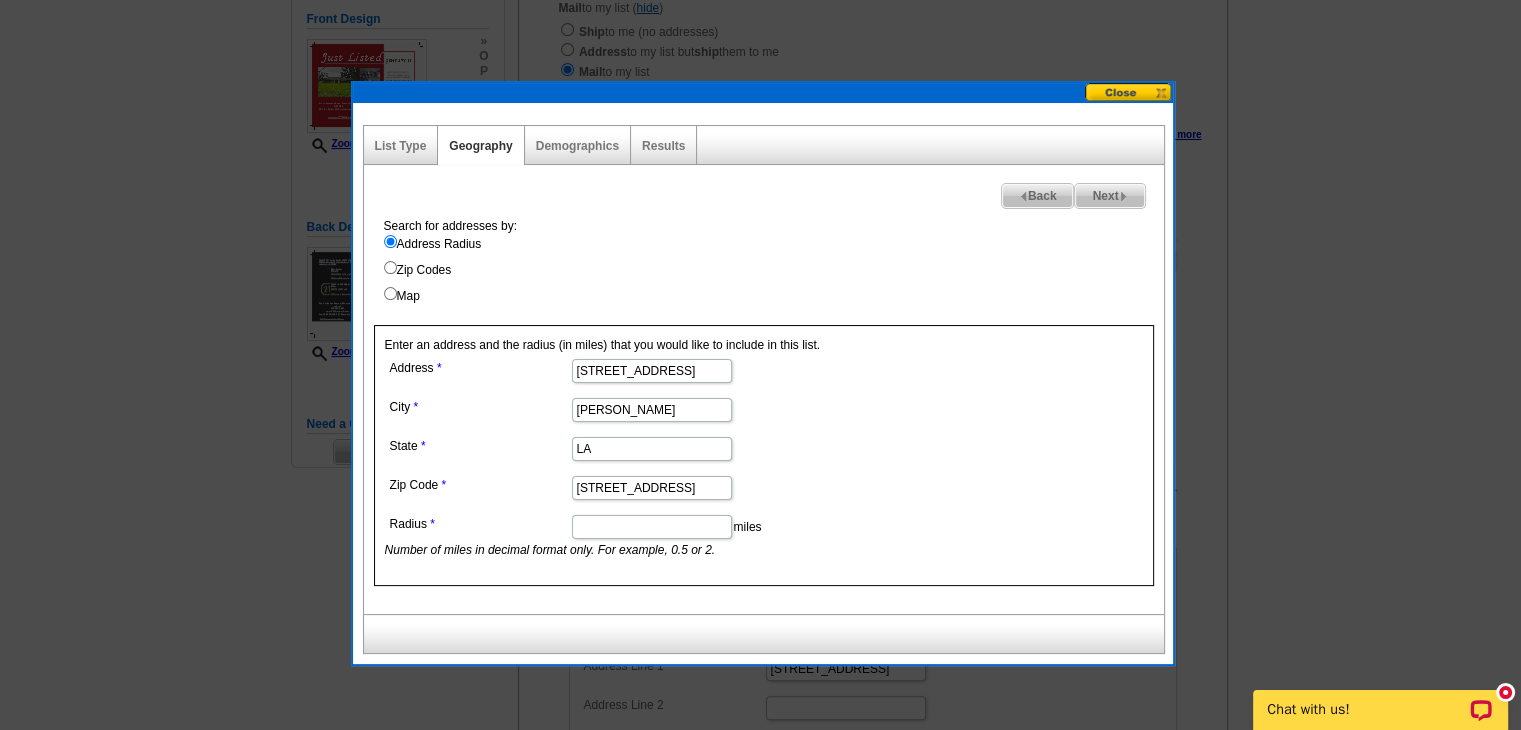 scroll, scrollTop: 0, scrollLeft: 0, axis: both 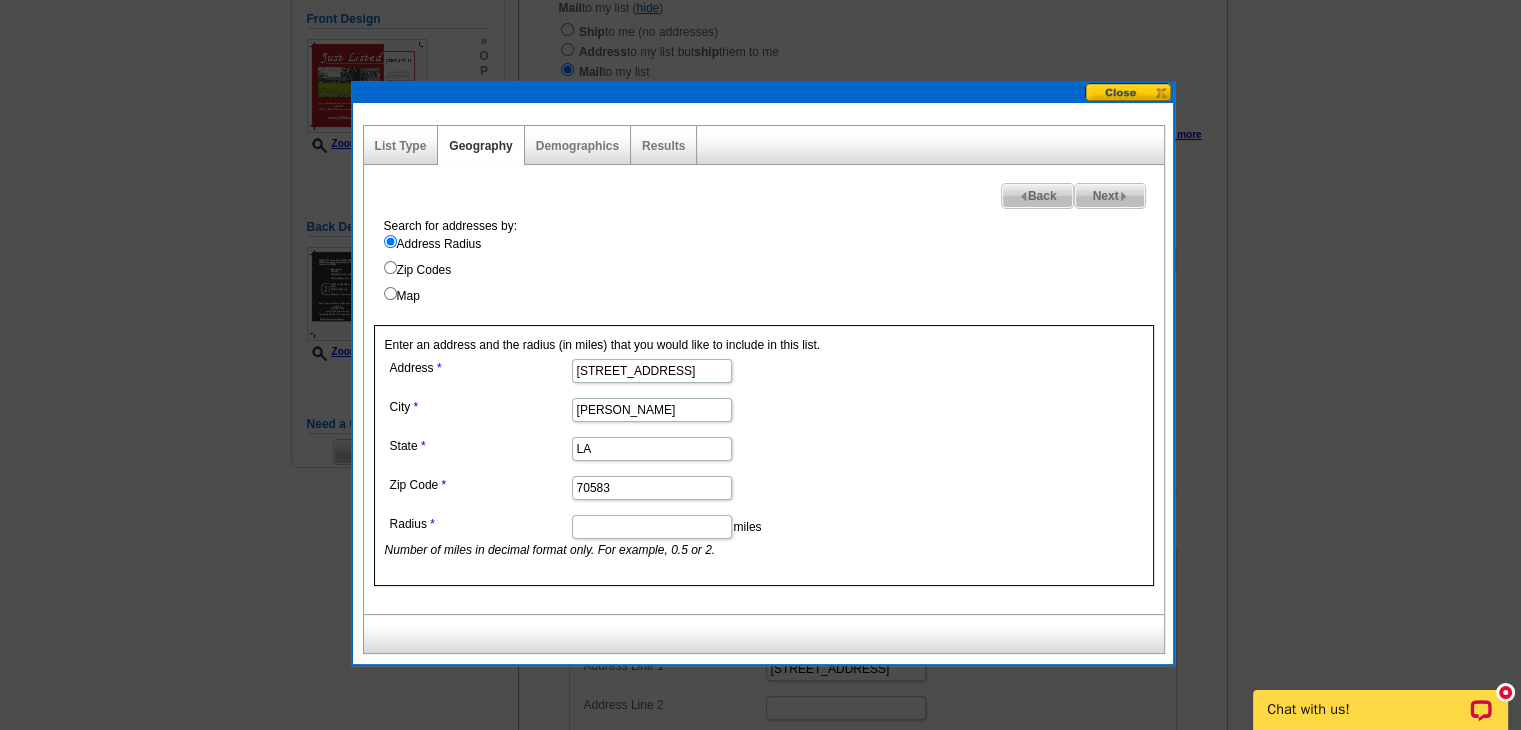 type on "70583" 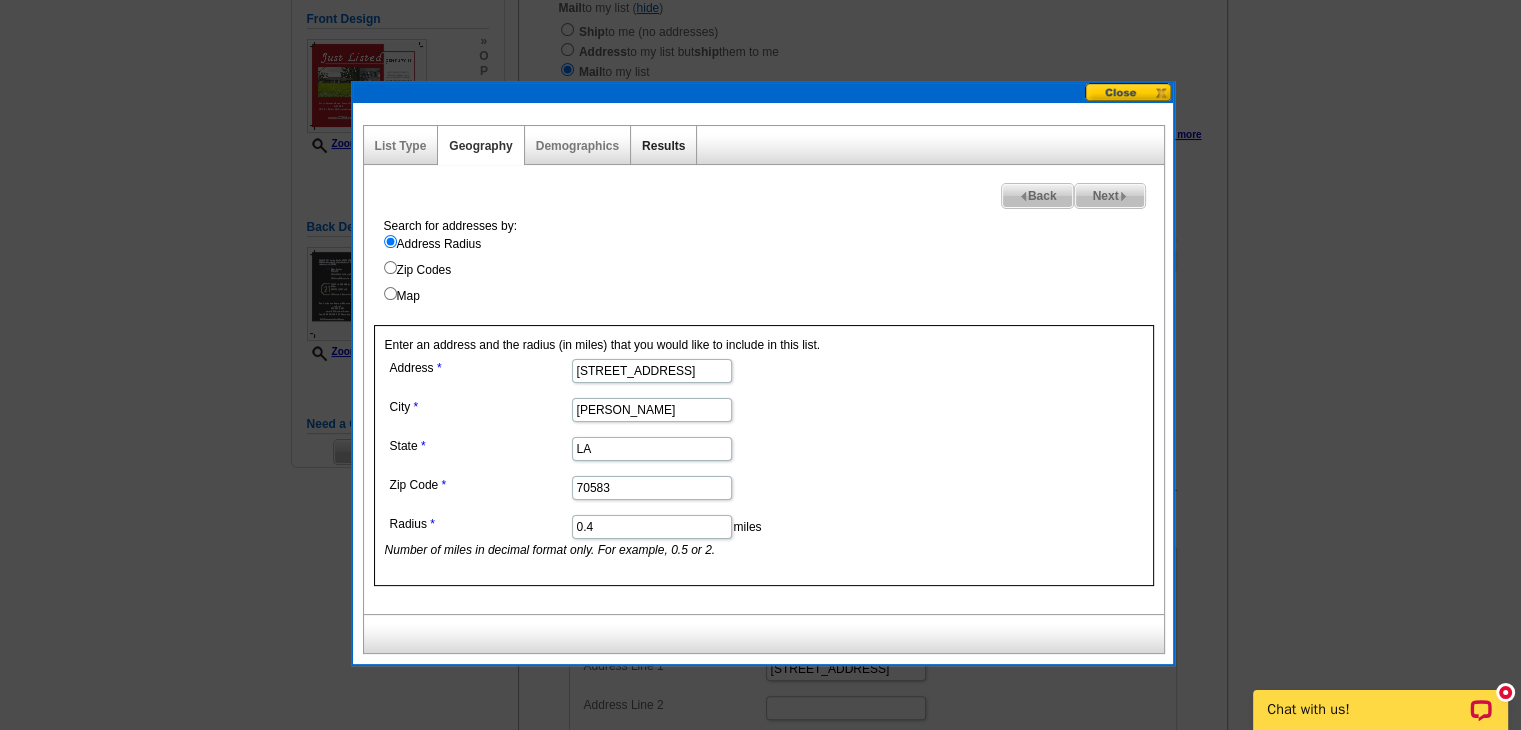 type on "0.4" 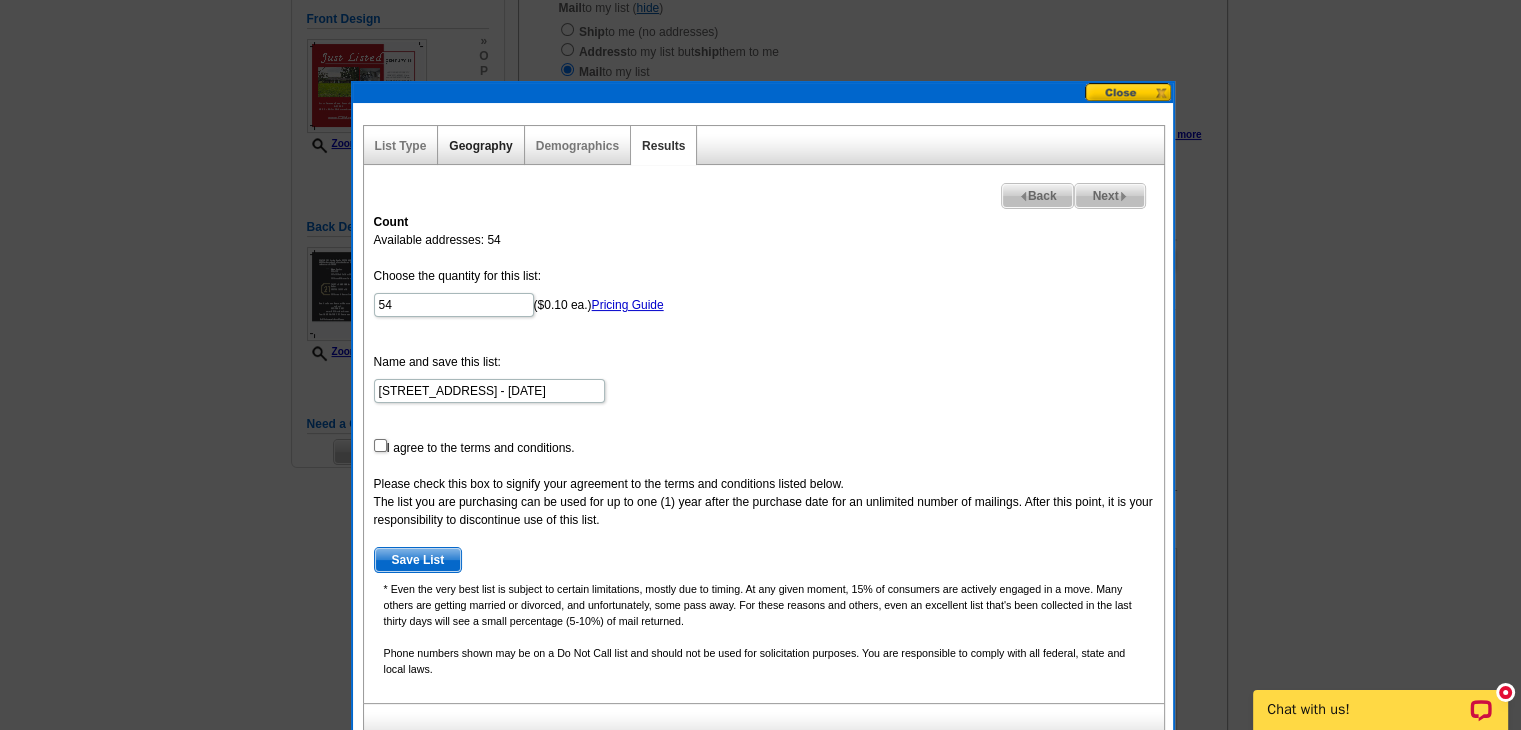 click on "Geography" at bounding box center [480, 146] 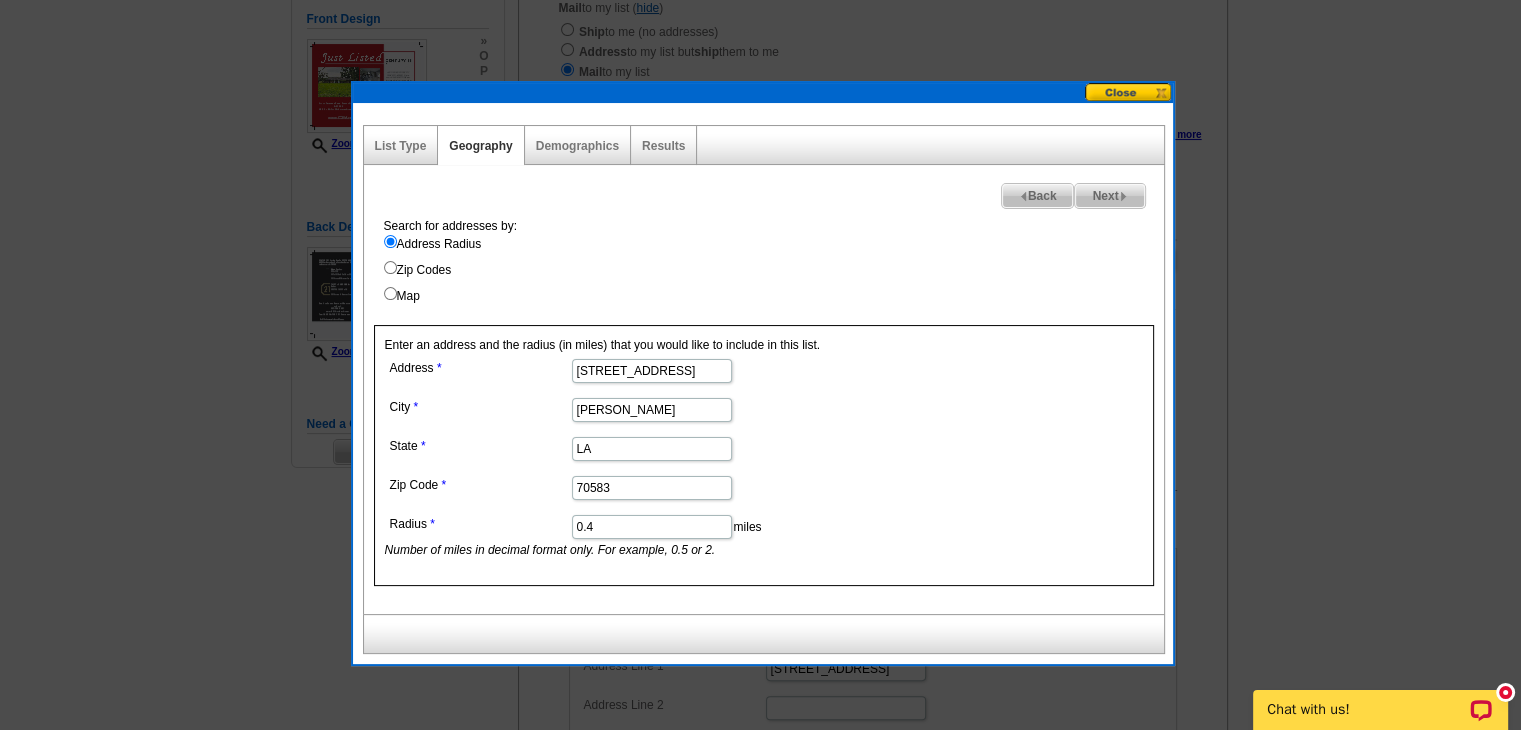 drag, startPoint x: 615, startPoint y: 526, endPoint x: 427, endPoint y: 519, distance: 188.13028 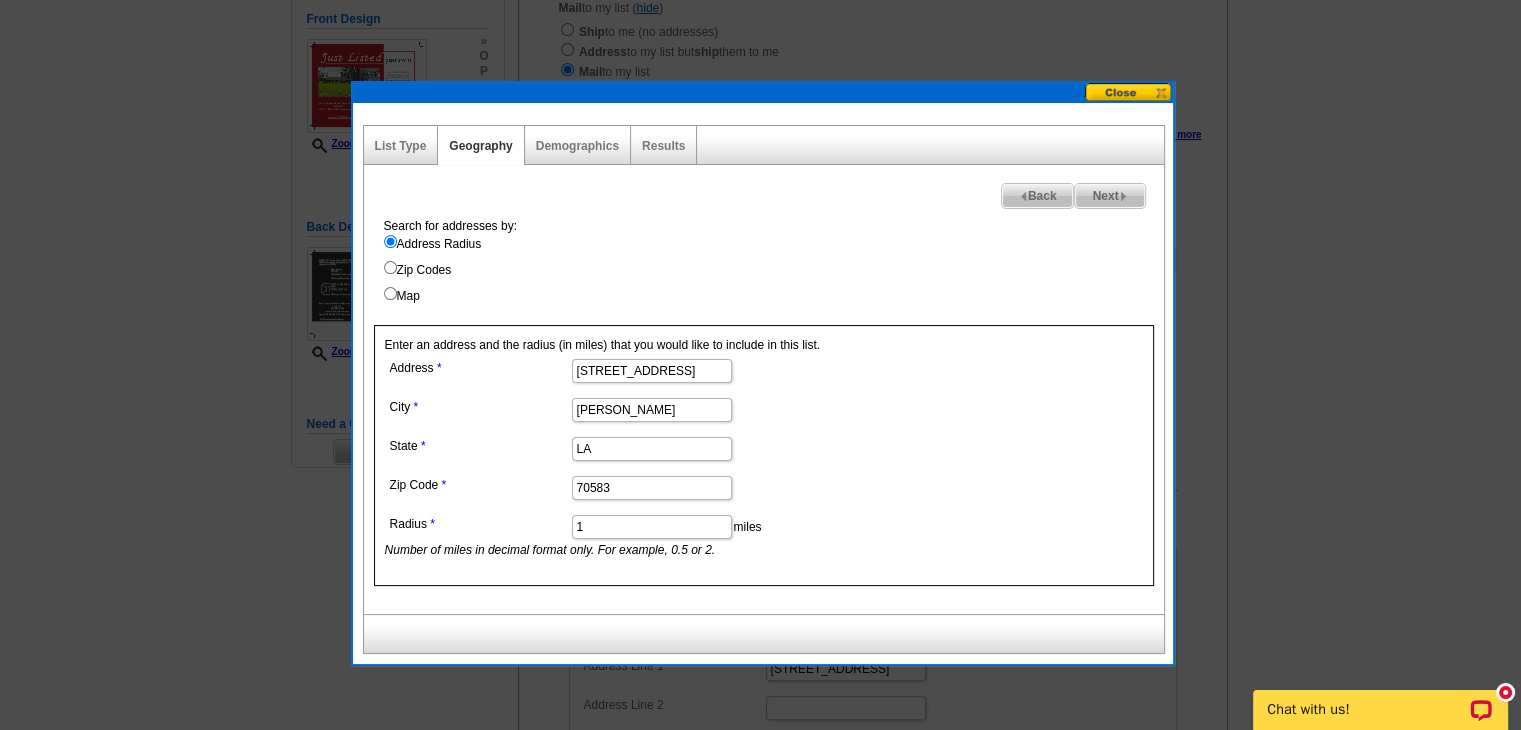 type on "1" 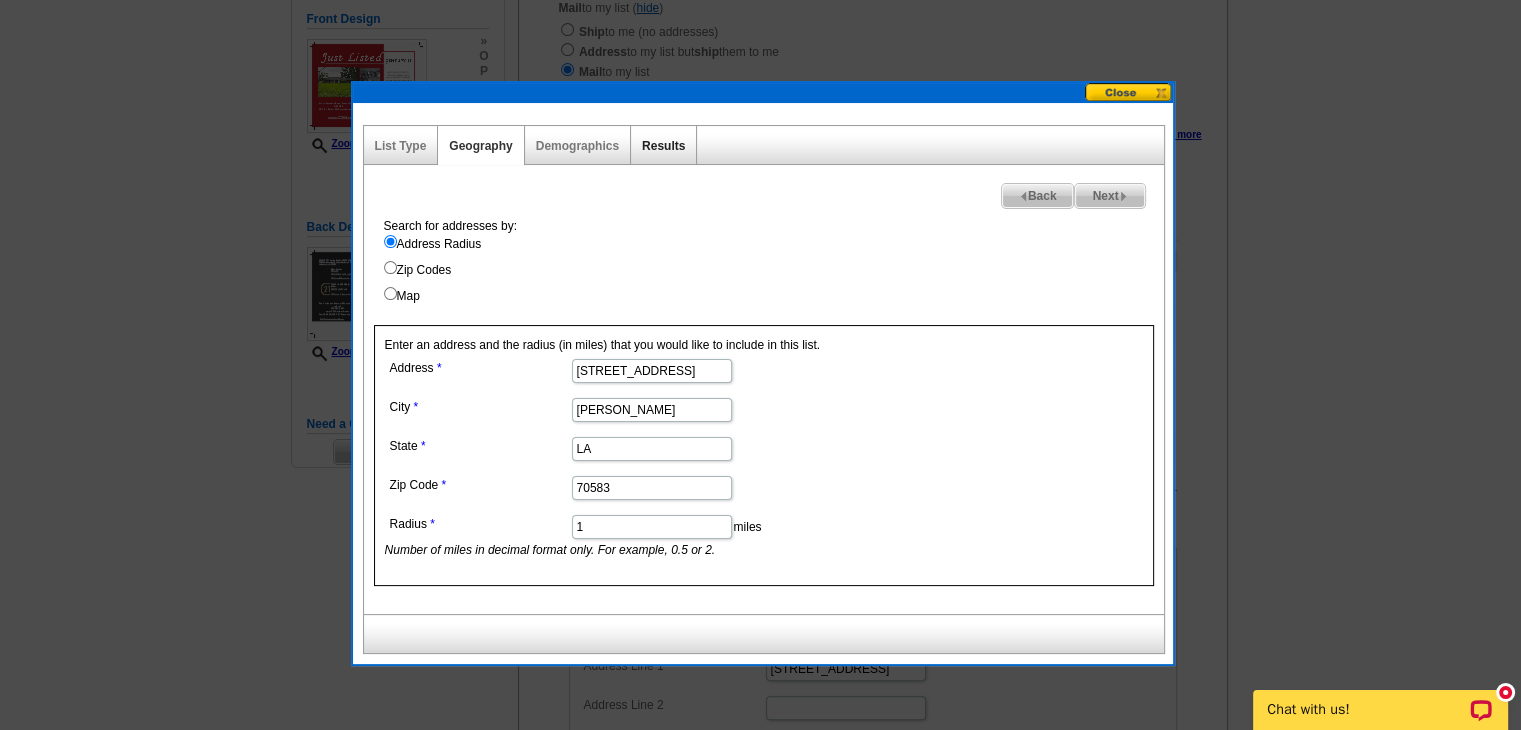 click on "Results" at bounding box center [663, 146] 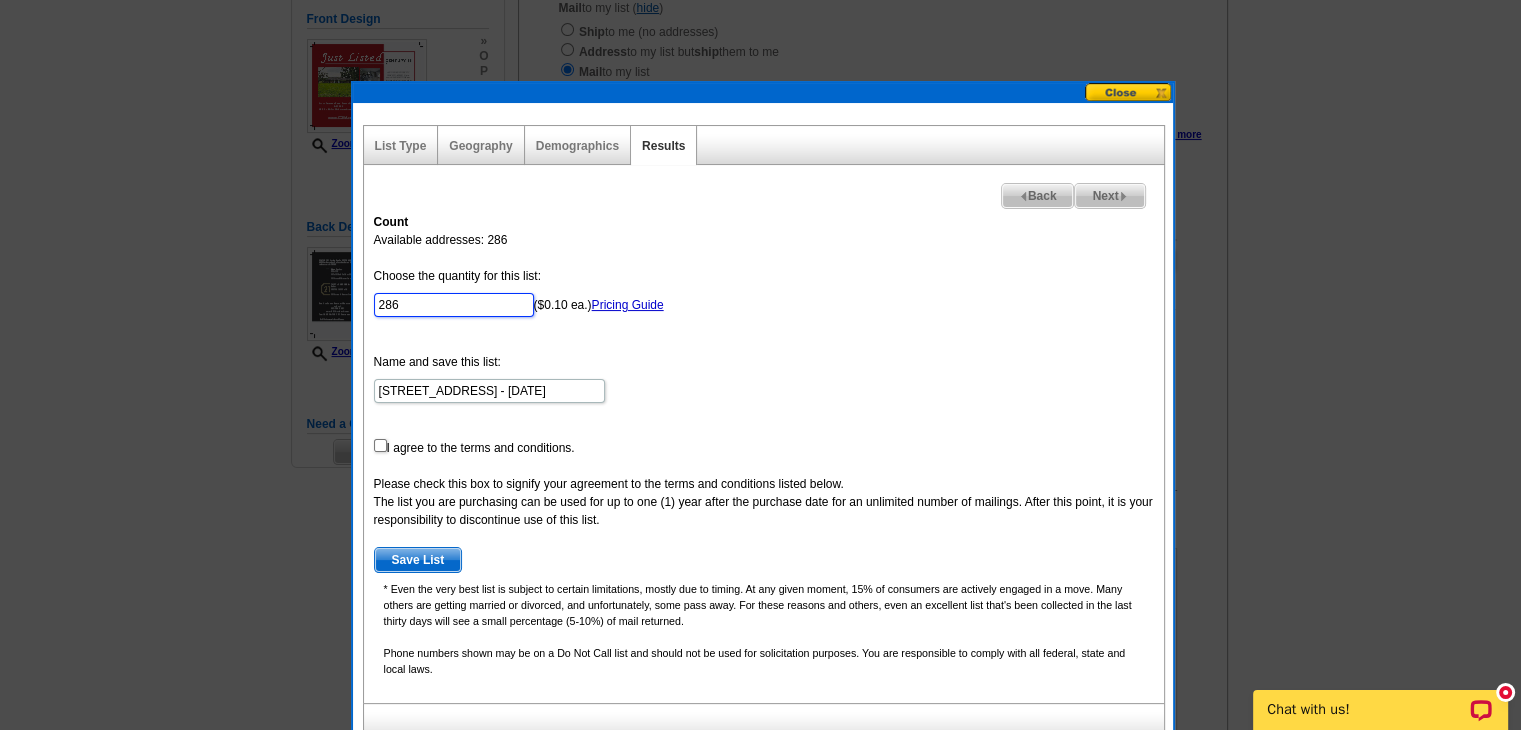 drag, startPoint x: 440, startPoint y: 302, endPoint x: 204, endPoint y: 318, distance: 236.54175 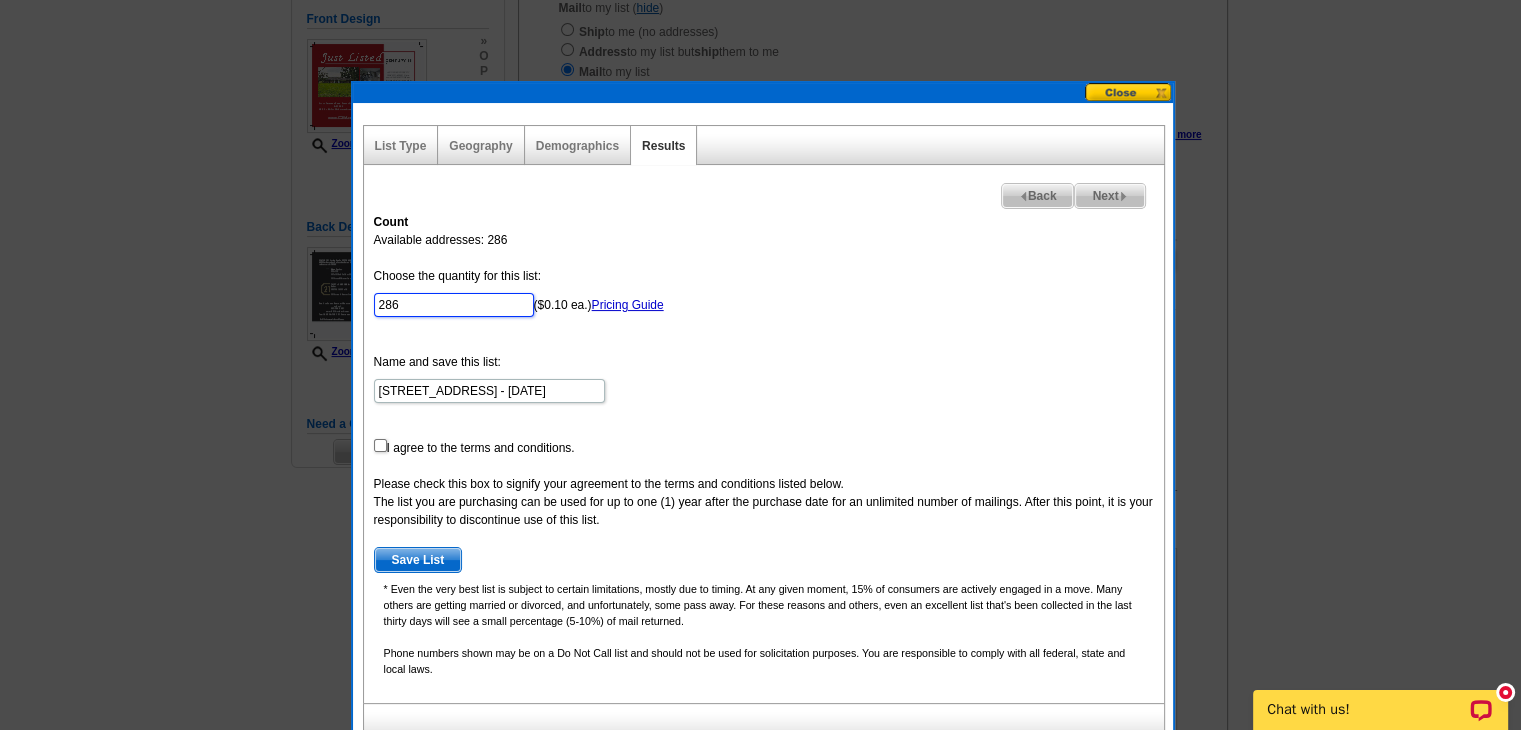 click on "Welcome back  Tim
My Account
Logout
local_phone
Same Day Design, Print, & Mail Postcards. Over 1 Million Customers.
account_circle
Welcome Tim
My Account Logout
1
shopping_cart
My Order
picture_in_picture
Postcards
store_mall_directory
Products
keyboard_arrow_down
Postcards
Business cards More" at bounding box center (760, 661) 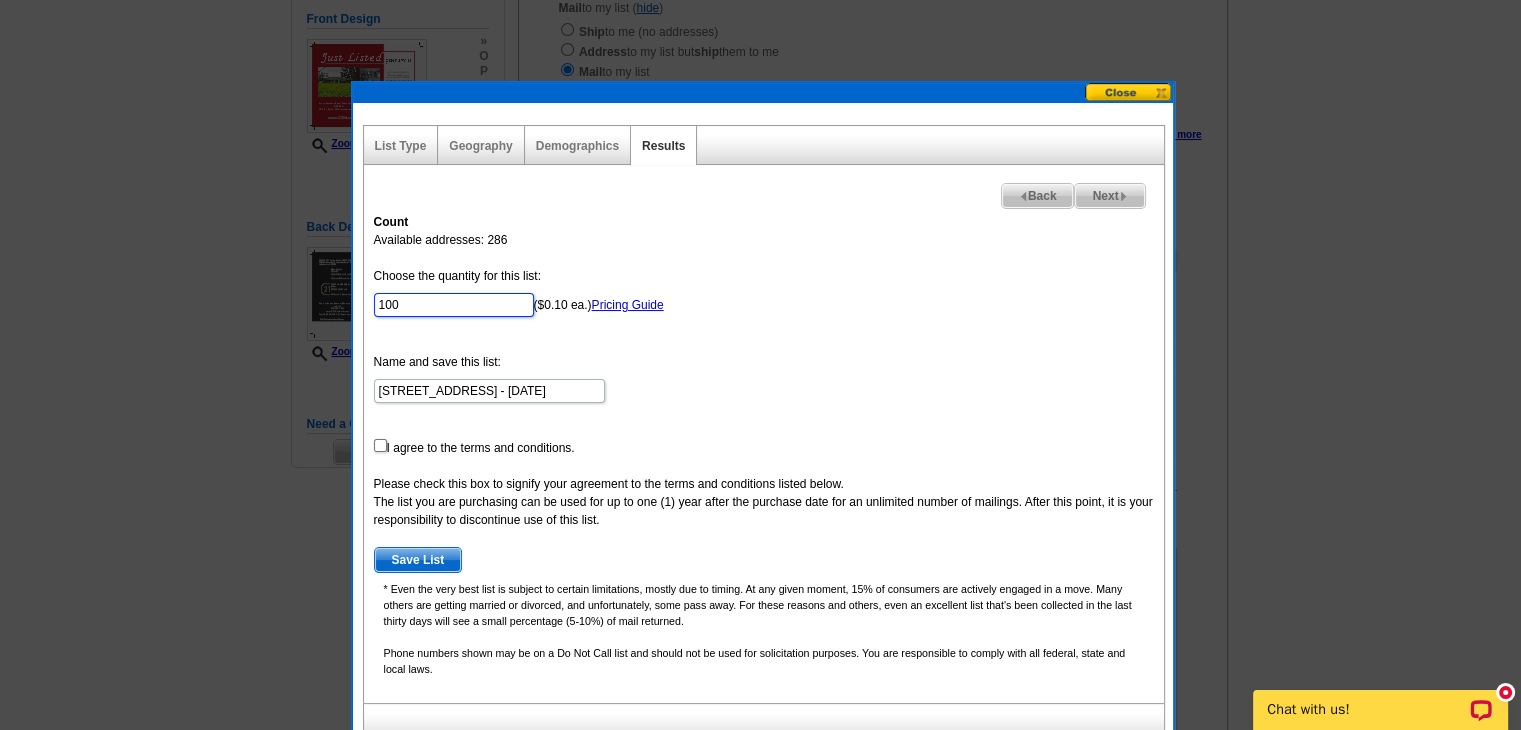 type on "100" 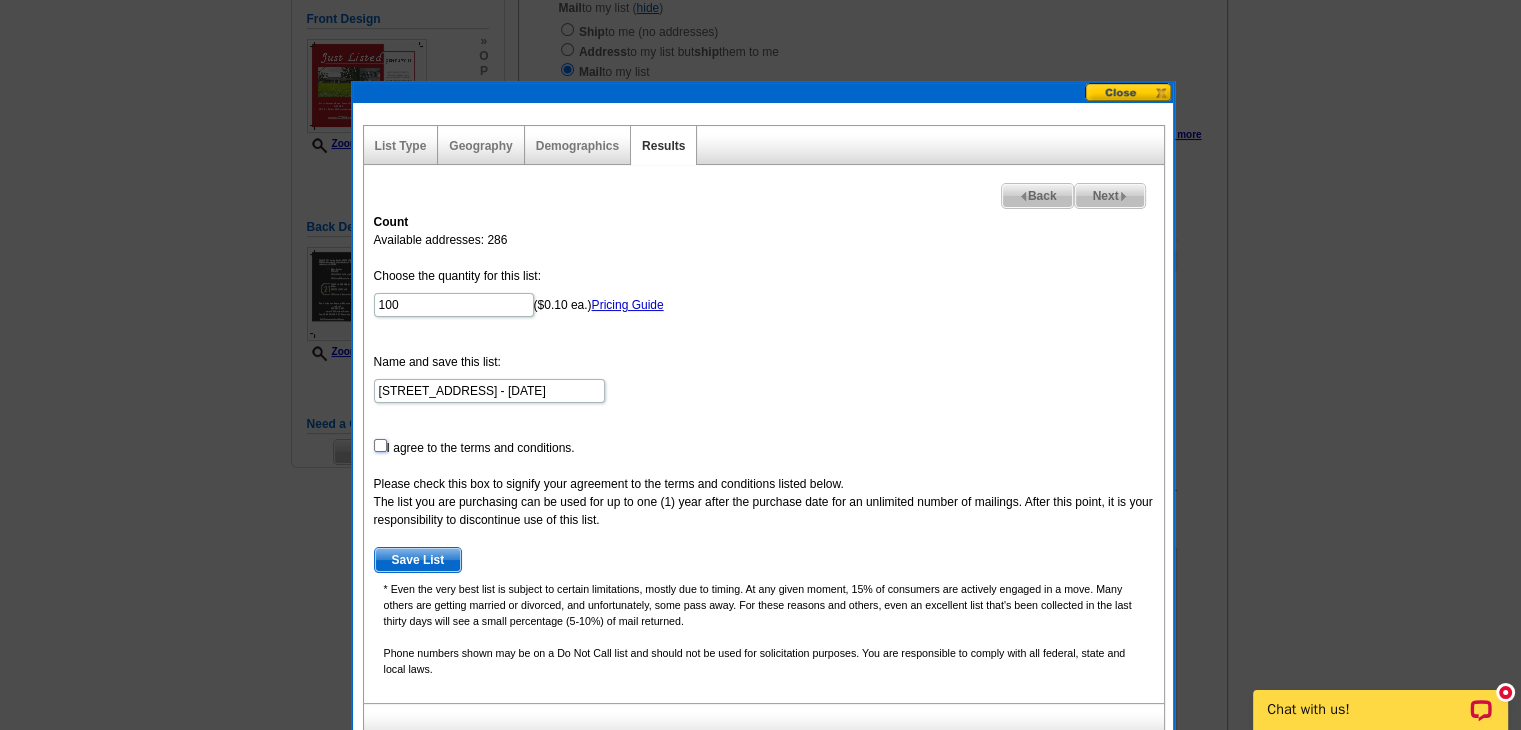 click at bounding box center [380, 445] 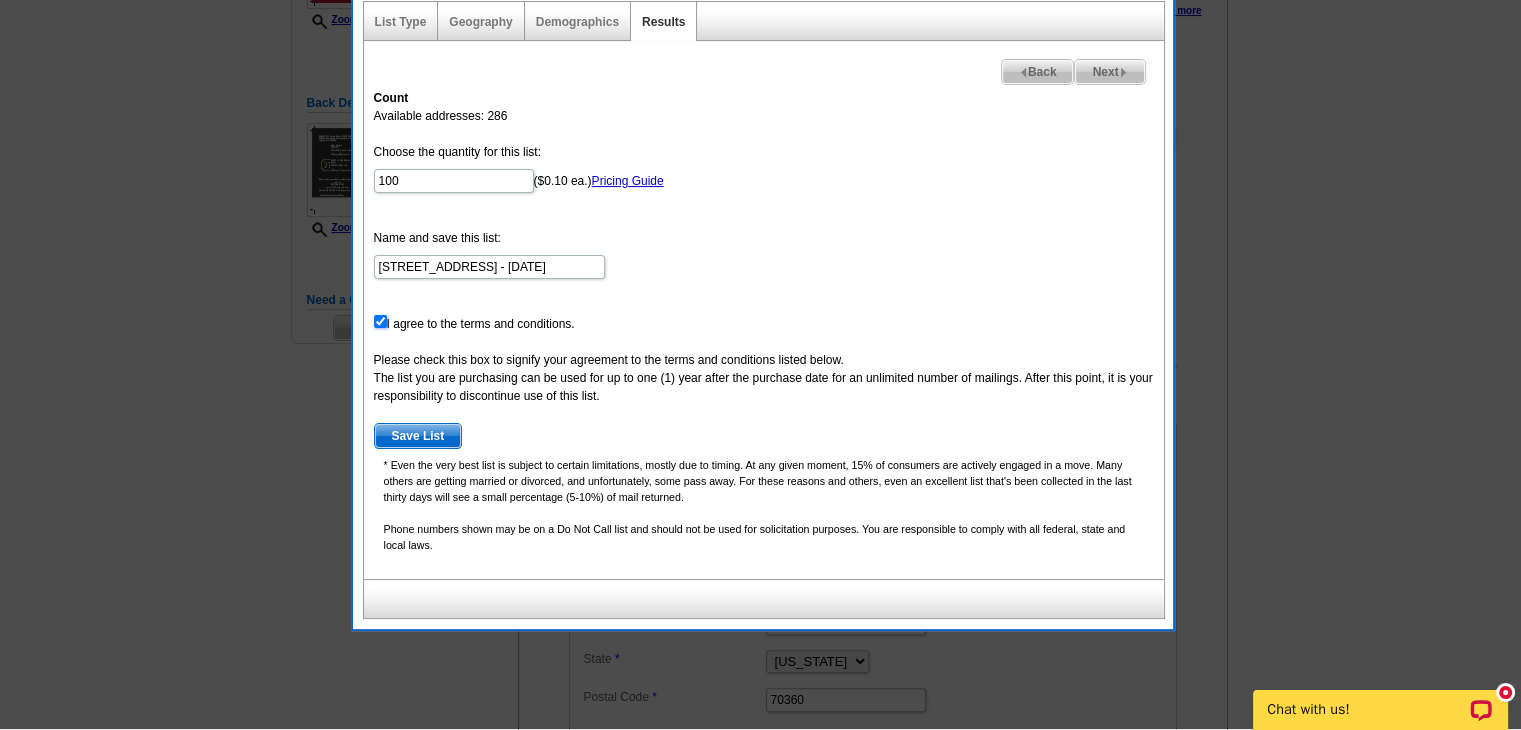 scroll, scrollTop: 396, scrollLeft: 0, axis: vertical 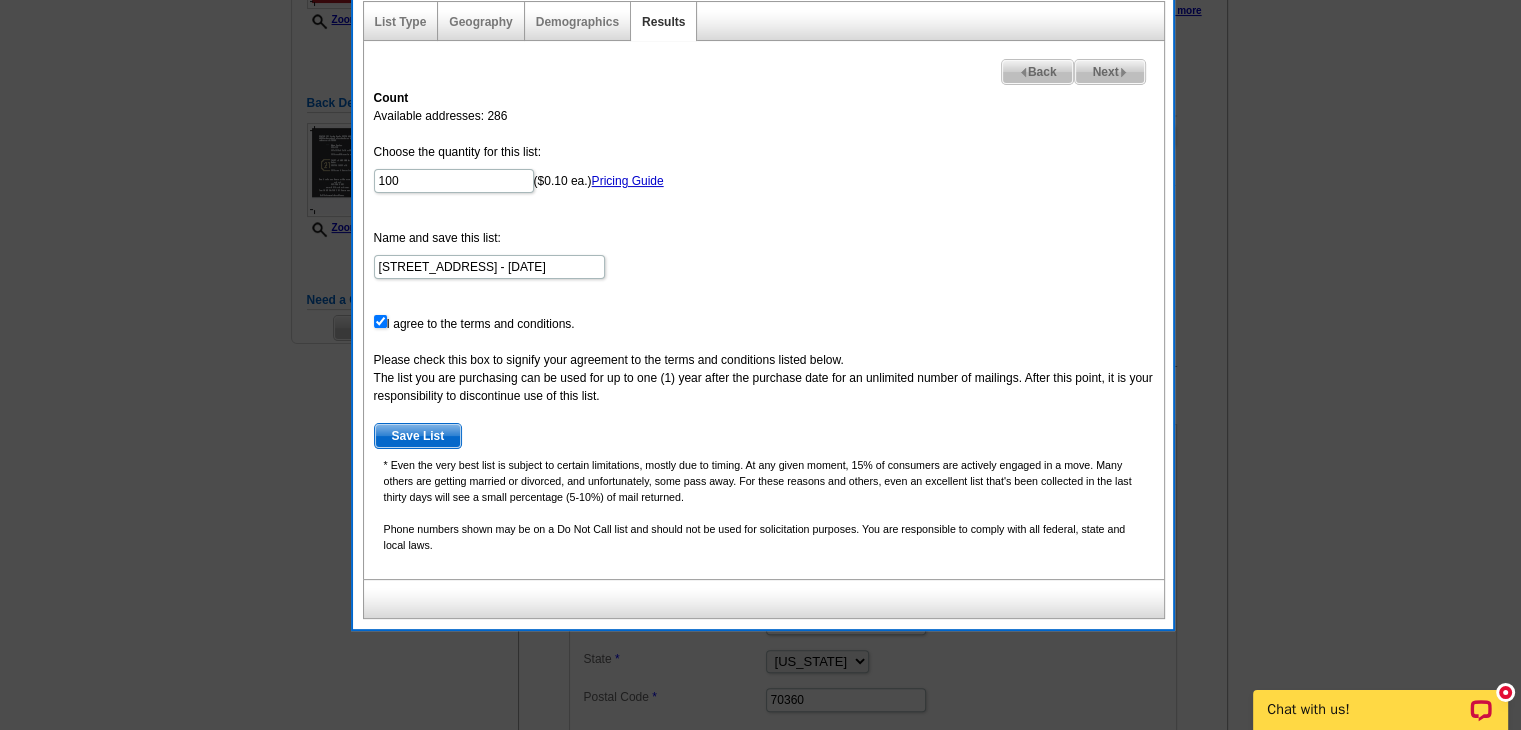 click on "Next" at bounding box center [1109, 72] 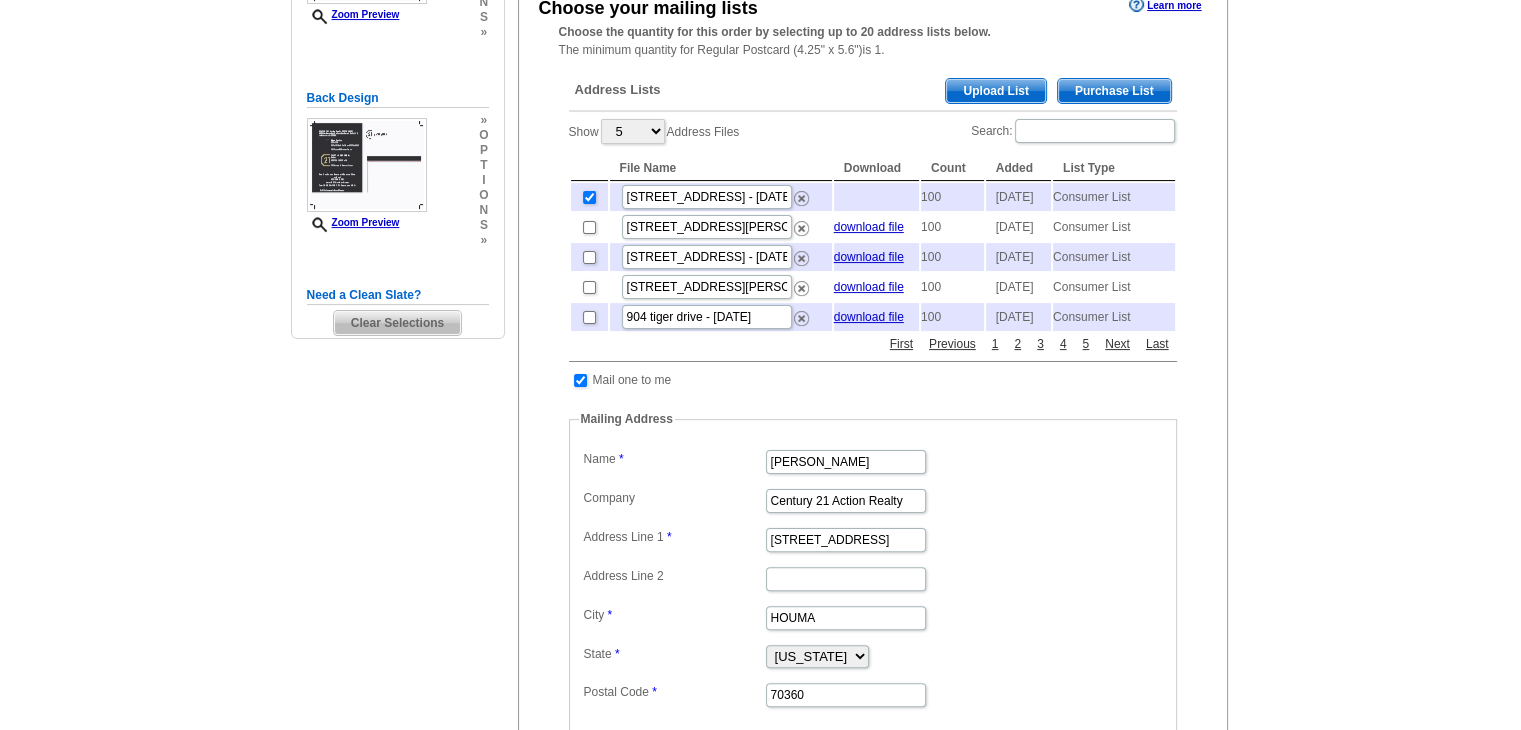 scroll, scrollTop: 444, scrollLeft: 0, axis: vertical 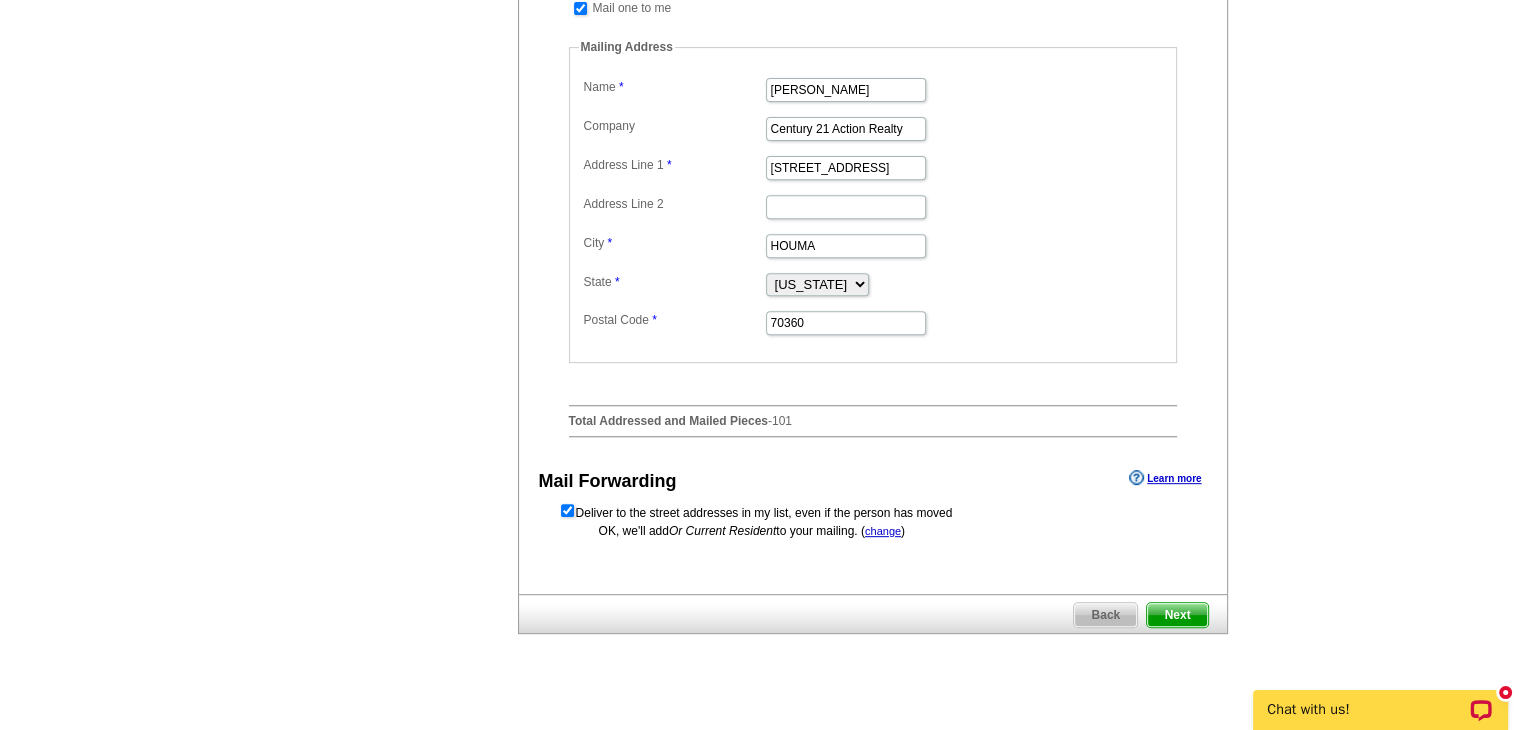 click on "Next" at bounding box center [1177, 615] 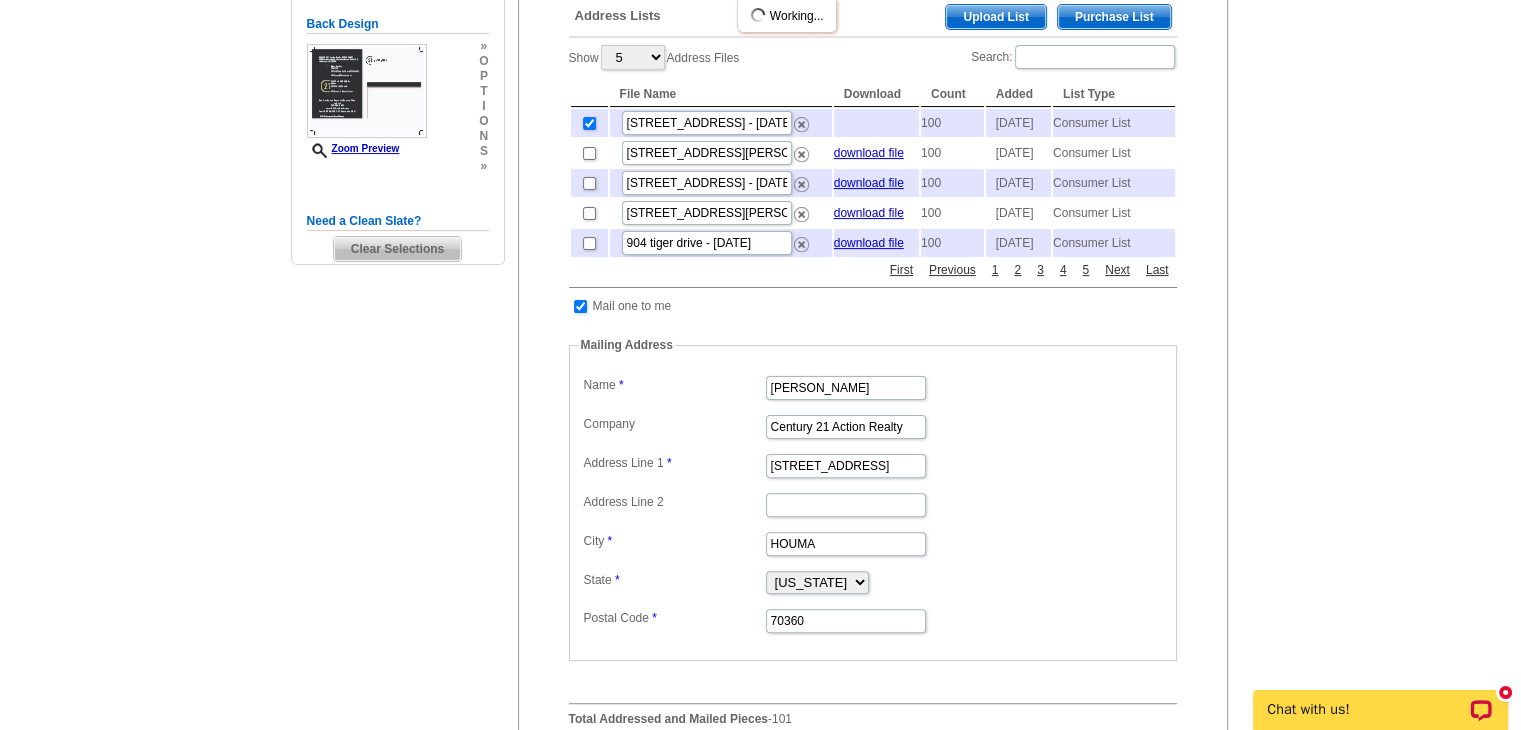 scroll, scrollTop: 456, scrollLeft: 0, axis: vertical 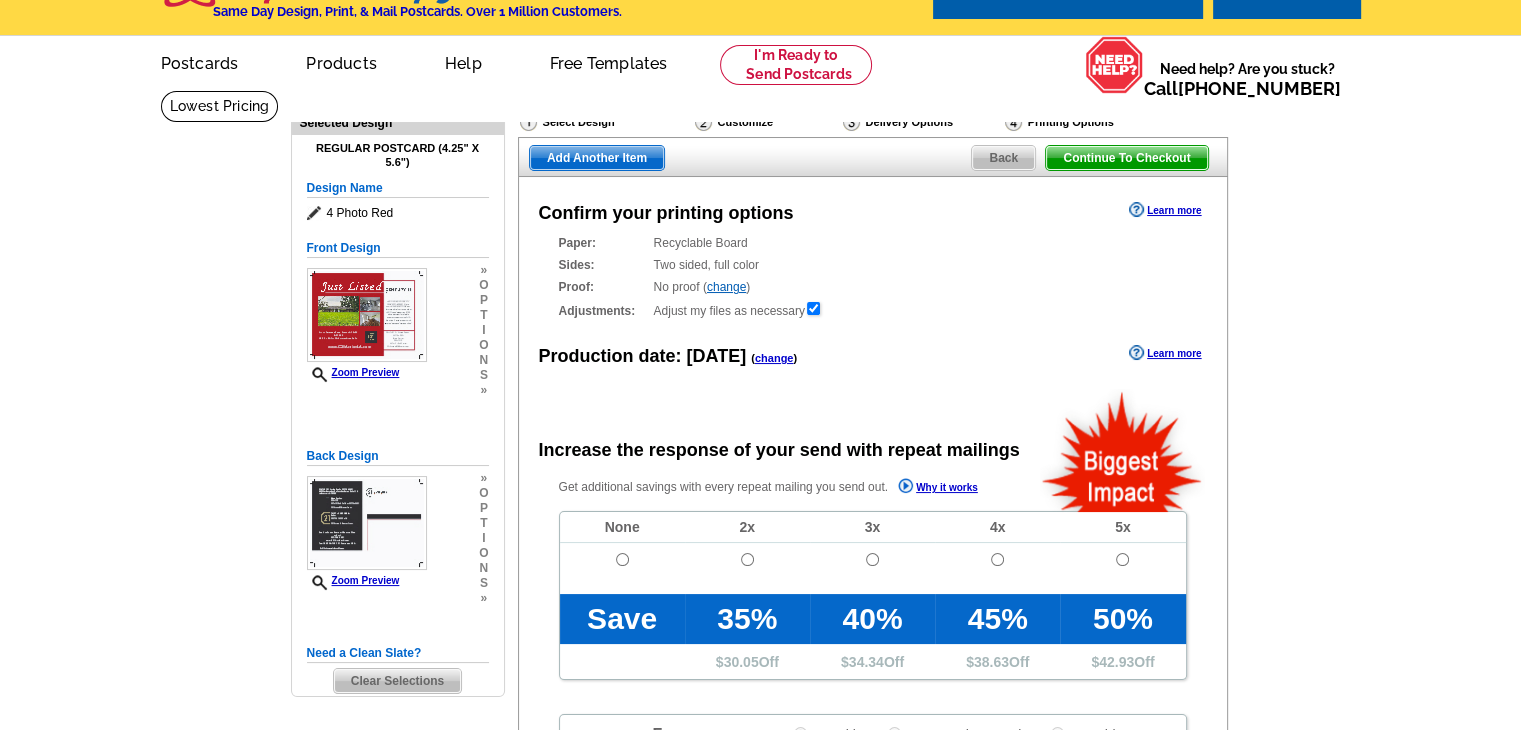 radio on "false" 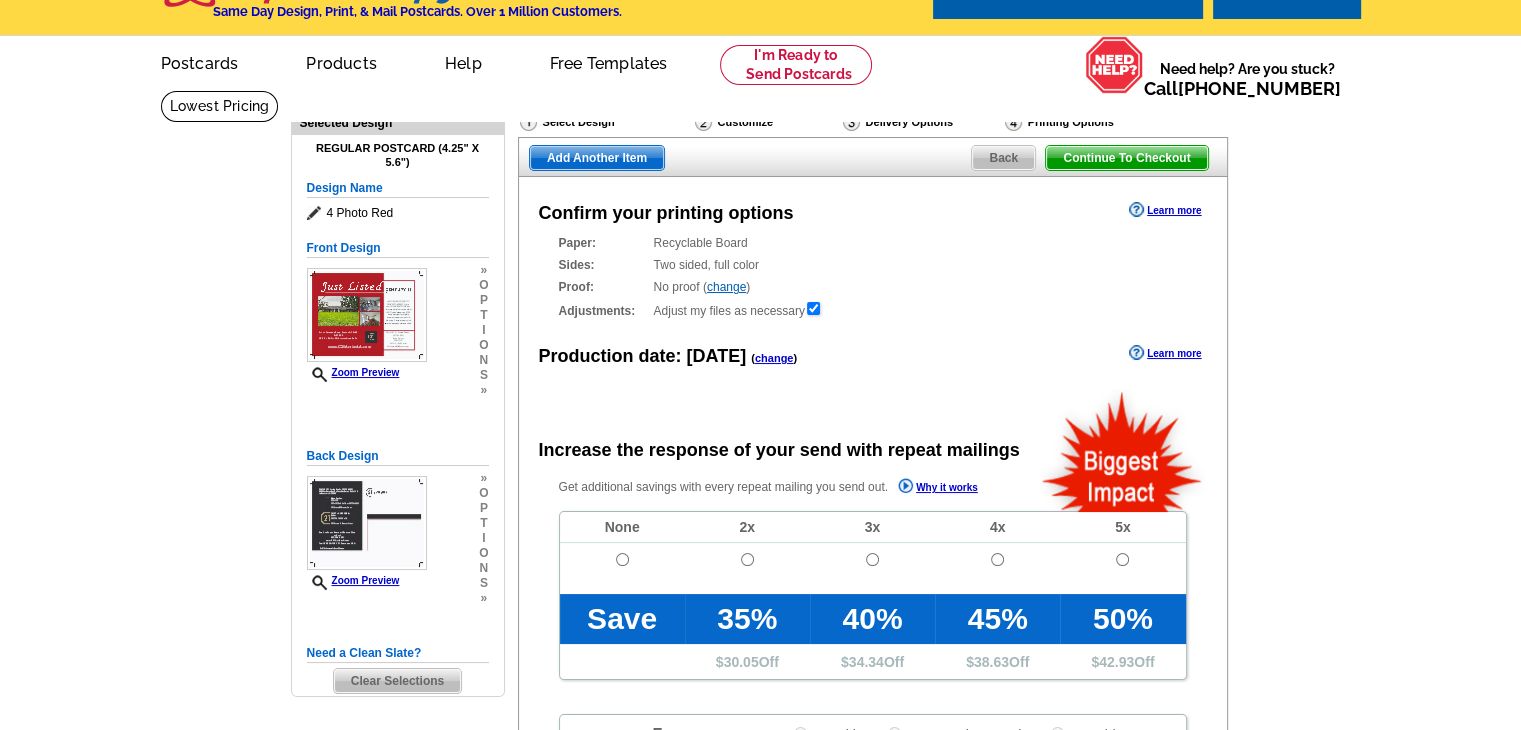 scroll, scrollTop: 135, scrollLeft: 0, axis: vertical 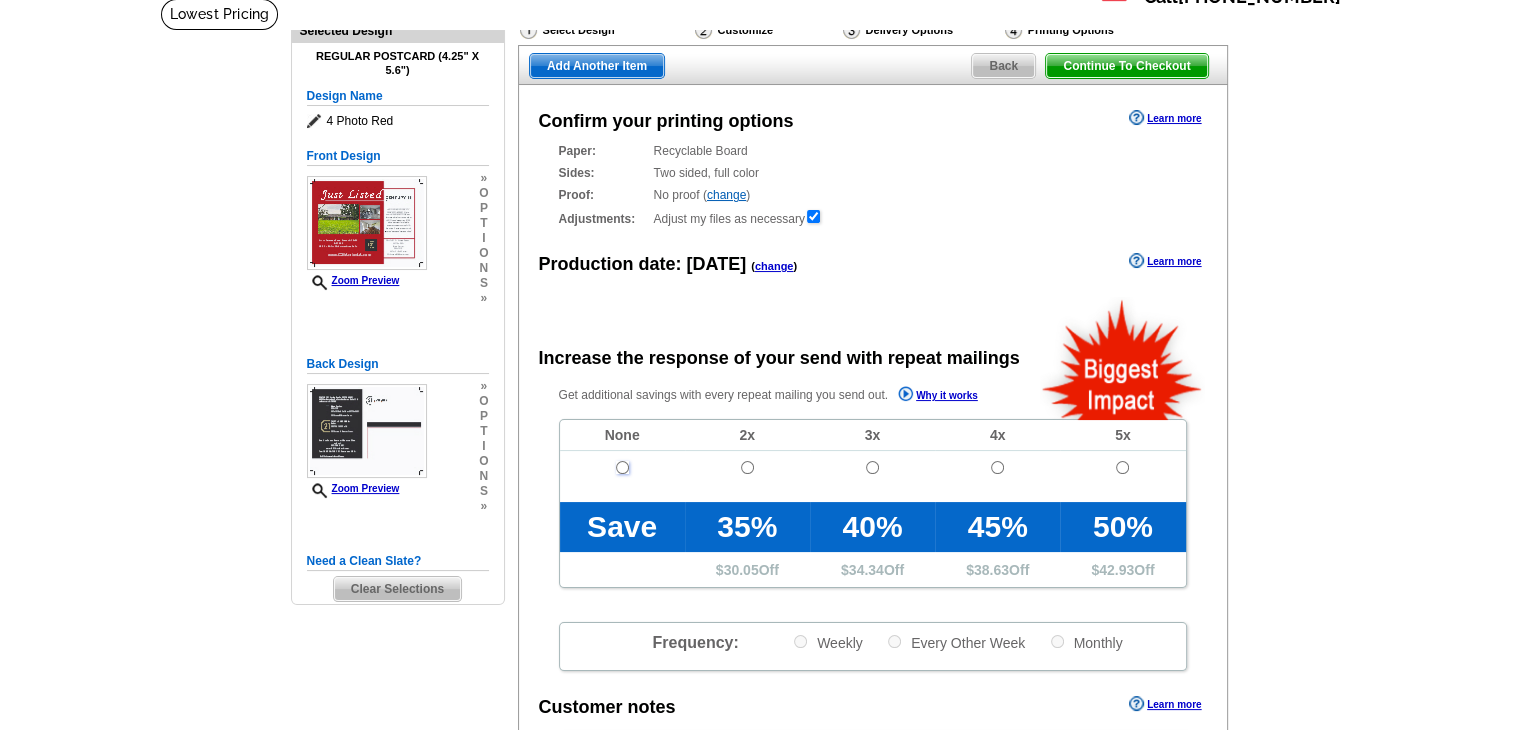 click at bounding box center (622, 467) 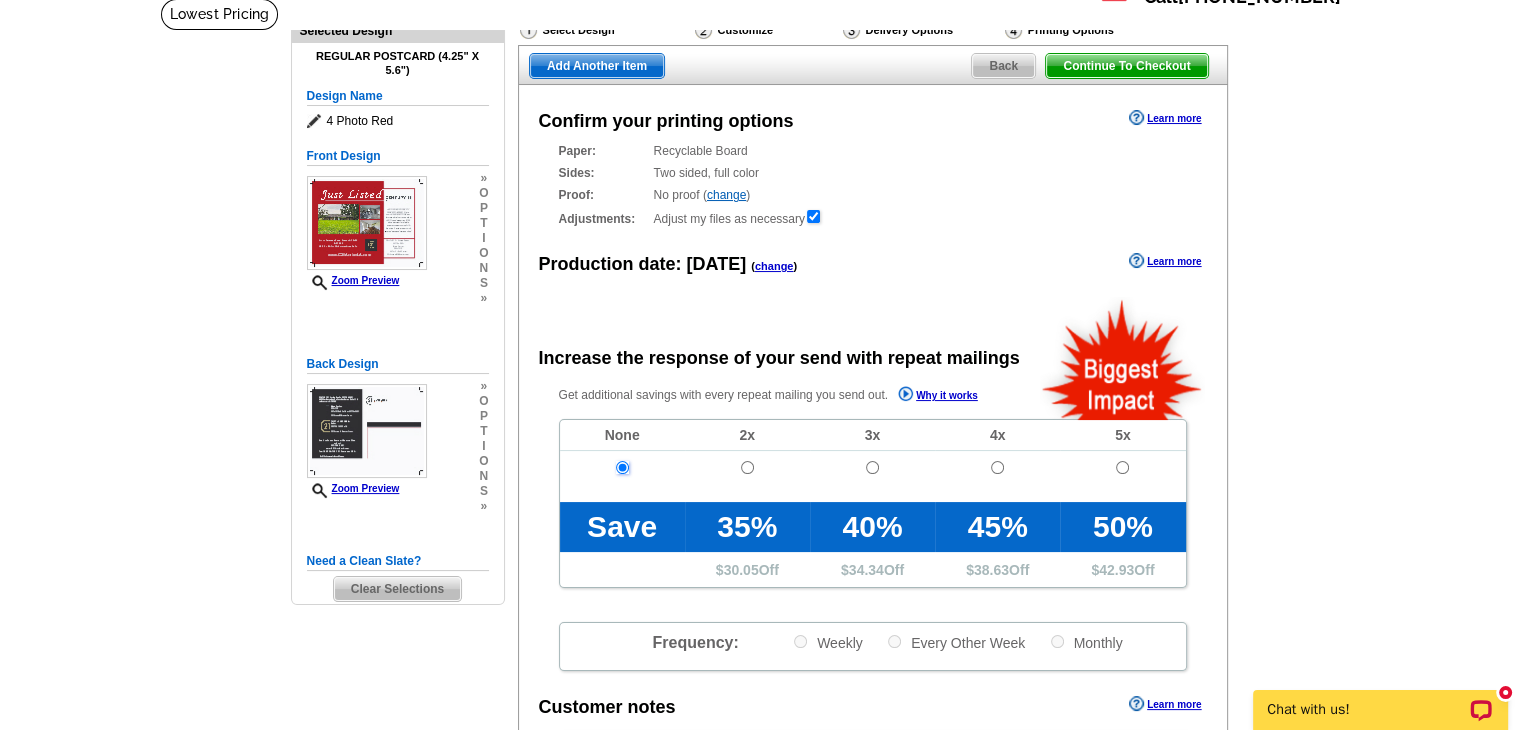 scroll, scrollTop: 0, scrollLeft: 0, axis: both 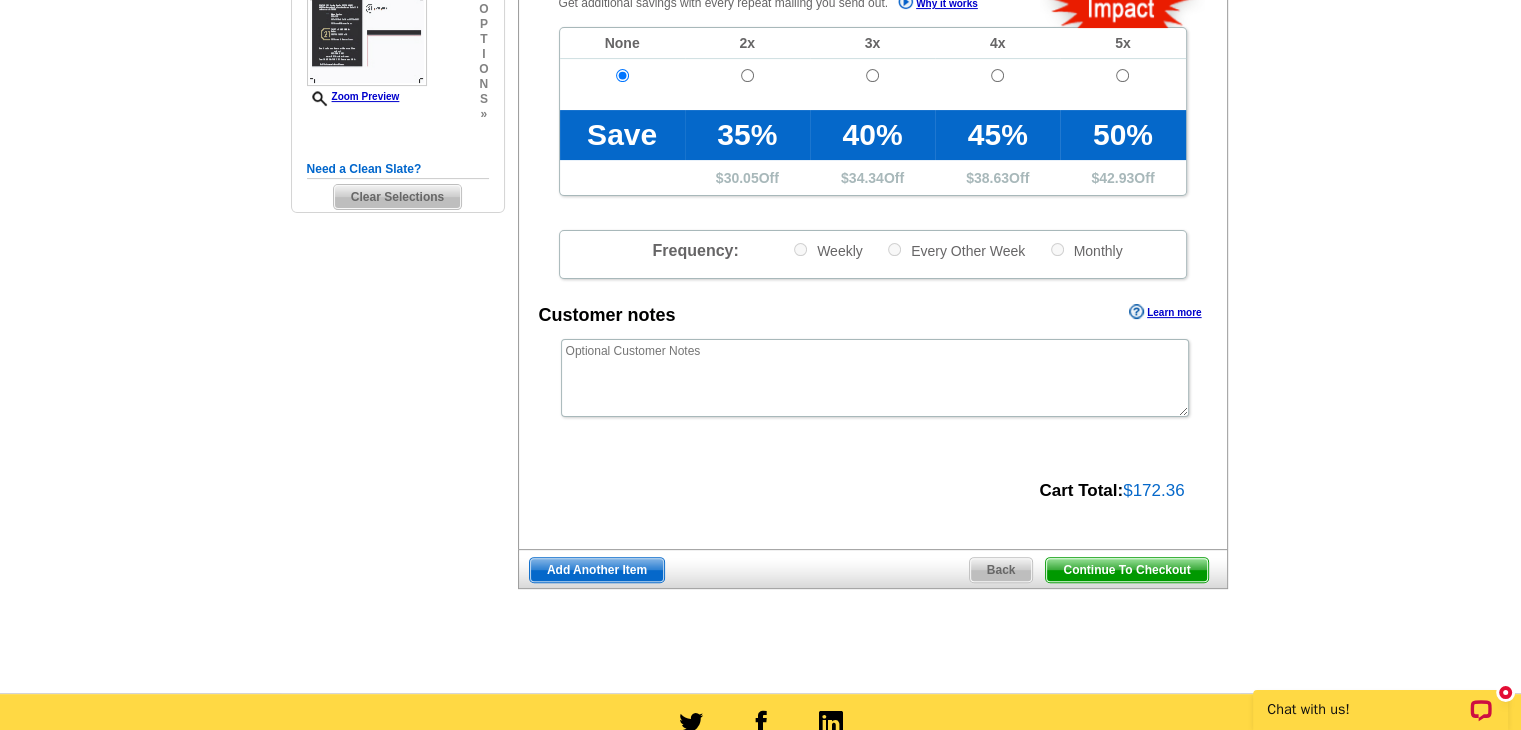 click on "Continue To Checkout" at bounding box center [1126, 570] 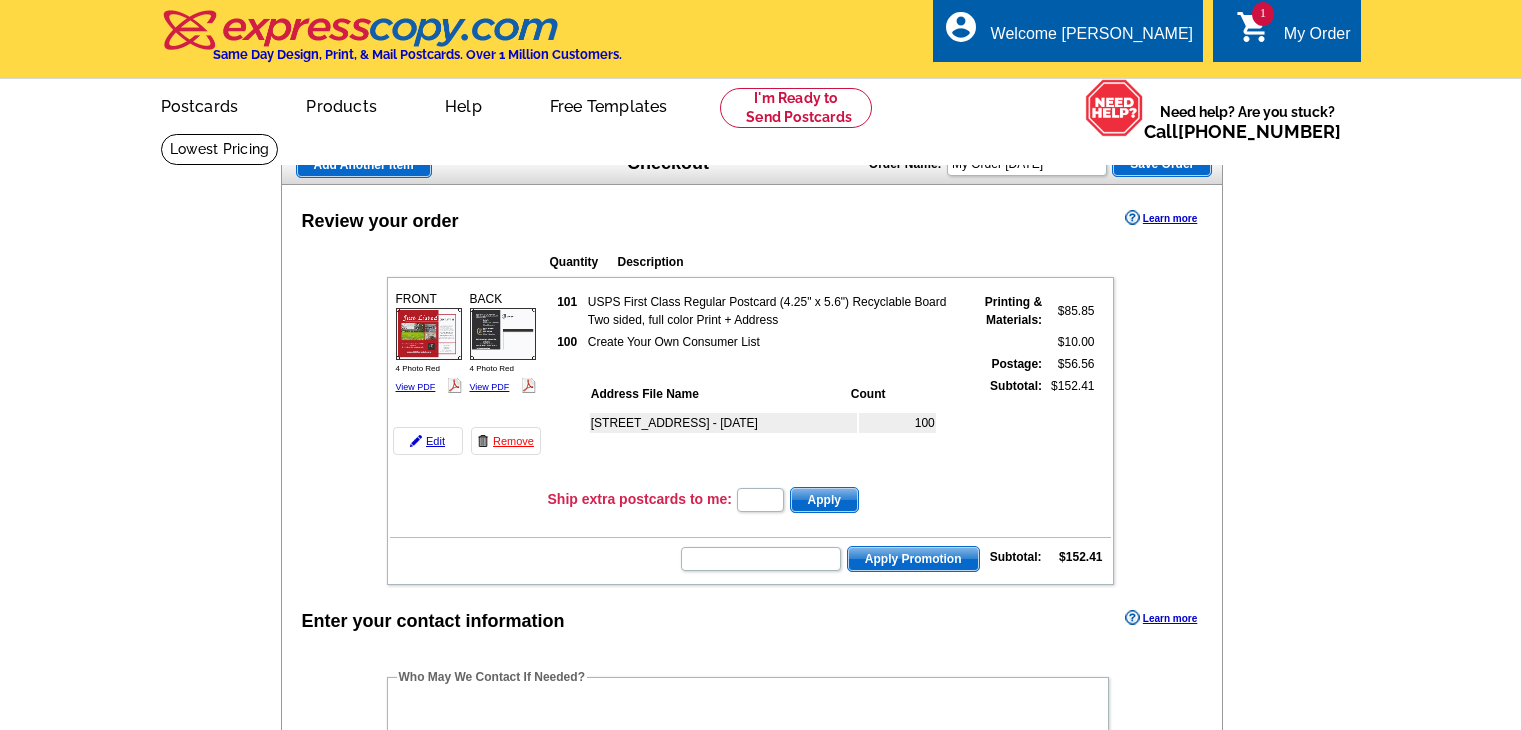 scroll, scrollTop: 0, scrollLeft: 0, axis: both 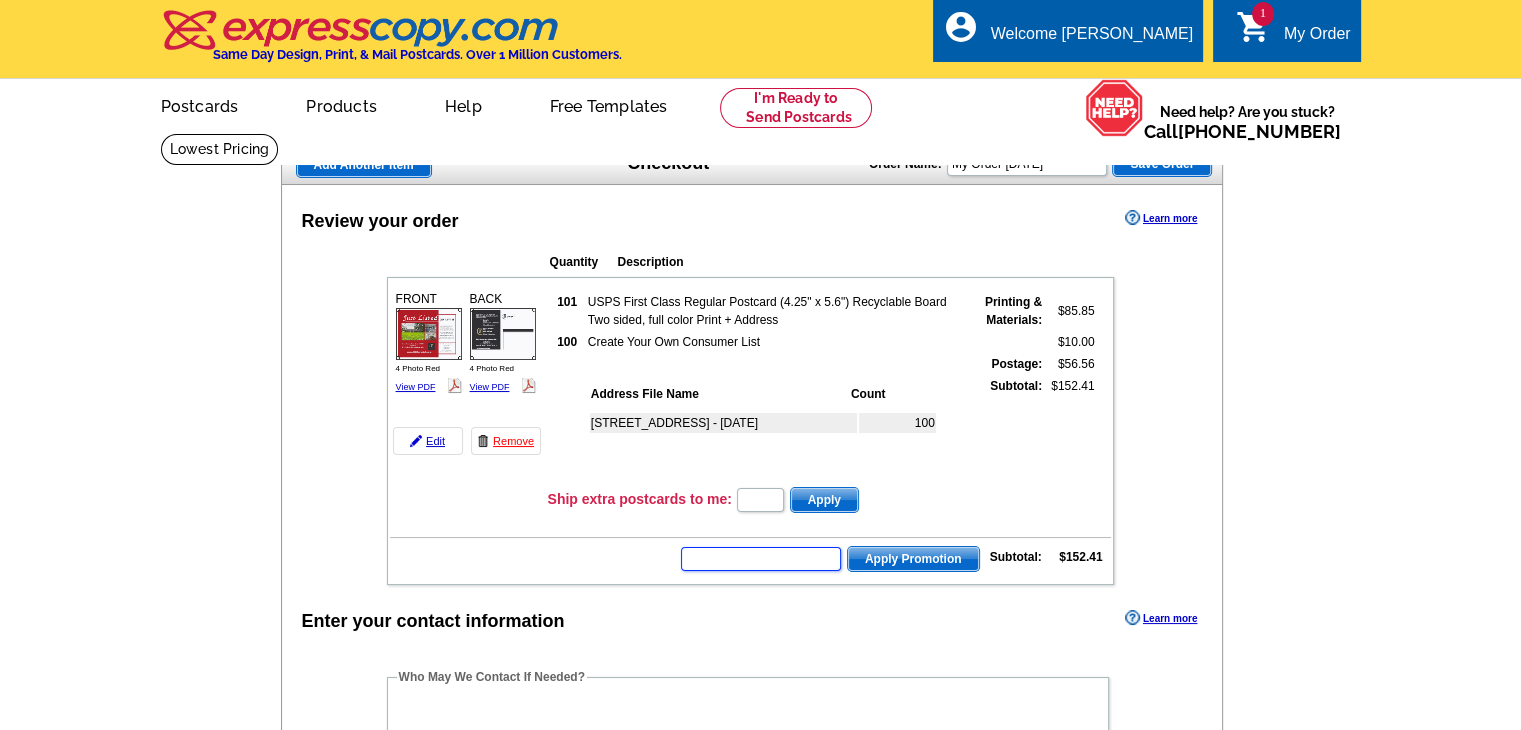 click at bounding box center (761, 559) 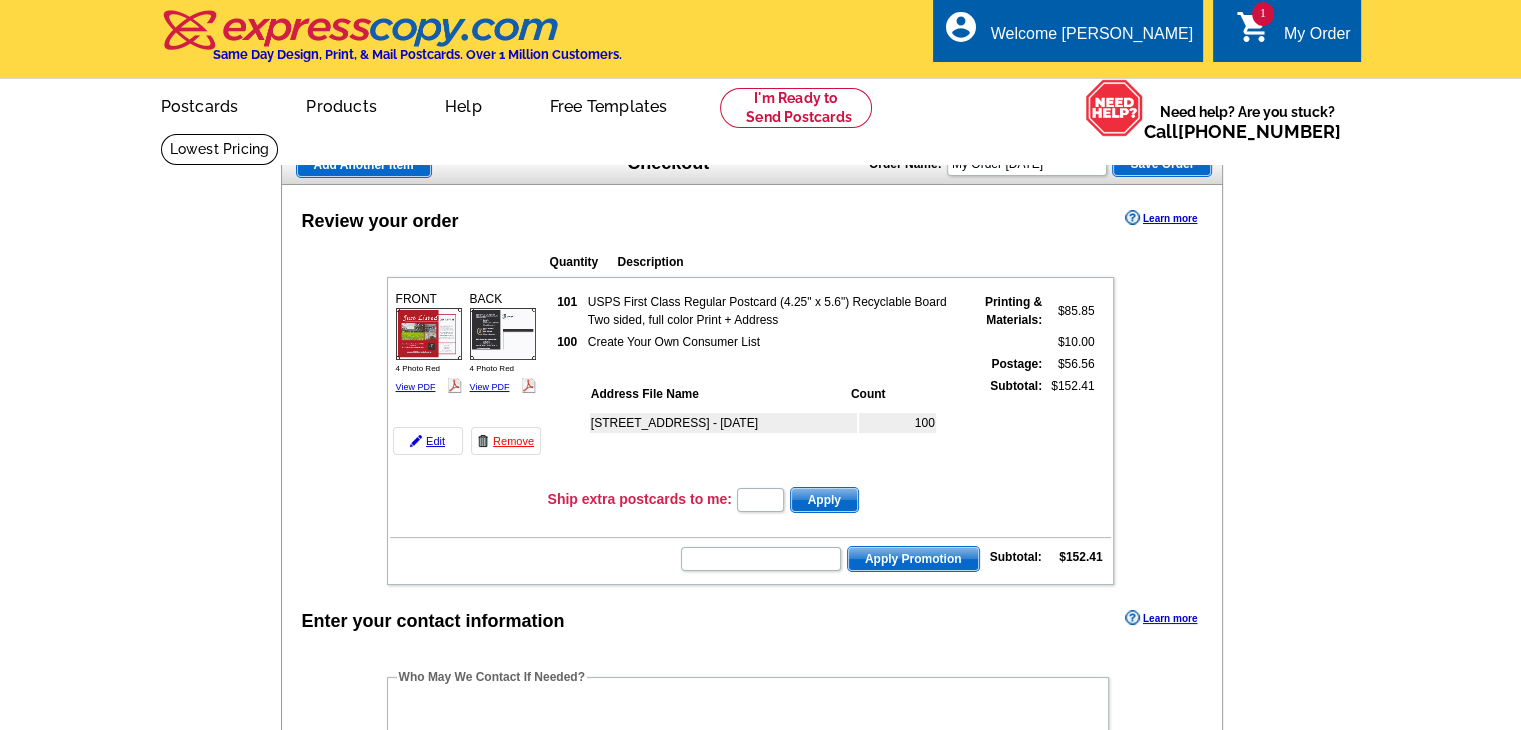 click on "[STREET_ADDRESS] - [DATE]
100" at bounding box center (775, 442) 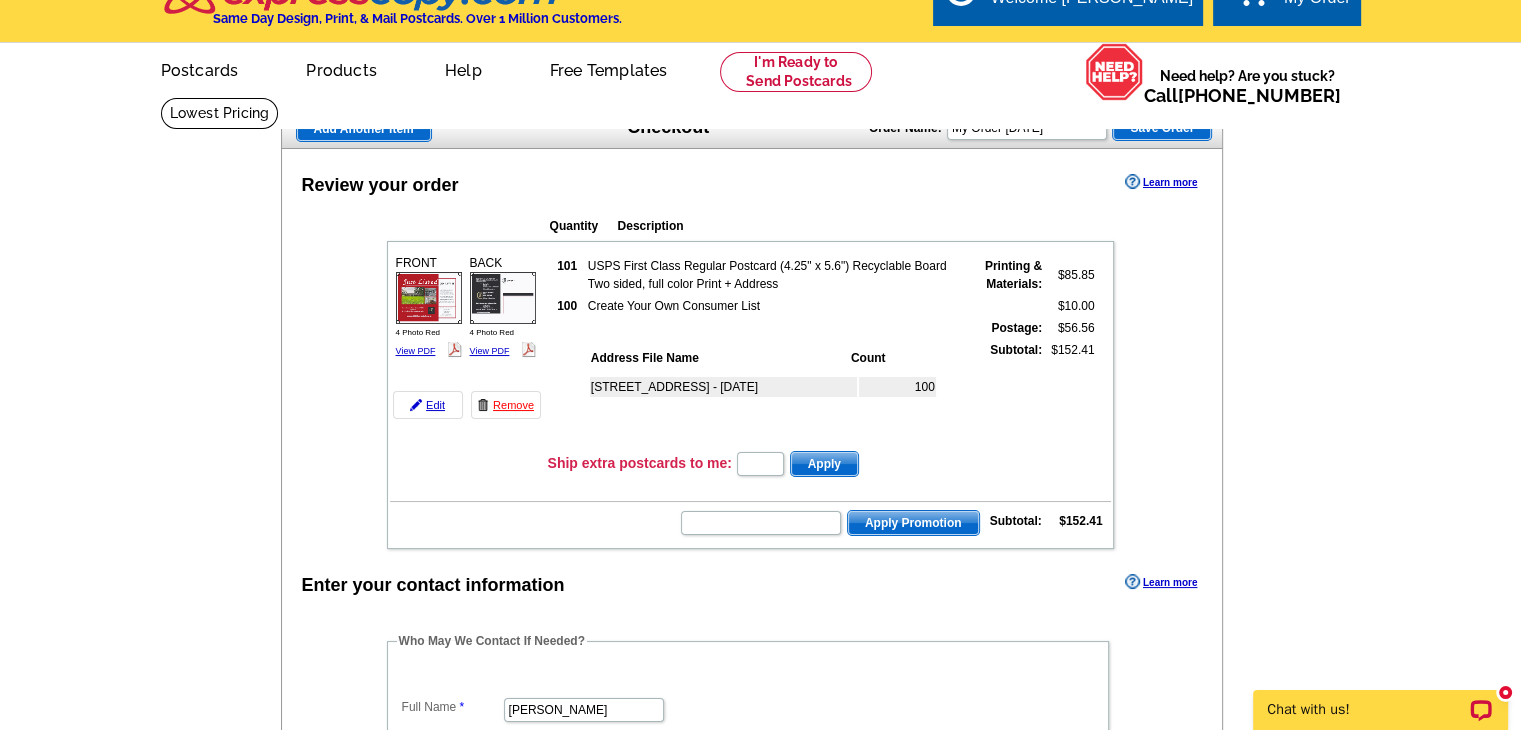 scroll, scrollTop: 0, scrollLeft: 0, axis: both 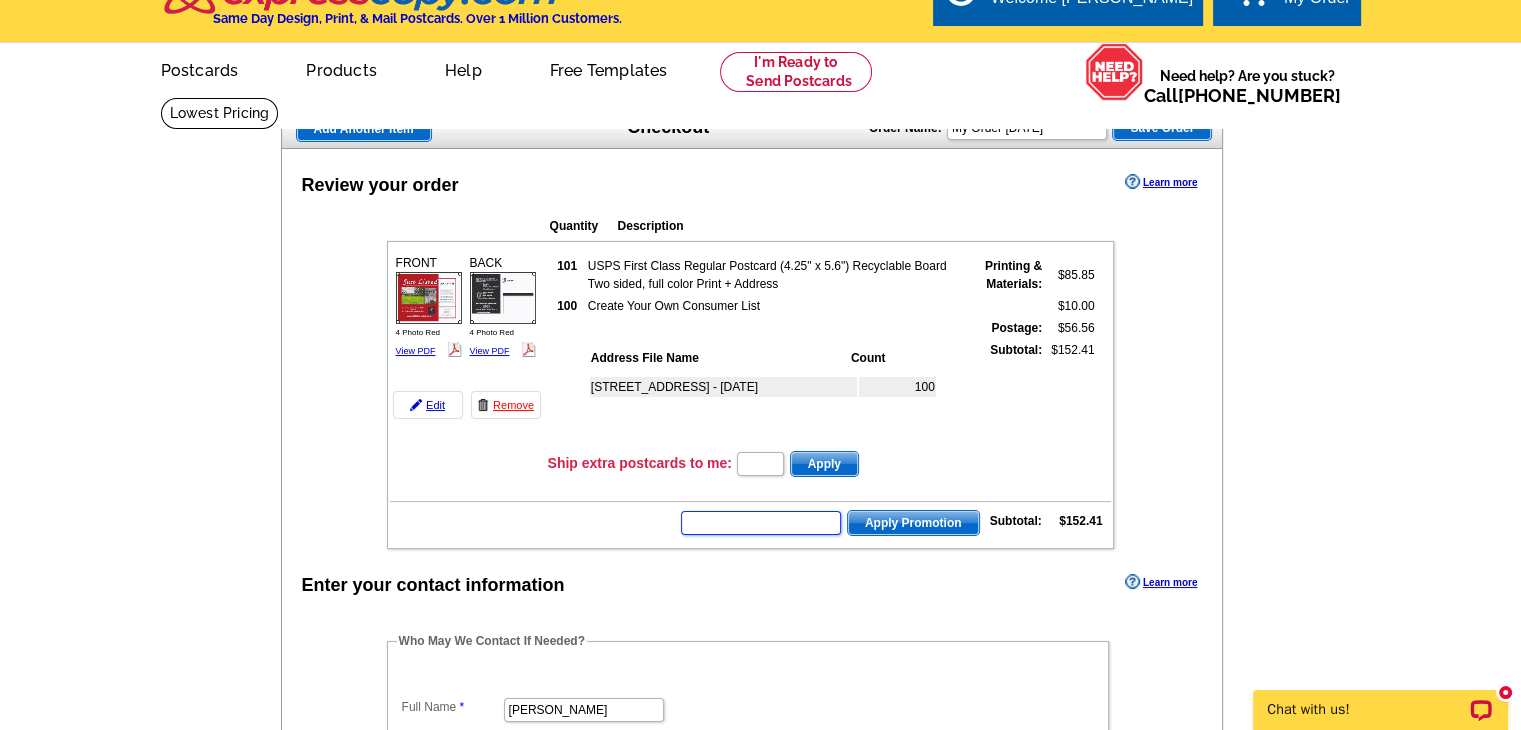 click at bounding box center [761, 523] 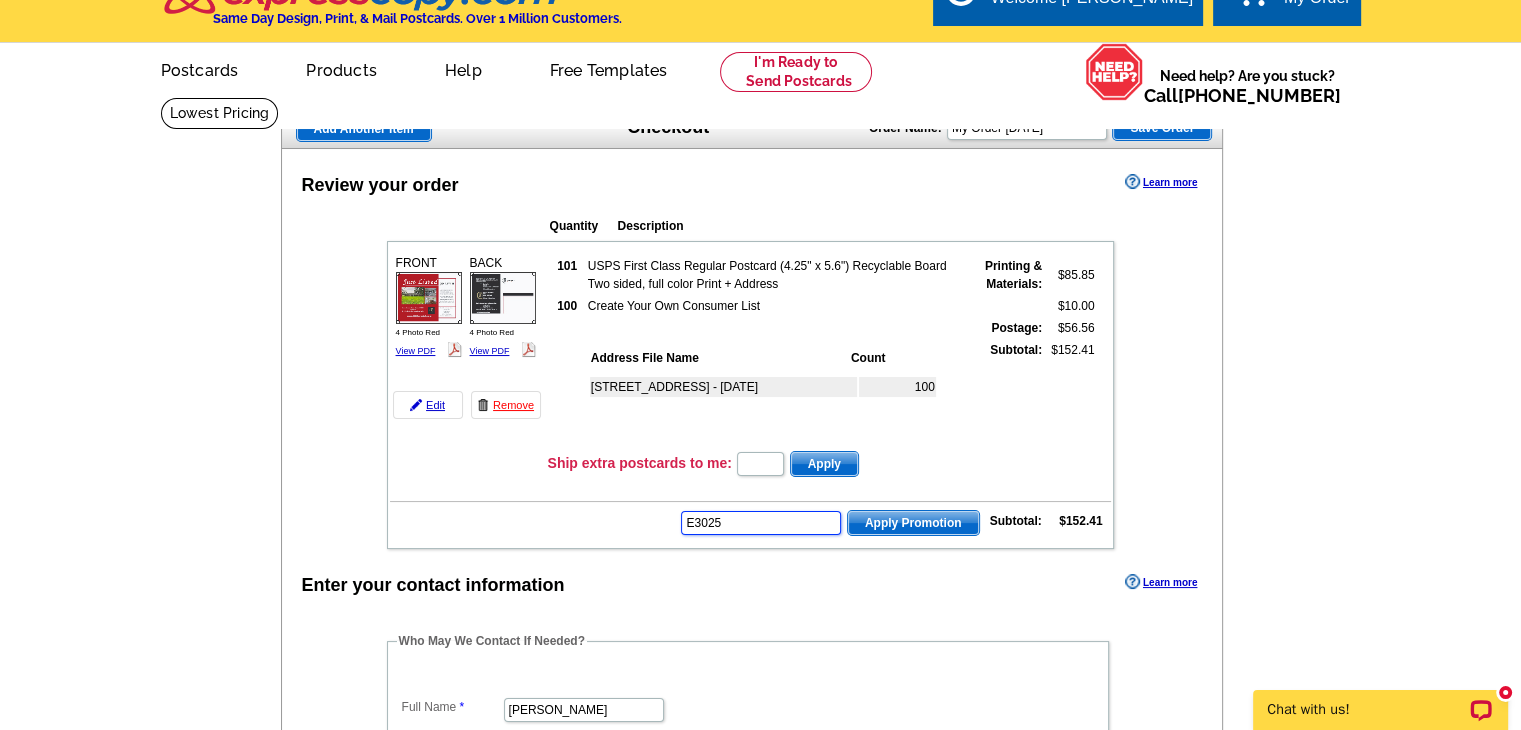 type on "E3025" 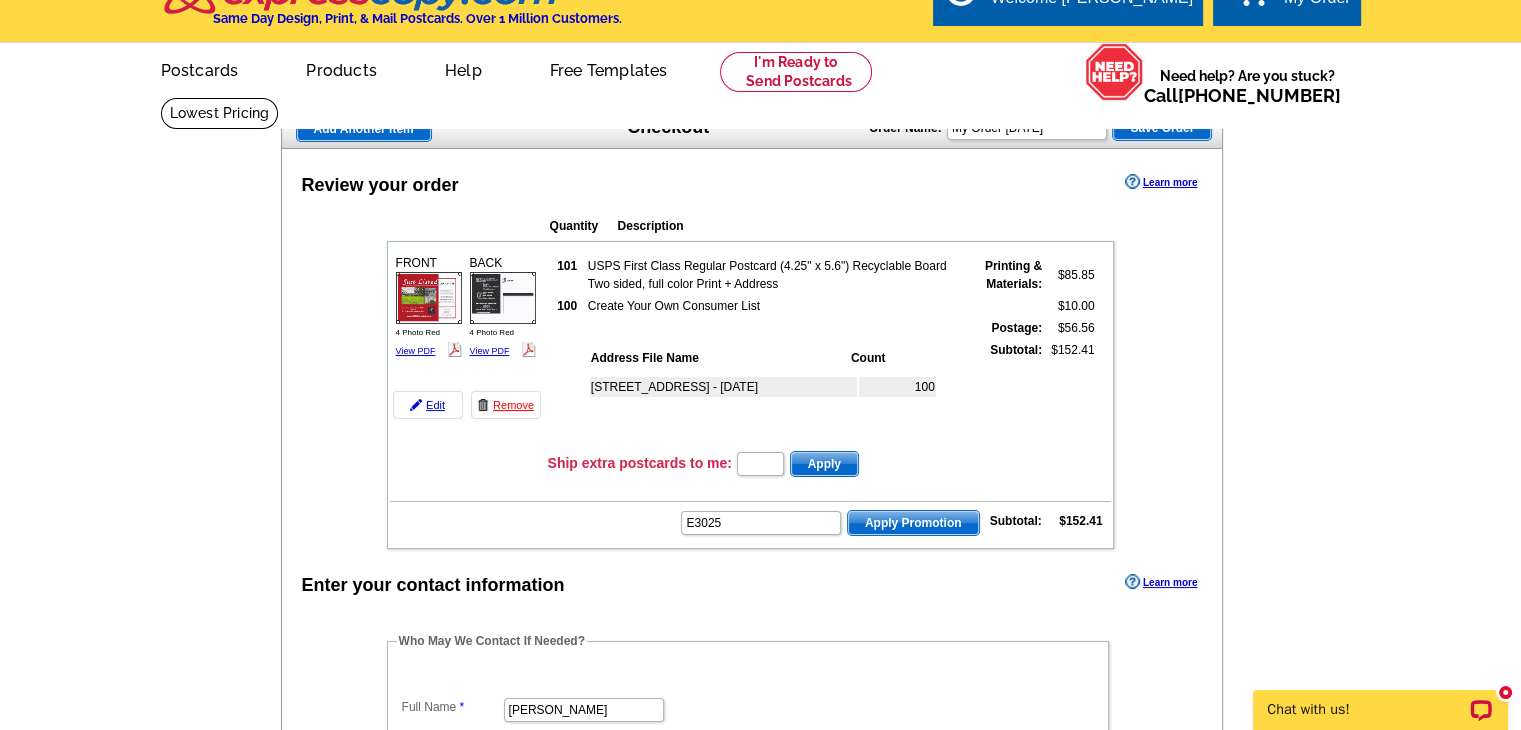click on "Apply Promotion" at bounding box center (913, 523) 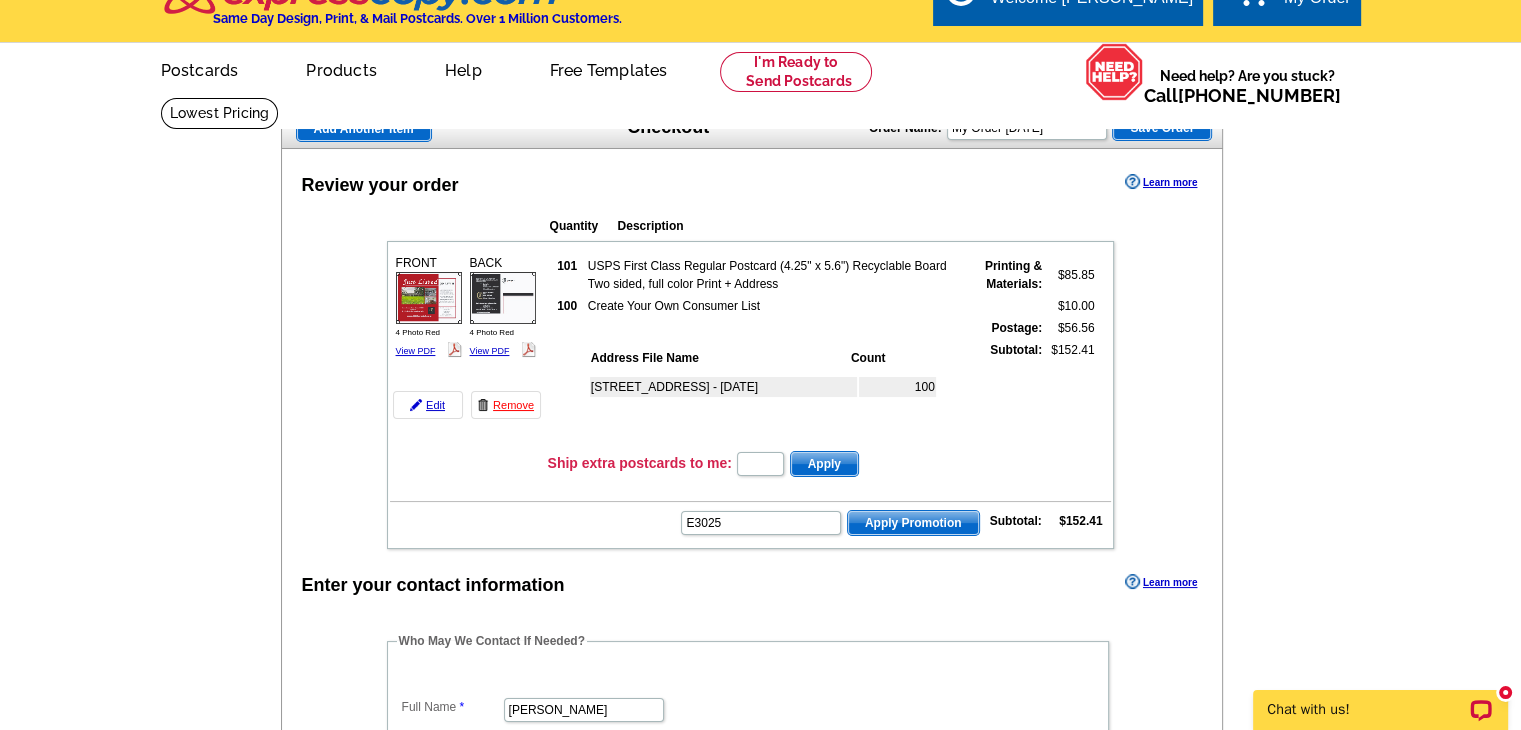 click on "Apply Promotion" at bounding box center (913, 523) 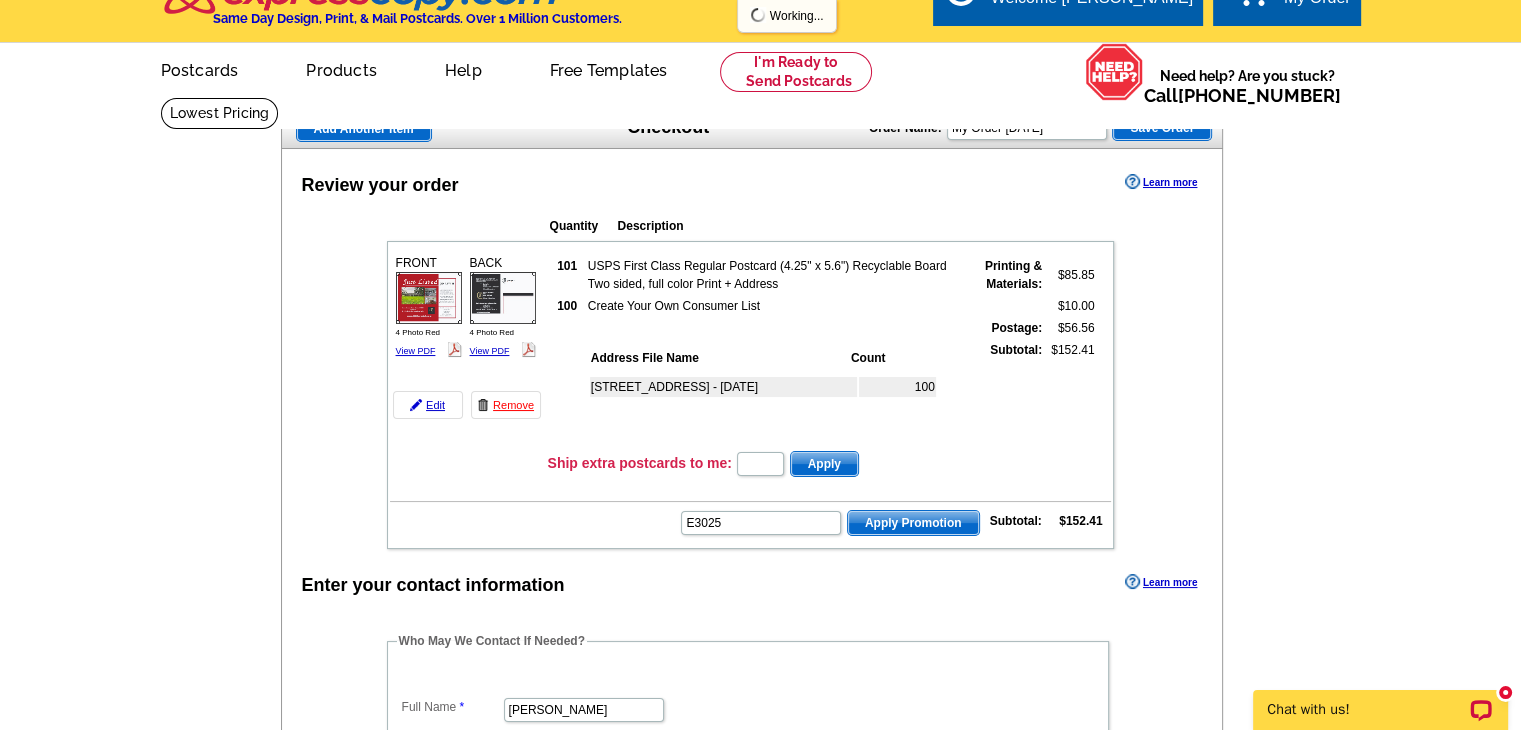scroll, scrollTop: 0, scrollLeft: 0, axis: both 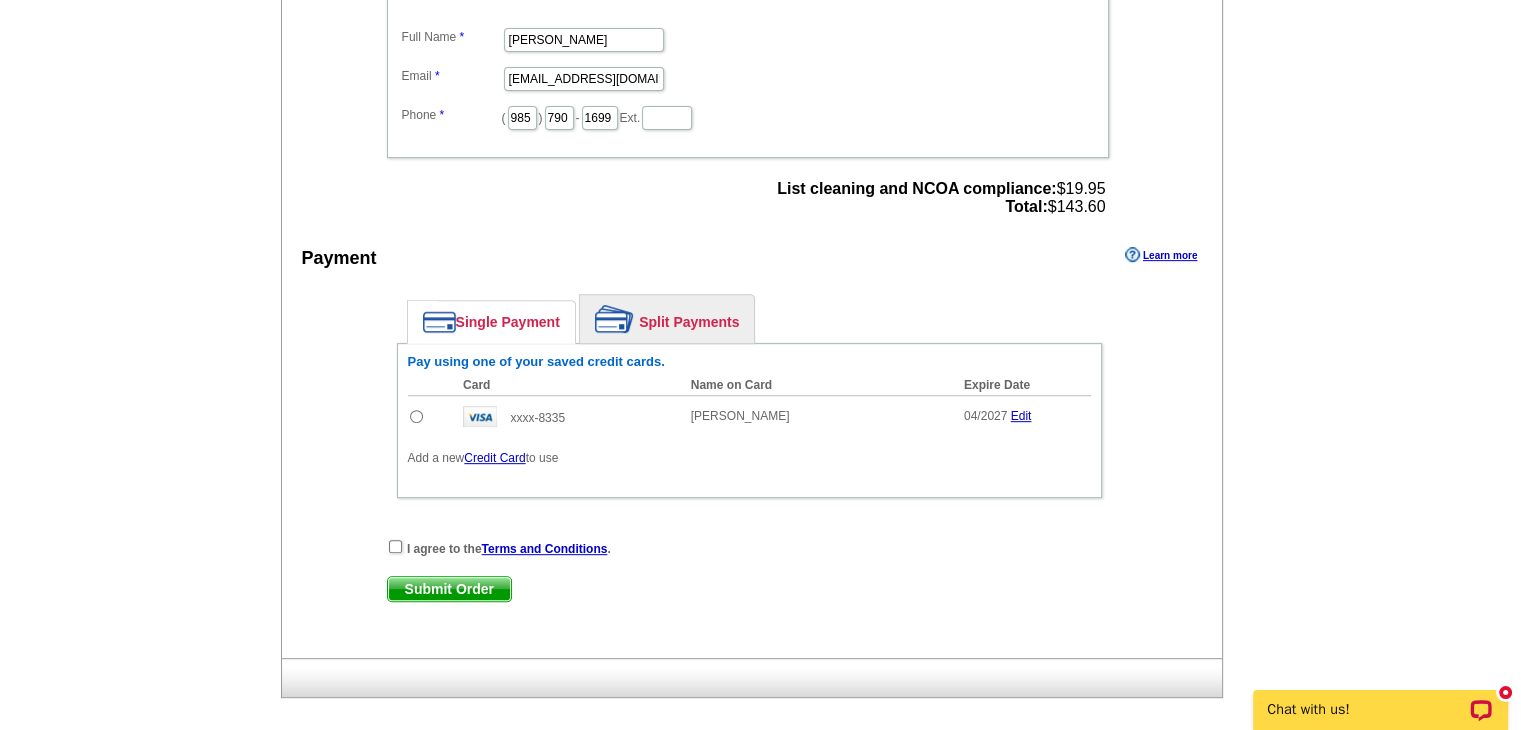 click at bounding box center [416, 416] 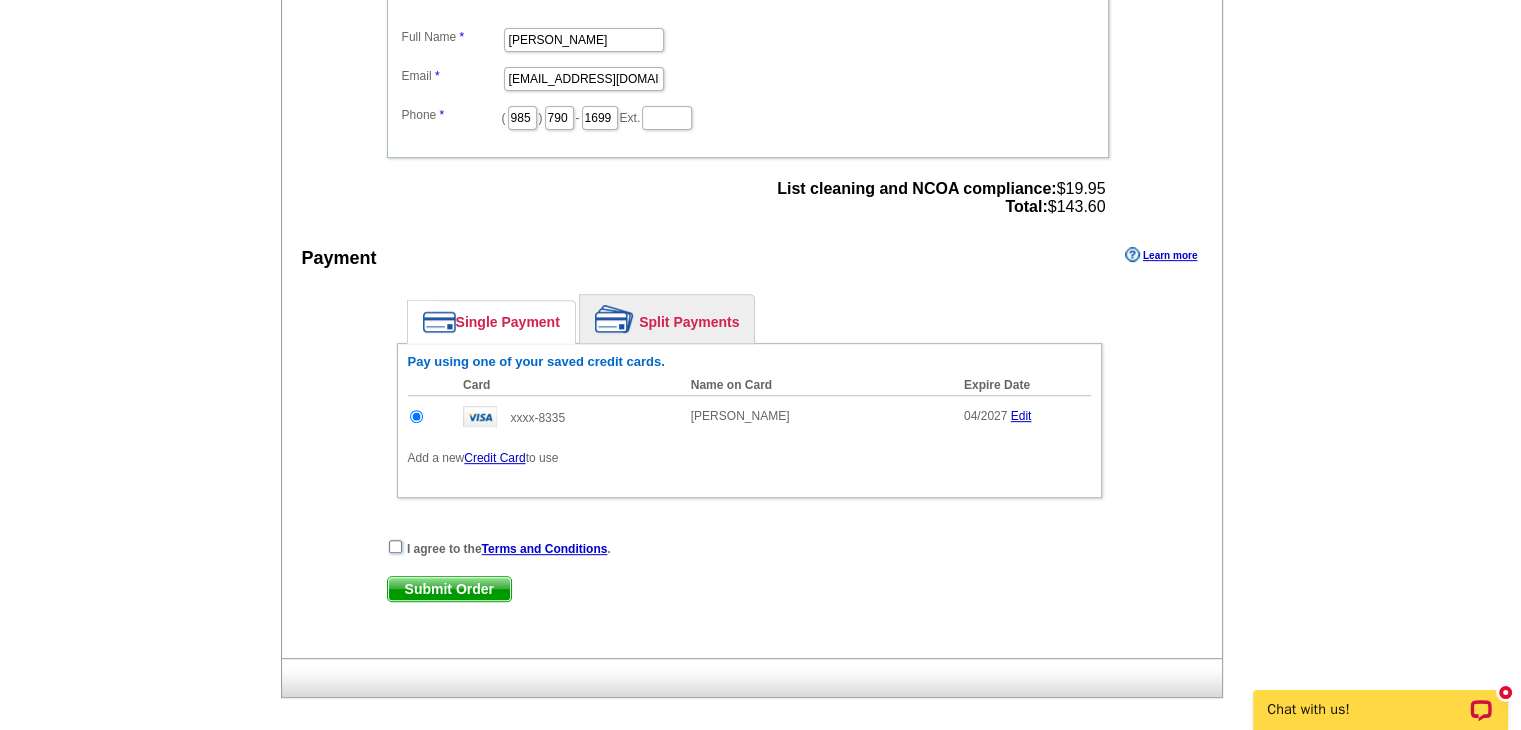 click at bounding box center [395, 546] 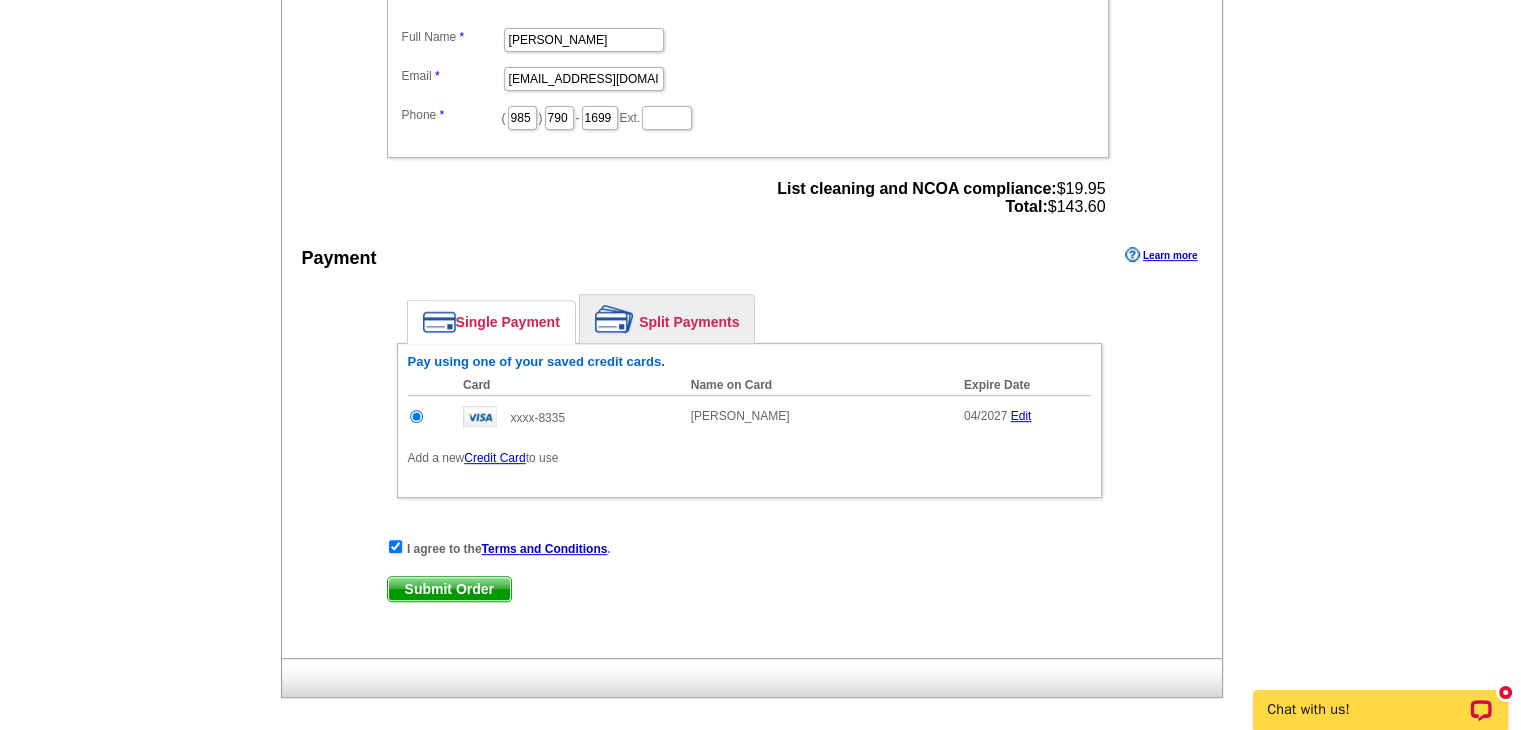 click on "Submit Order" at bounding box center [449, 589] 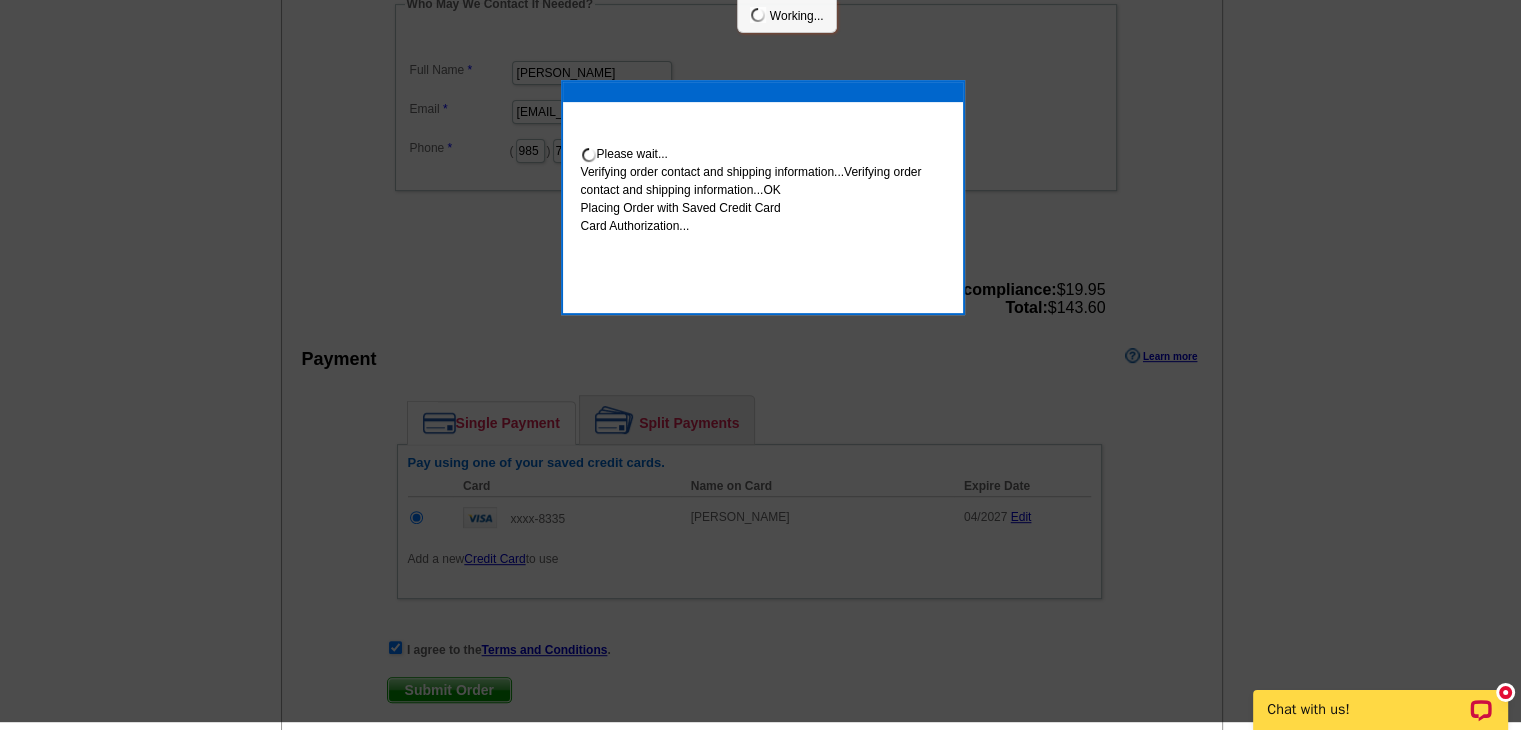 scroll, scrollTop: 762, scrollLeft: 0, axis: vertical 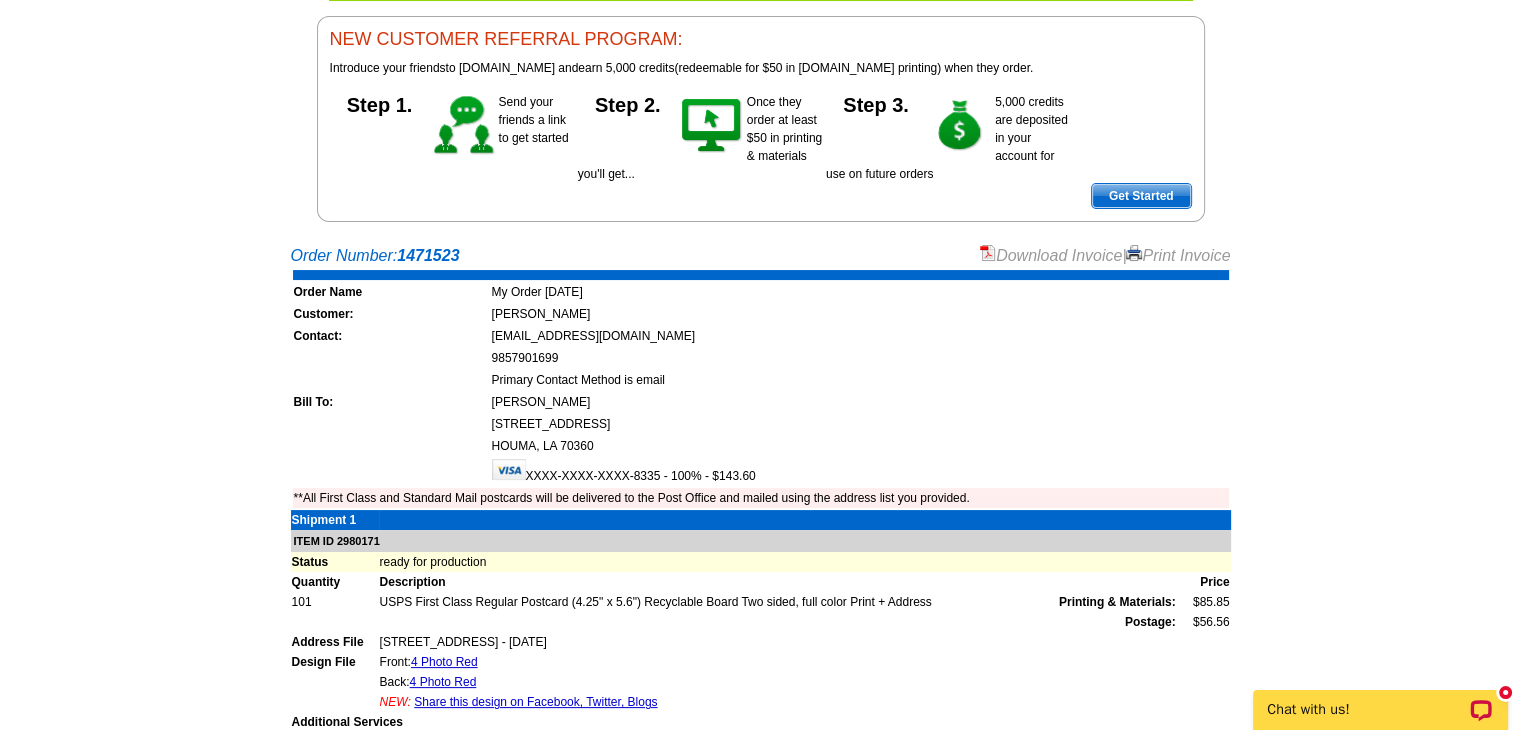 click on "Print Invoice" at bounding box center [1178, 255] 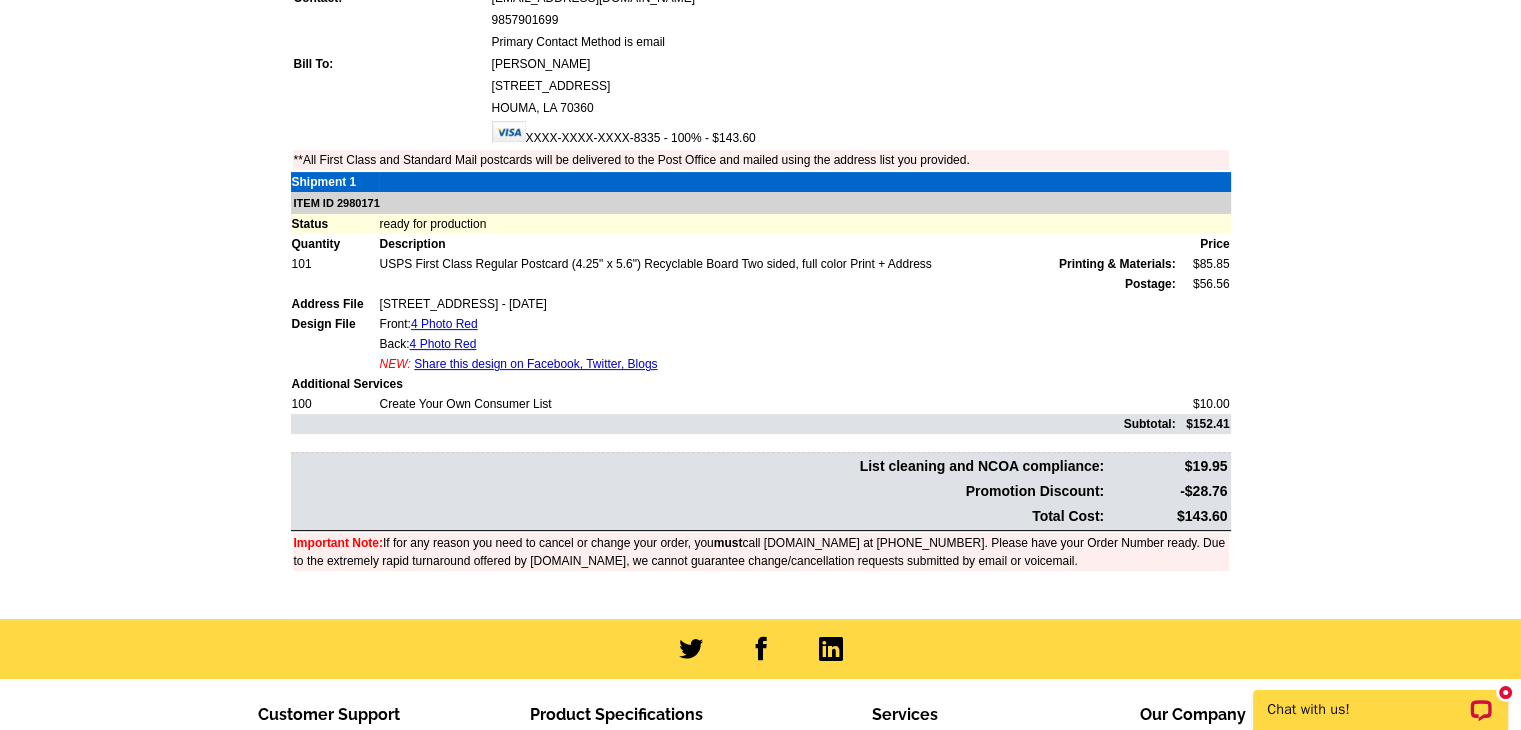 scroll, scrollTop: 531, scrollLeft: 0, axis: vertical 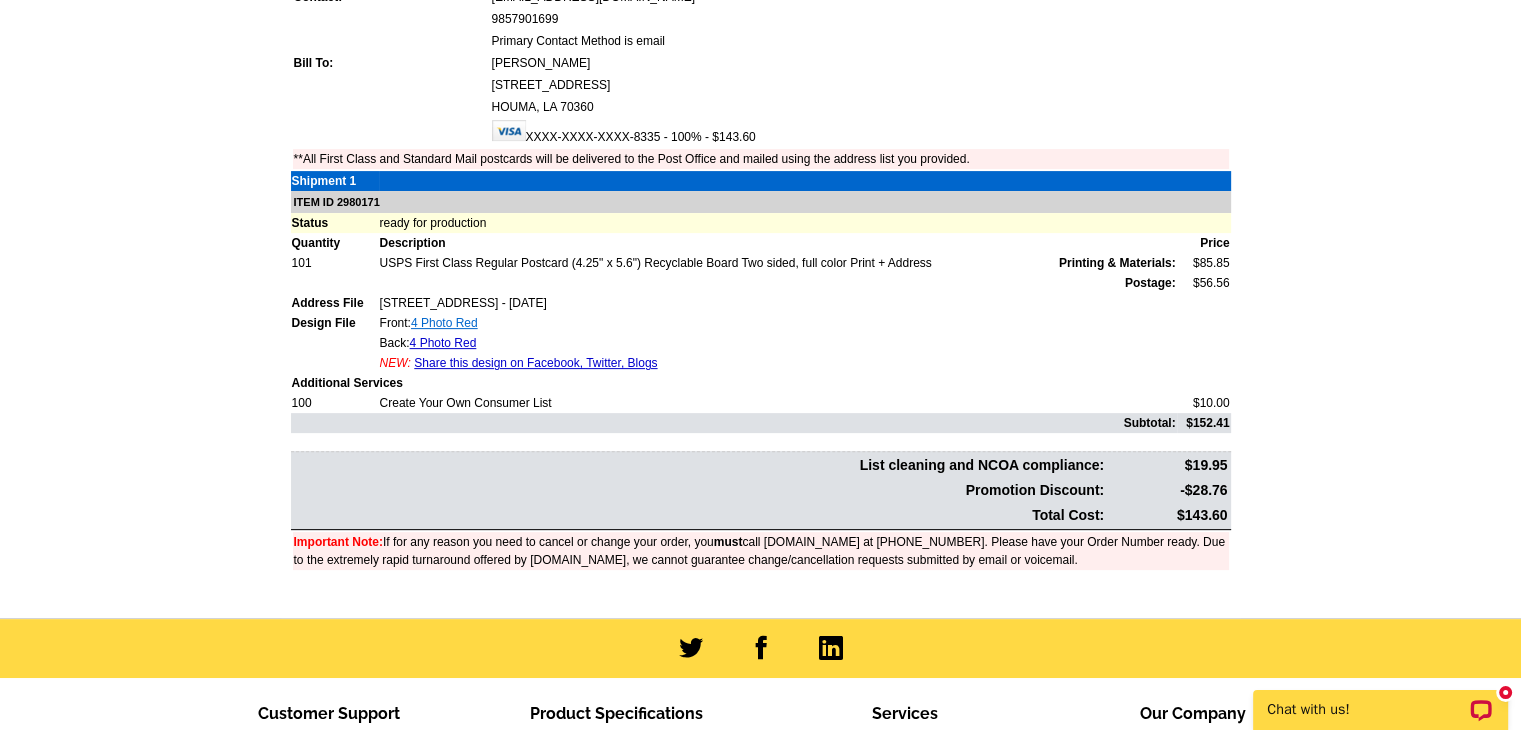 click on "4 Photo Red" at bounding box center (444, 323) 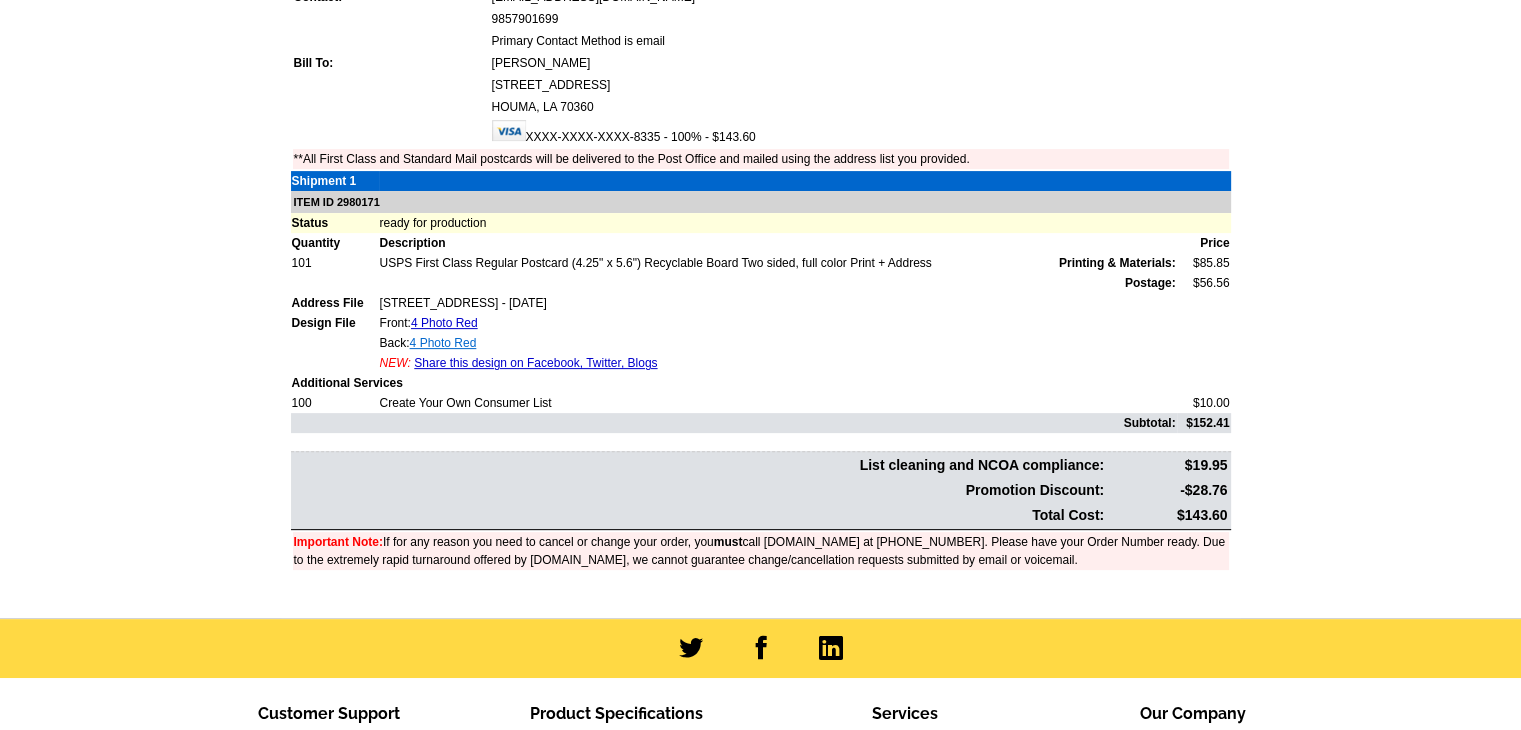 click on "4 Photo Red" at bounding box center [443, 343] 